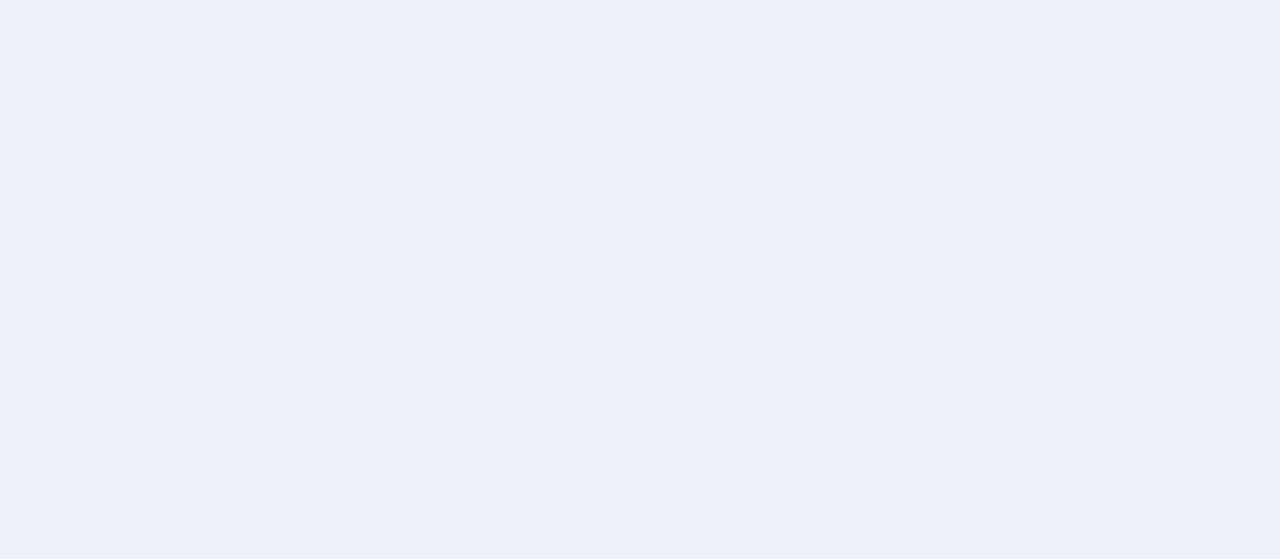 scroll, scrollTop: 0, scrollLeft: 0, axis: both 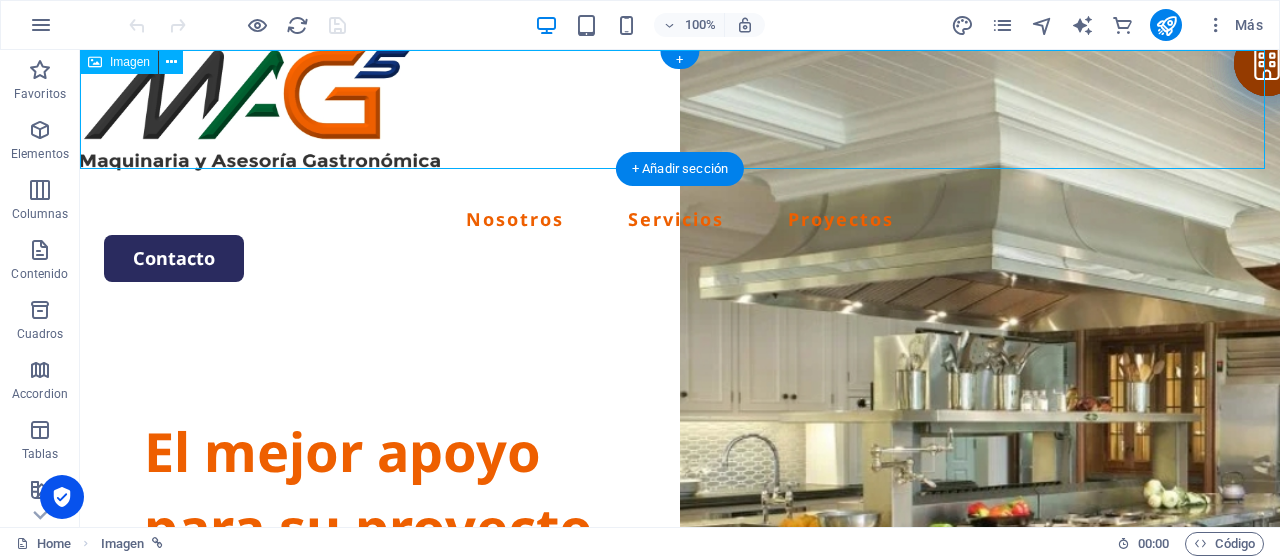 drag, startPoint x: 286, startPoint y: 83, endPoint x: 286, endPoint y: 145, distance: 62 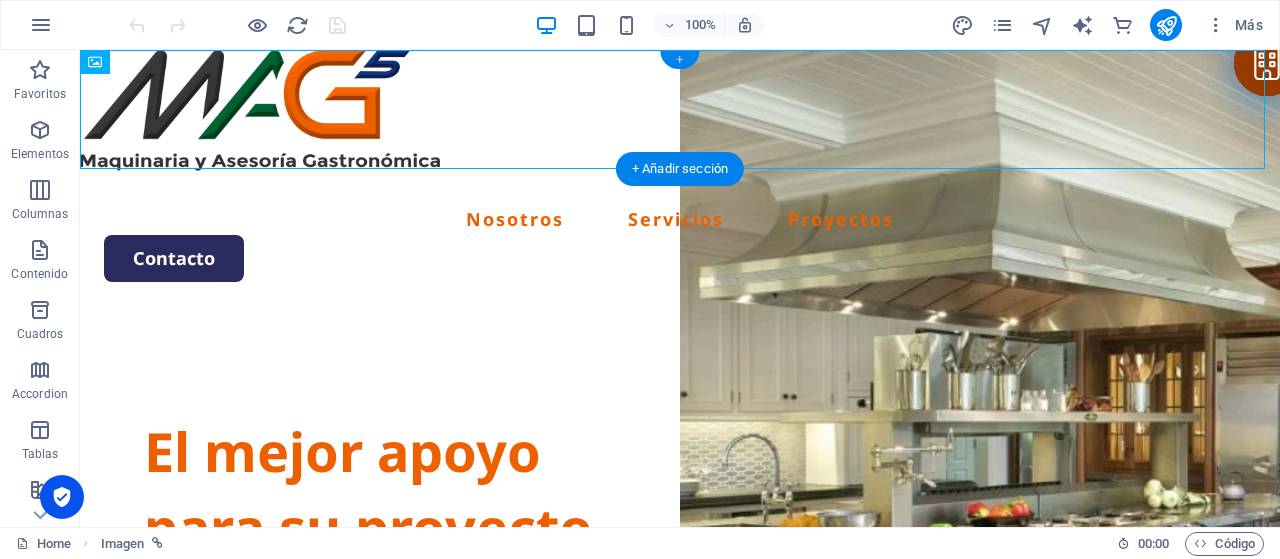 drag, startPoint x: 680, startPoint y: 59, endPoint x: 256, endPoint y: 11, distance: 426.70834 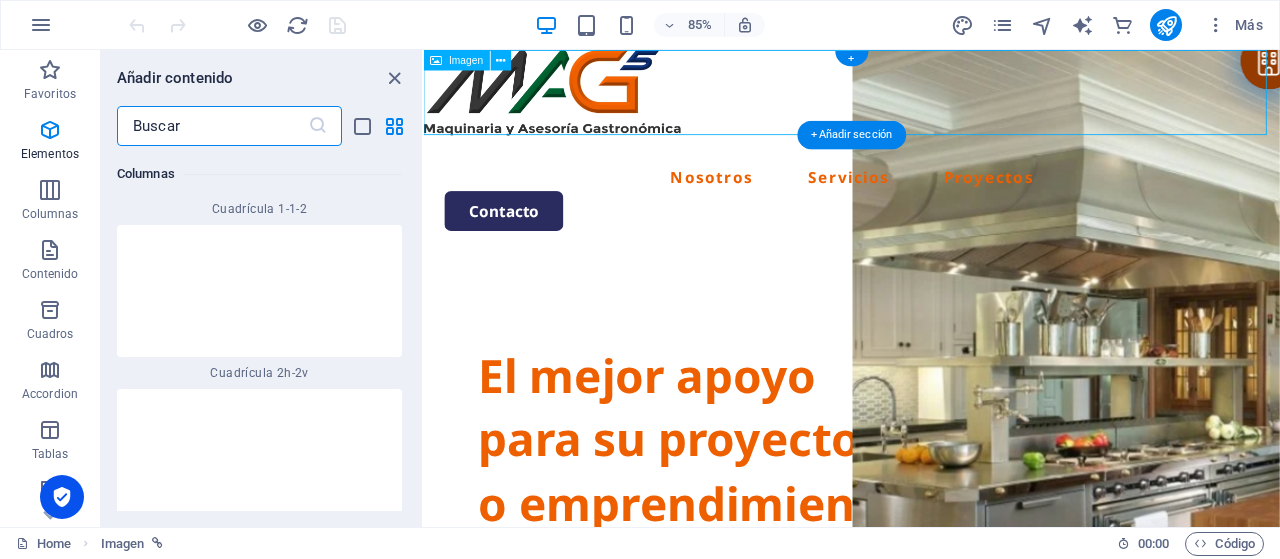 scroll, scrollTop: 6799, scrollLeft: 0, axis: vertical 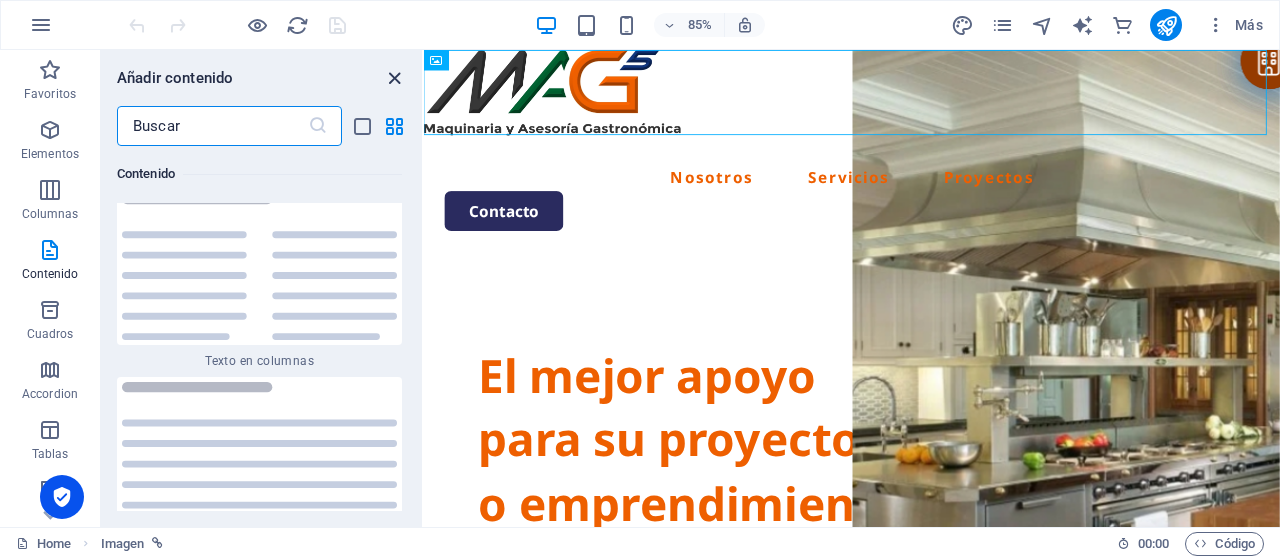 click at bounding box center [394, 78] 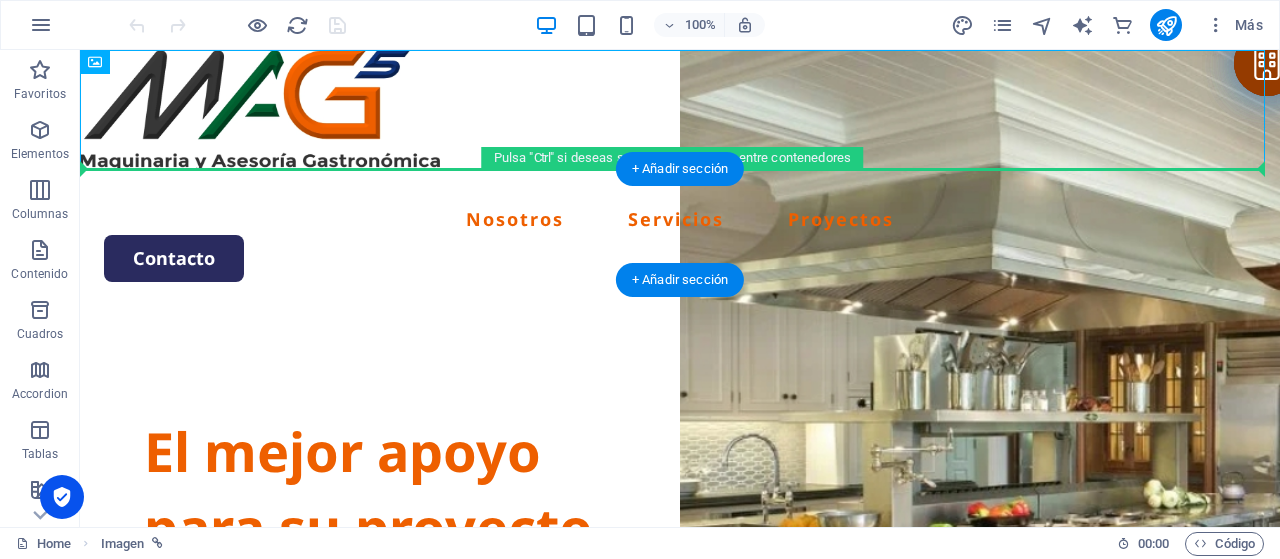 drag, startPoint x: 155, startPoint y: 103, endPoint x: 162, endPoint y: 189, distance: 86.28442 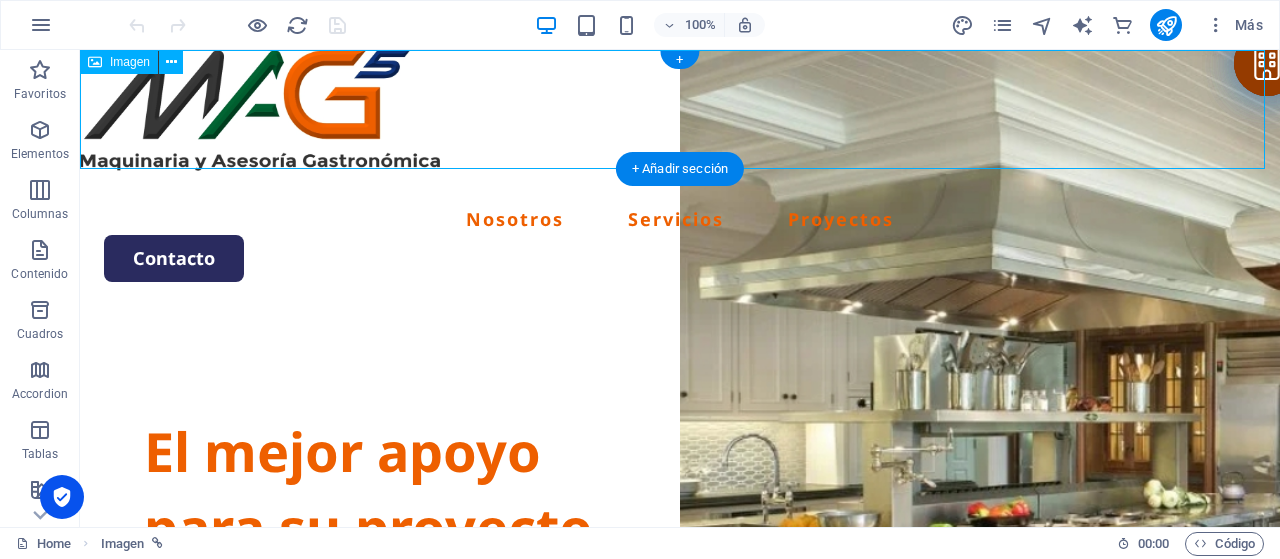 drag, startPoint x: 345, startPoint y: 97, endPoint x: 348, endPoint y: 153, distance: 56.0803 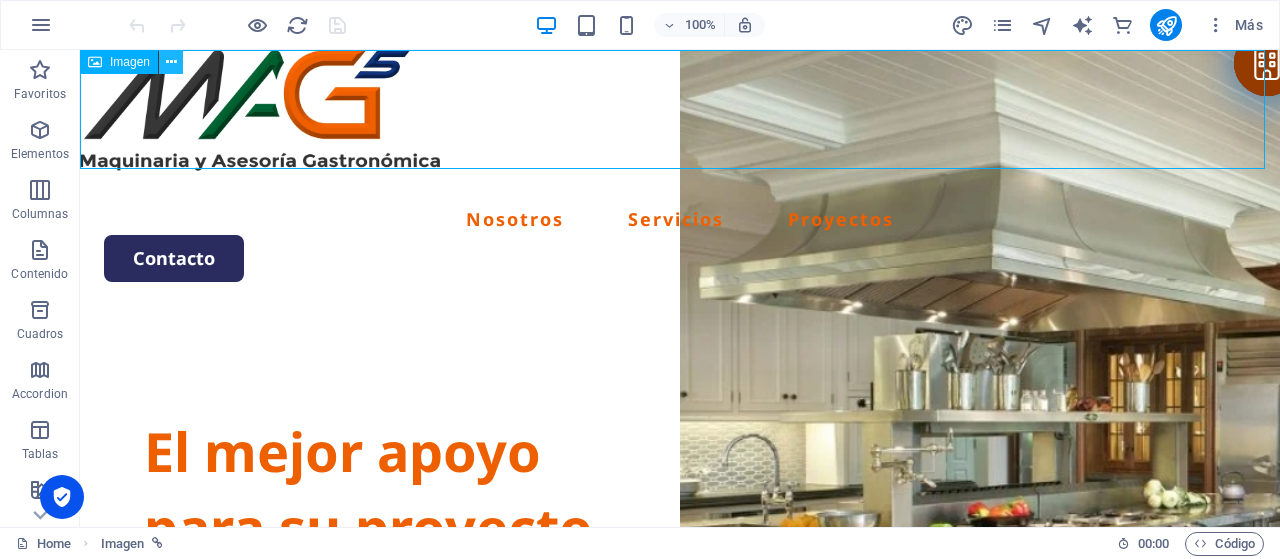 click at bounding box center (171, 62) 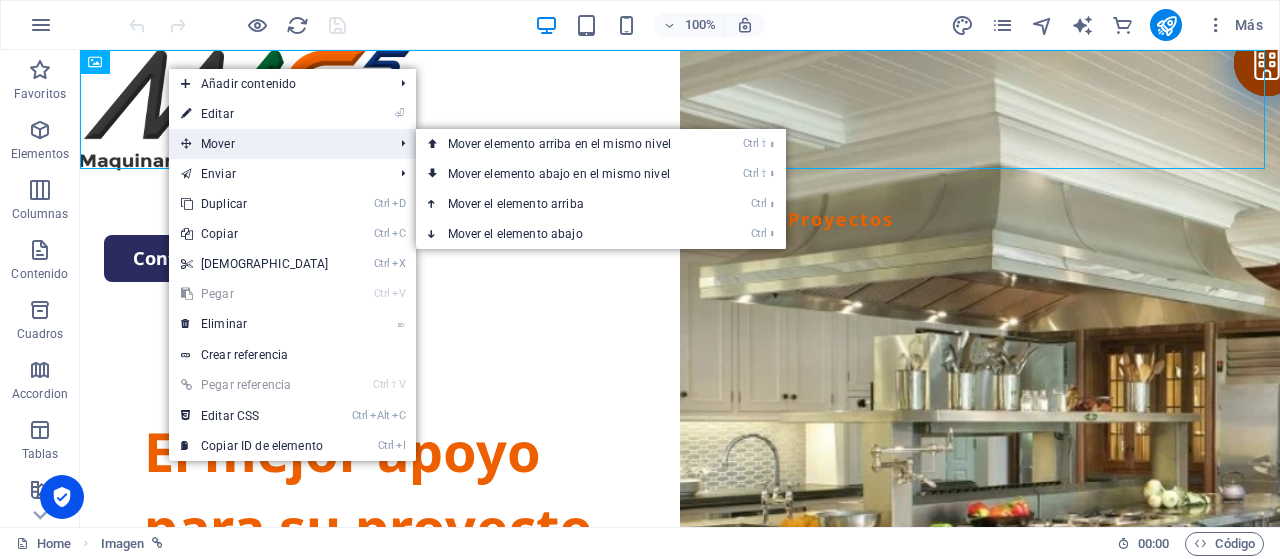 click on "Mover" at bounding box center [277, 144] 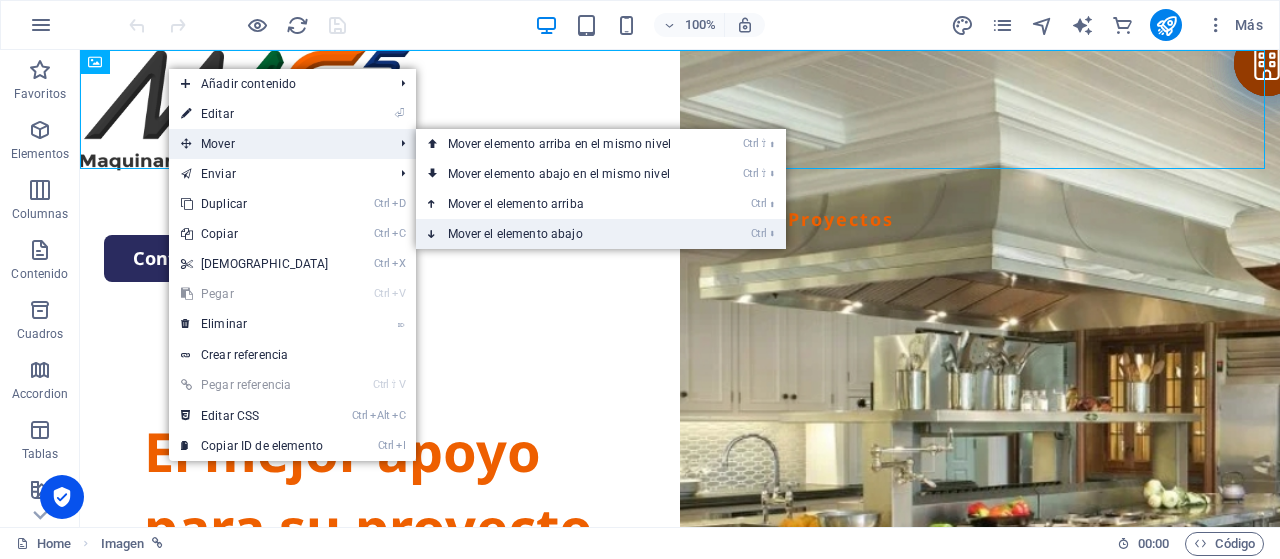 click on "Ctrl ⬇  Mover el elemento abajo" at bounding box center [563, 234] 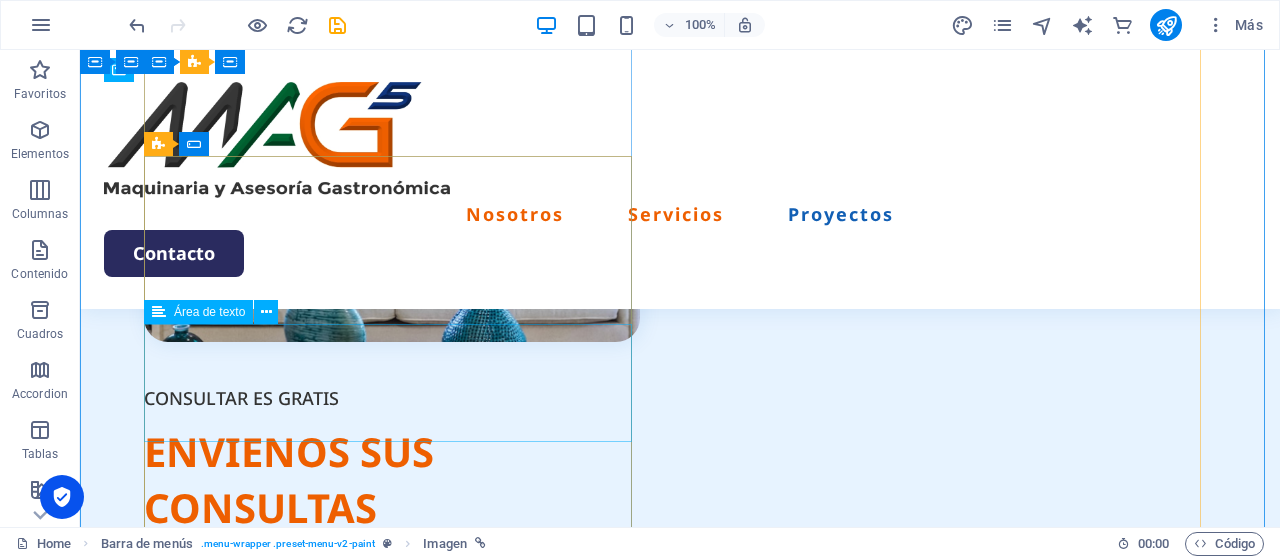 scroll, scrollTop: 5094, scrollLeft: 0, axis: vertical 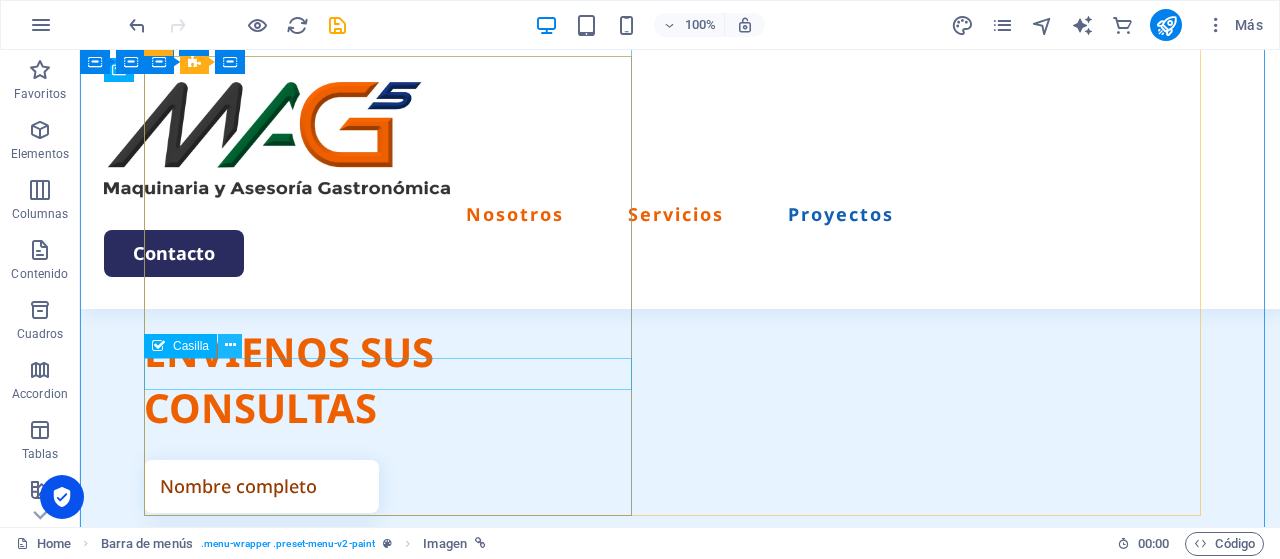 click at bounding box center (230, 346) 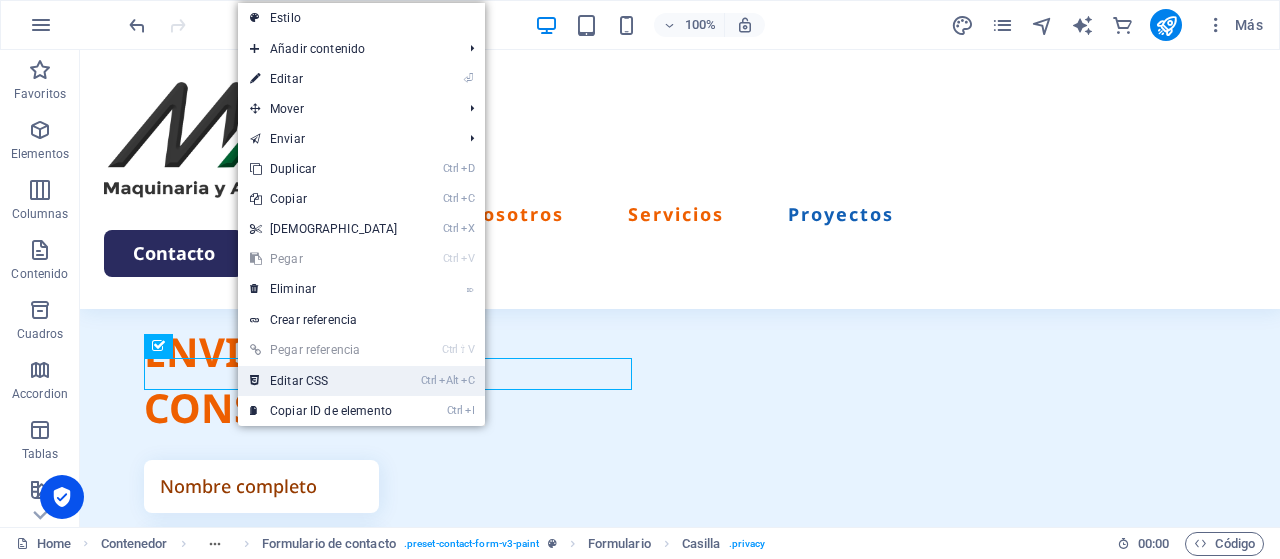 click on "Ctrl Alt C  Editar CSS" at bounding box center (324, 381) 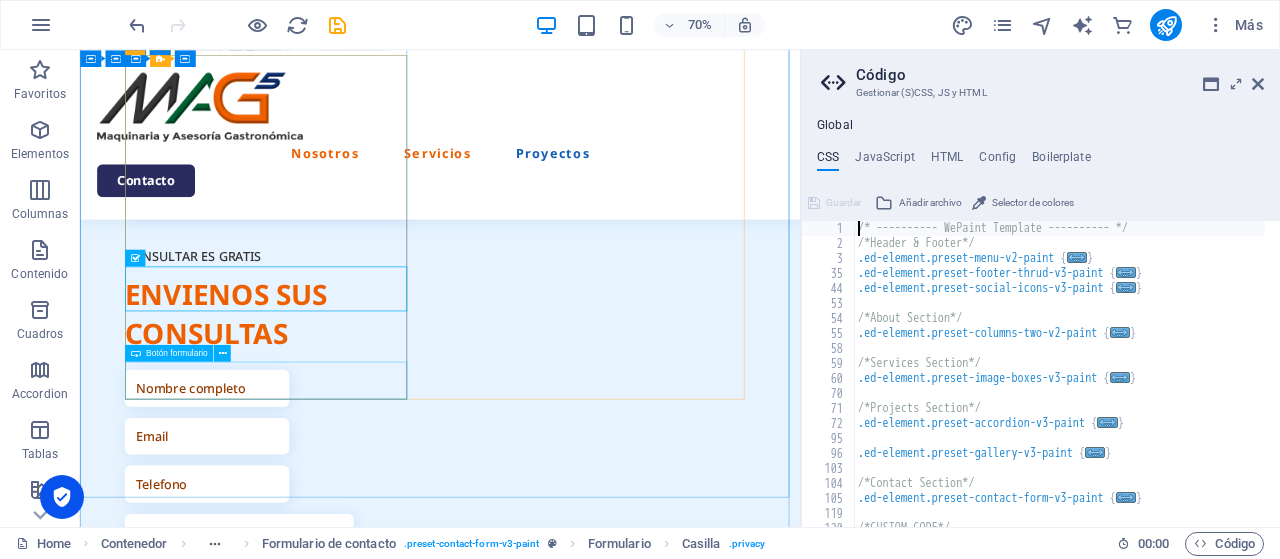scroll, scrollTop: 4961, scrollLeft: 0, axis: vertical 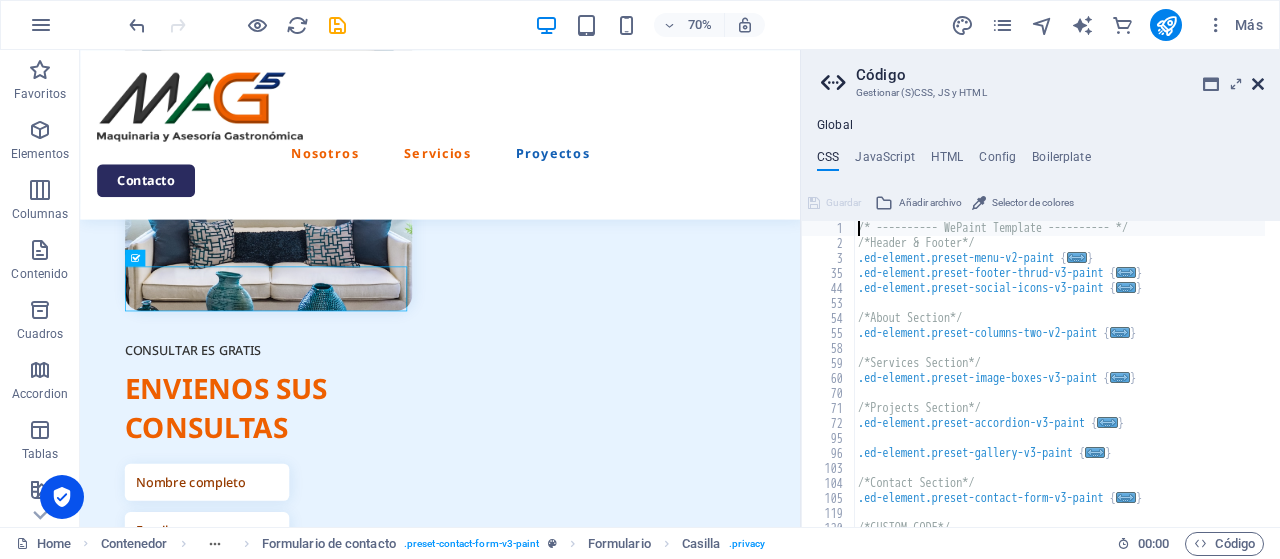 click at bounding box center [1258, 84] 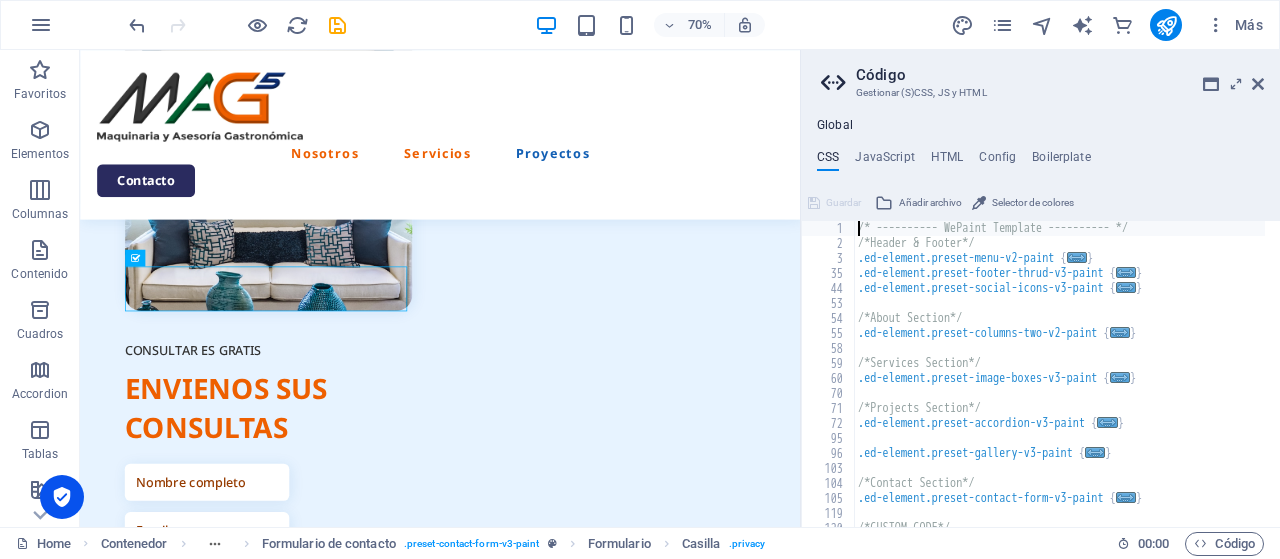 scroll, scrollTop: 5034, scrollLeft: 0, axis: vertical 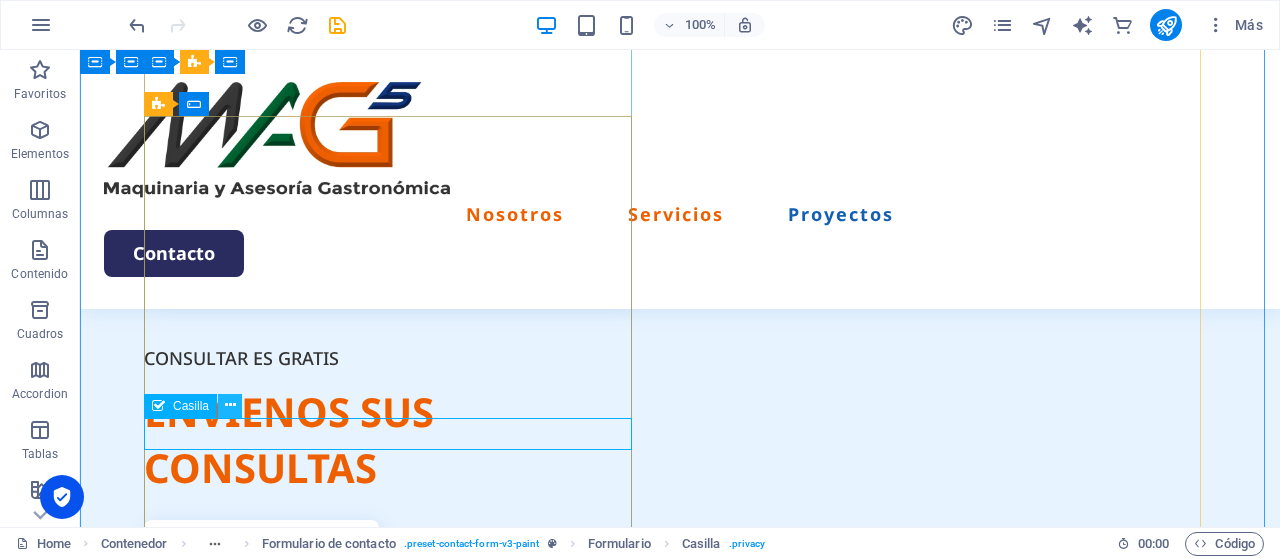 click at bounding box center (230, 405) 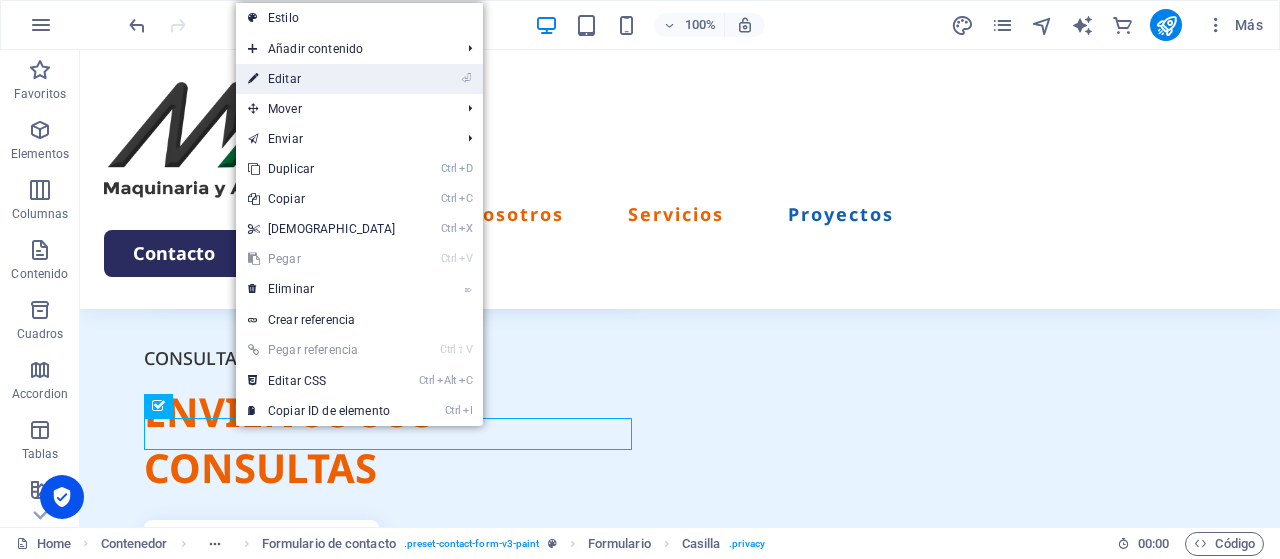click on "⏎  Editar" at bounding box center (322, 79) 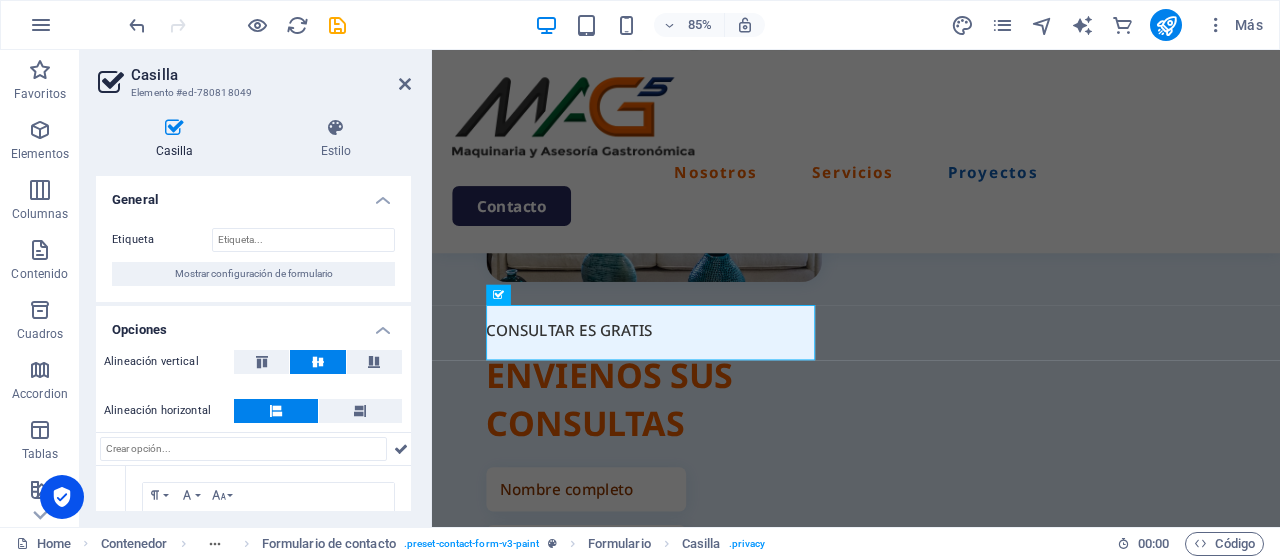 scroll, scrollTop: 4917, scrollLeft: 0, axis: vertical 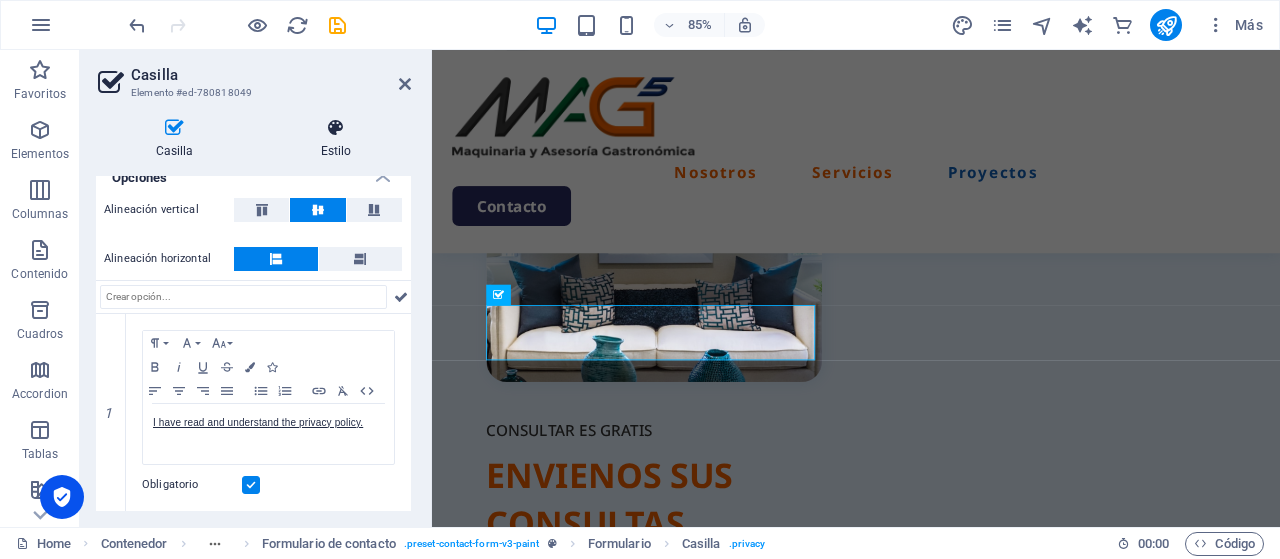 click on "Estilo" at bounding box center [336, 139] 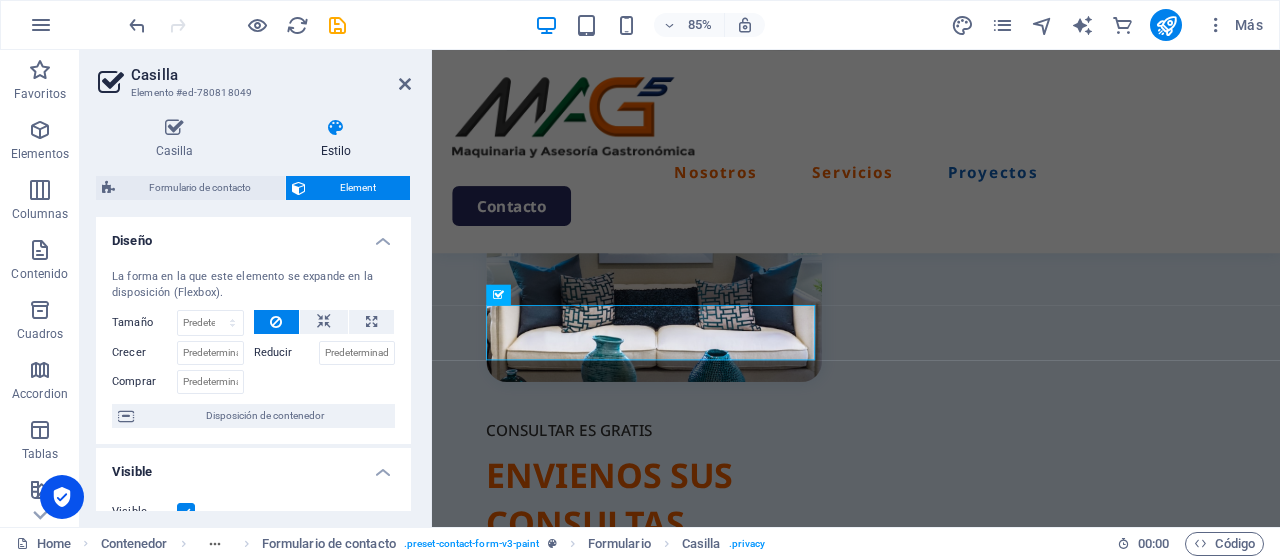 scroll, scrollTop: 300, scrollLeft: 0, axis: vertical 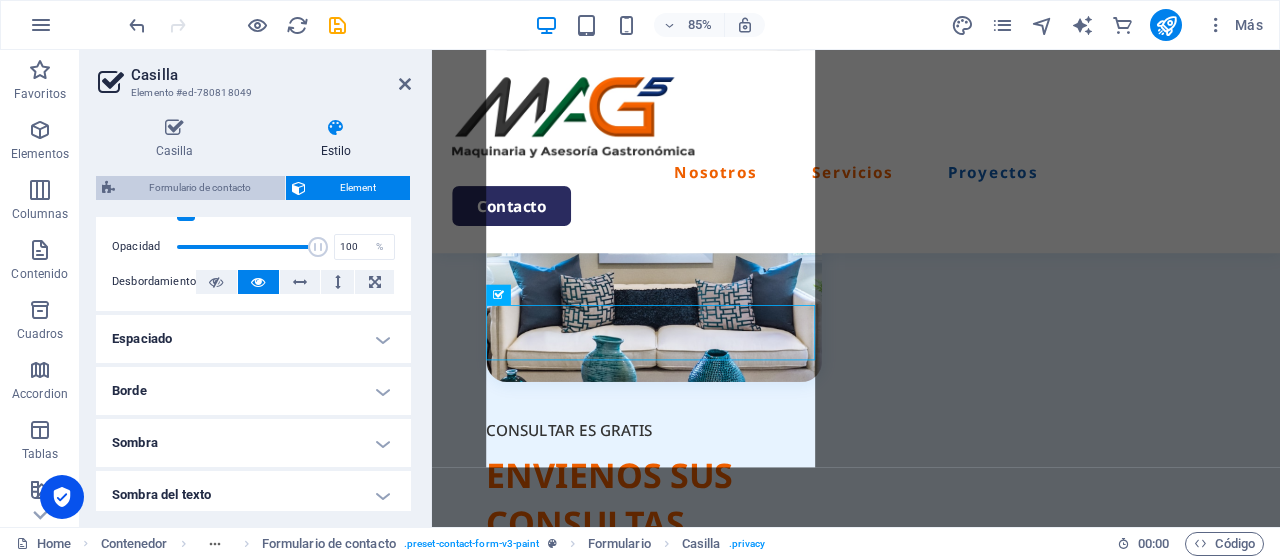 click on "Formulario de contacto" at bounding box center (200, 188) 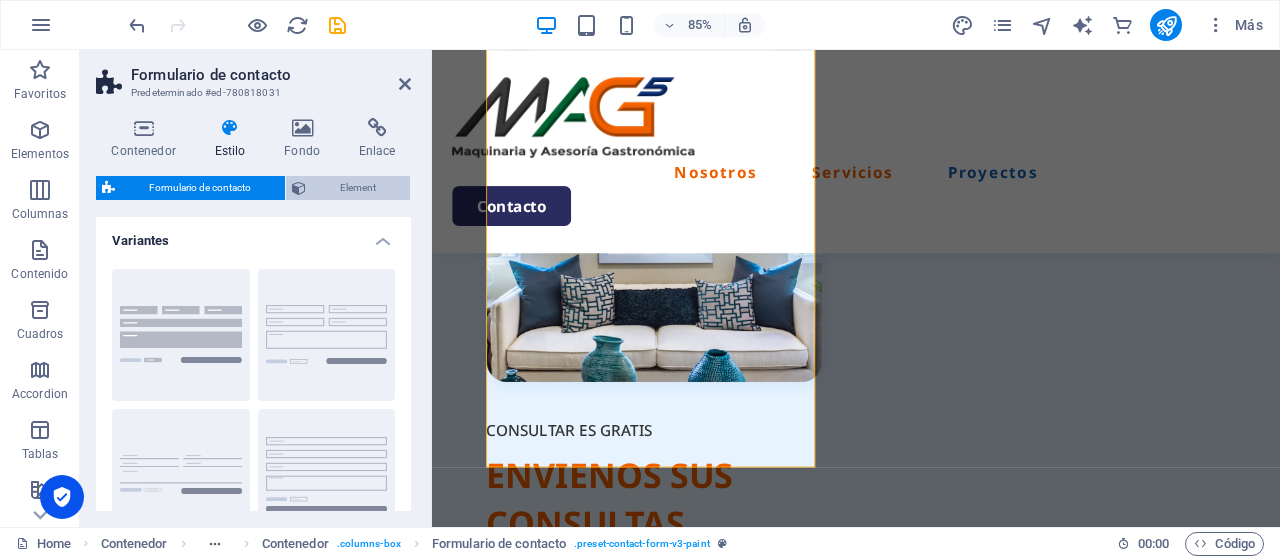 click on "Element" at bounding box center [358, 188] 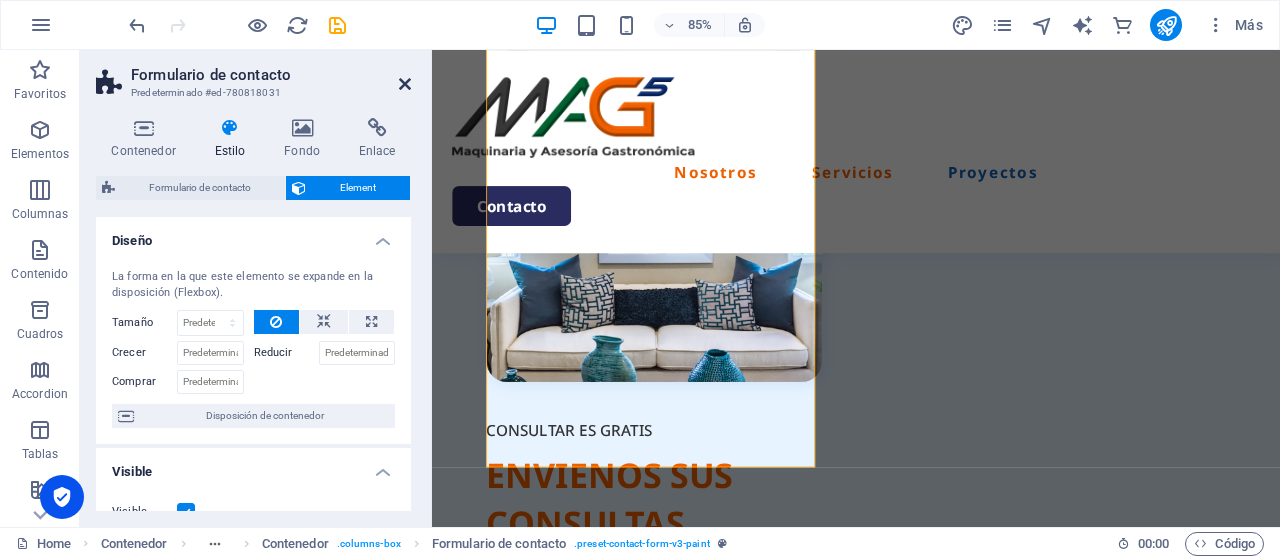 drag, startPoint x: 405, startPoint y: 84, endPoint x: 309, endPoint y: 115, distance: 100.88112 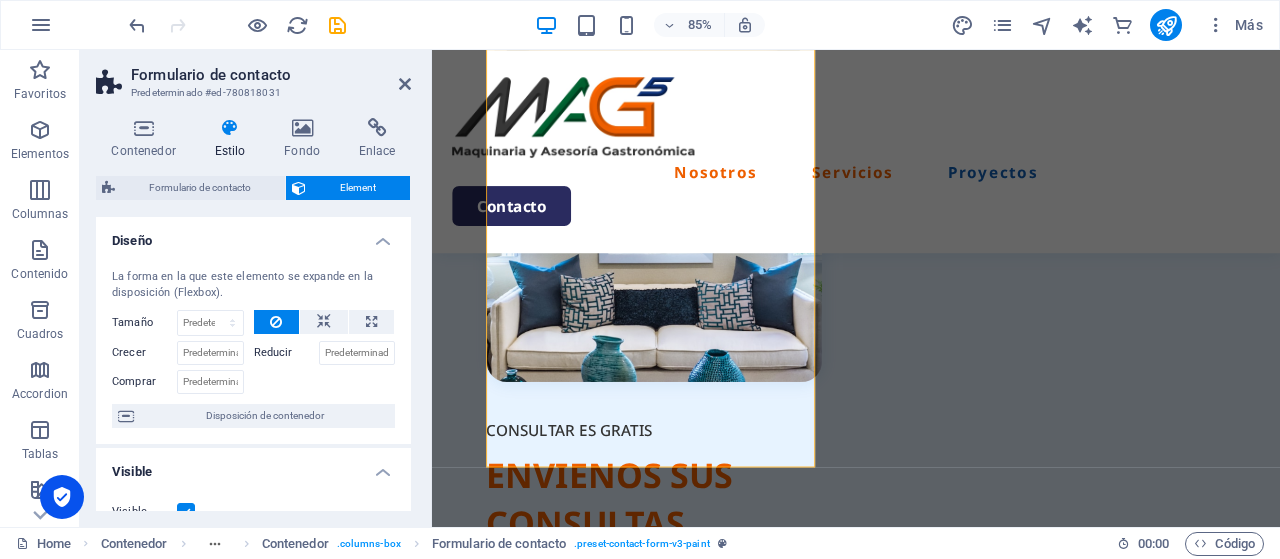 scroll, scrollTop: 5034, scrollLeft: 0, axis: vertical 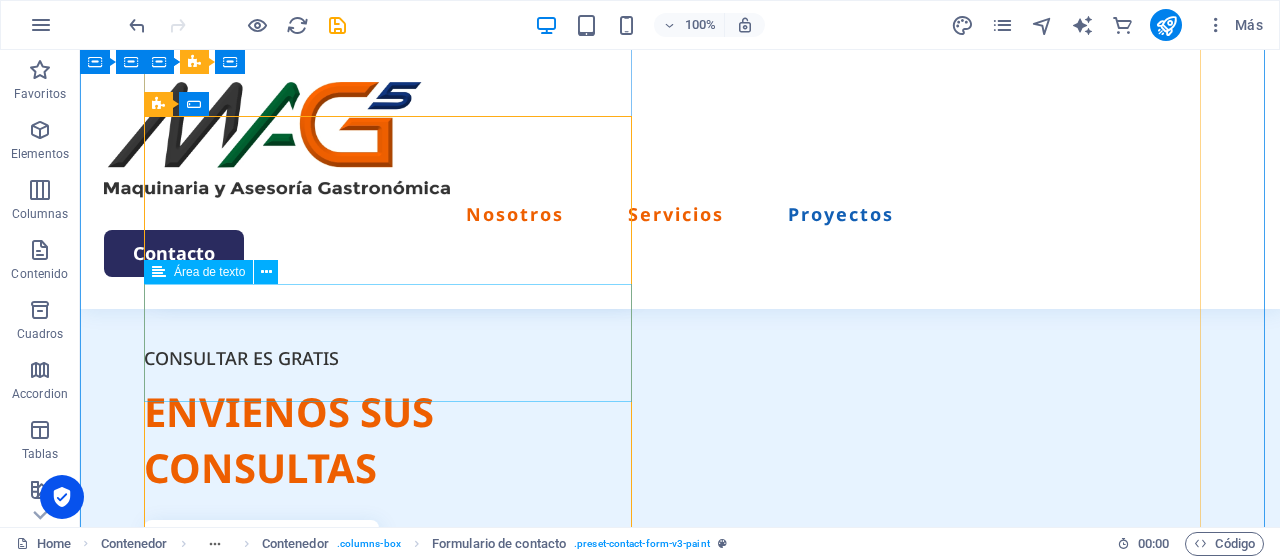click at bounding box center (392, 789) 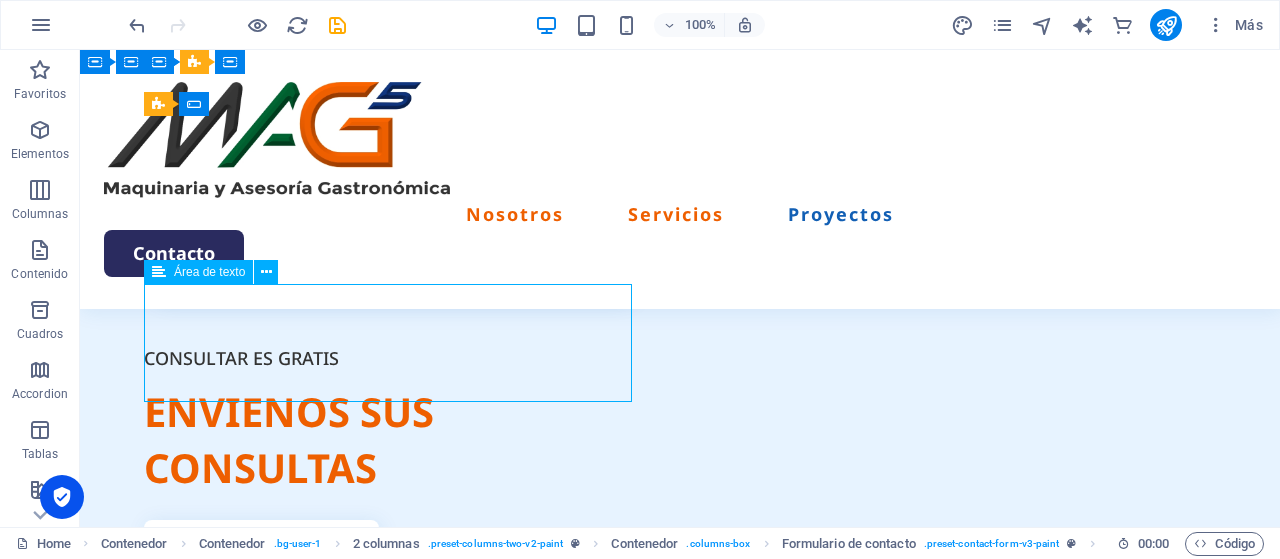 click at bounding box center (392, 789) 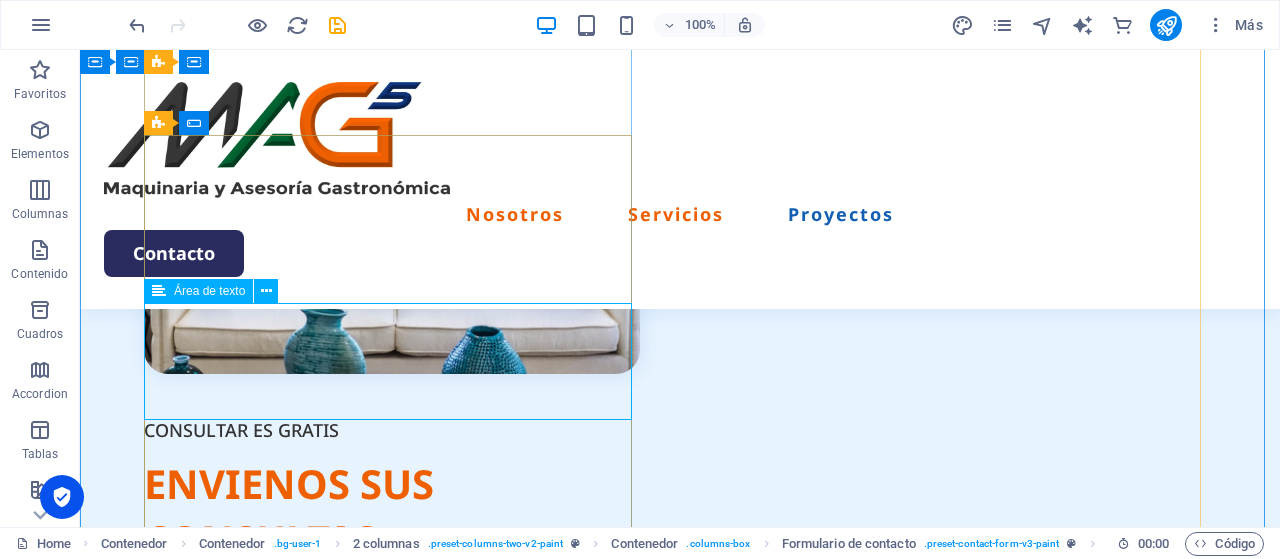 scroll, scrollTop: 5034, scrollLeft: 0, axis: vertical 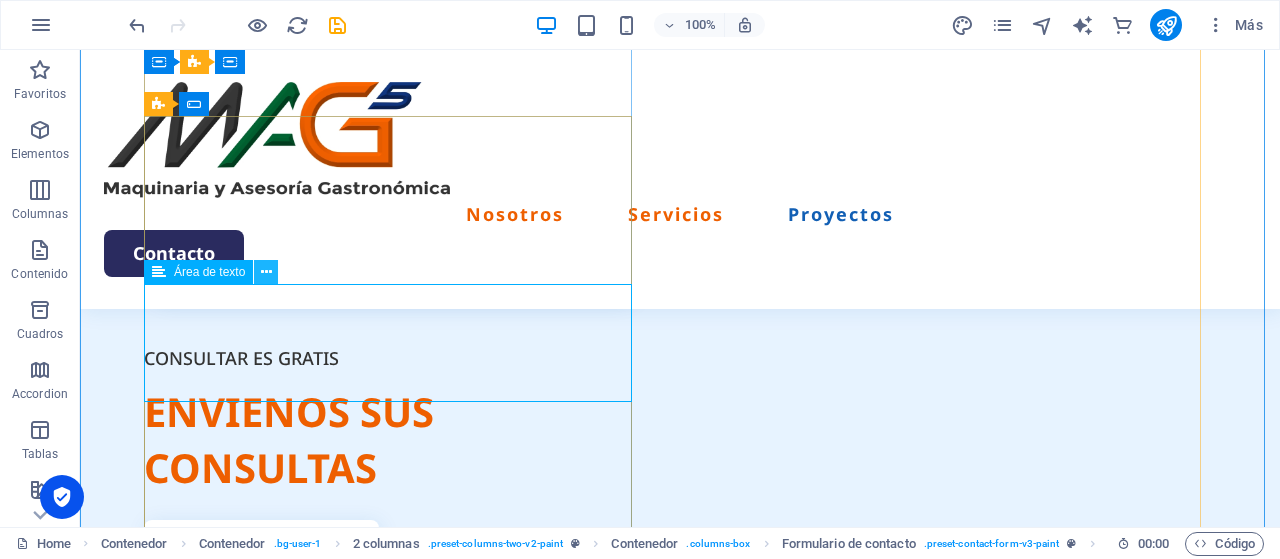click at bounding box center [266, 272] 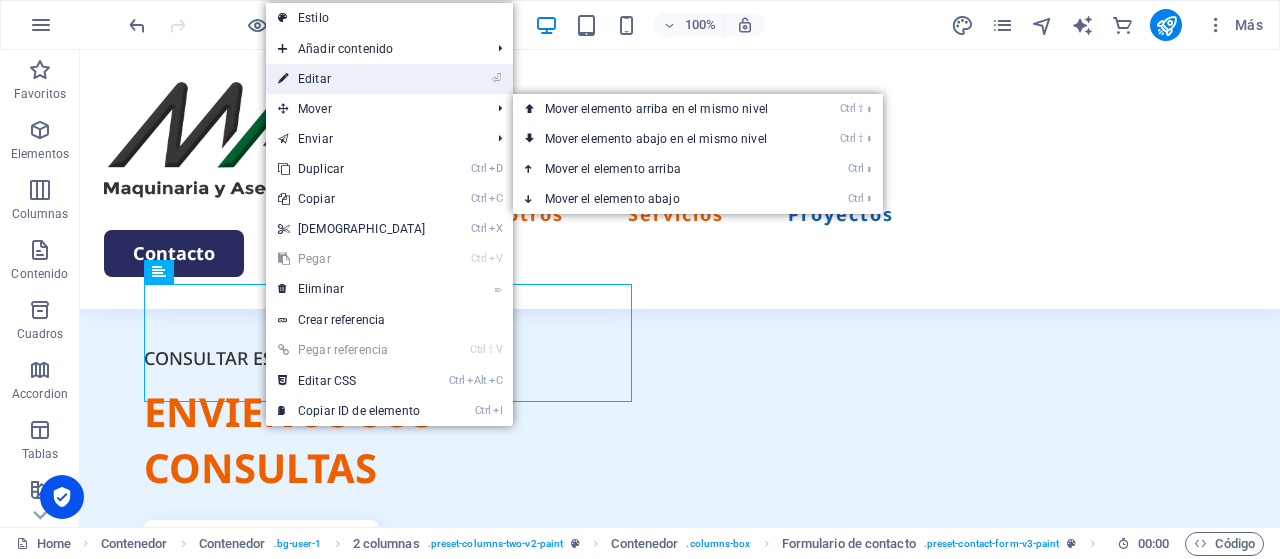 click on "⏎  Editar" at bounding box center (352, 79) 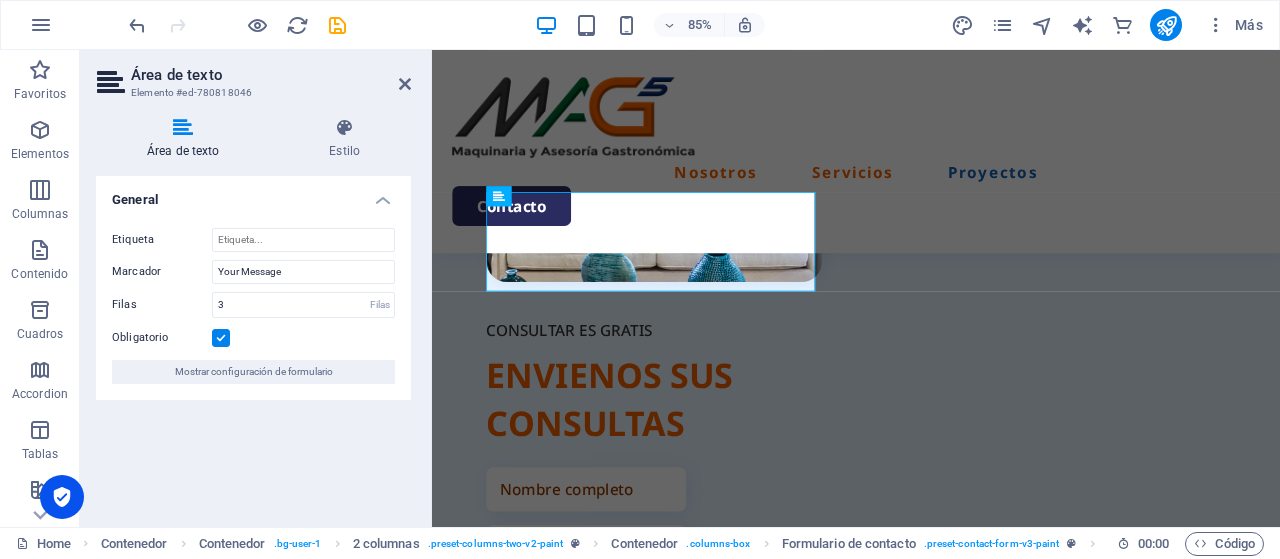 scroll, scrollTop: 4917, scrollLeft: 0, axis: vertical 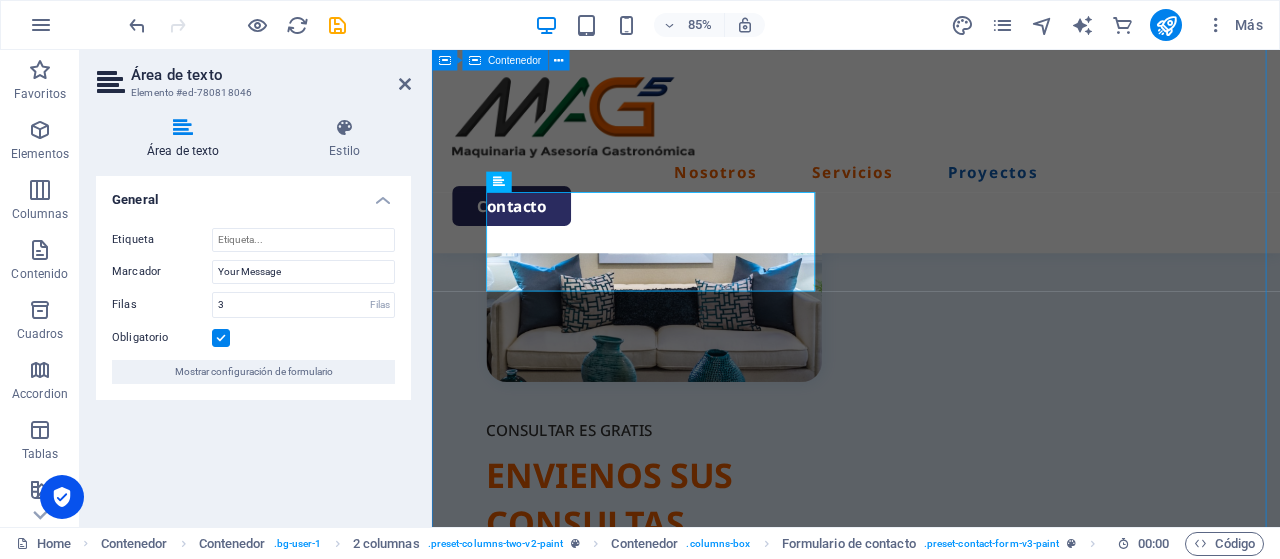 drag, startPoint x: 559, startPoint y: 244, endPoint x: 458, endPoint y: 250, distance: 101.17806 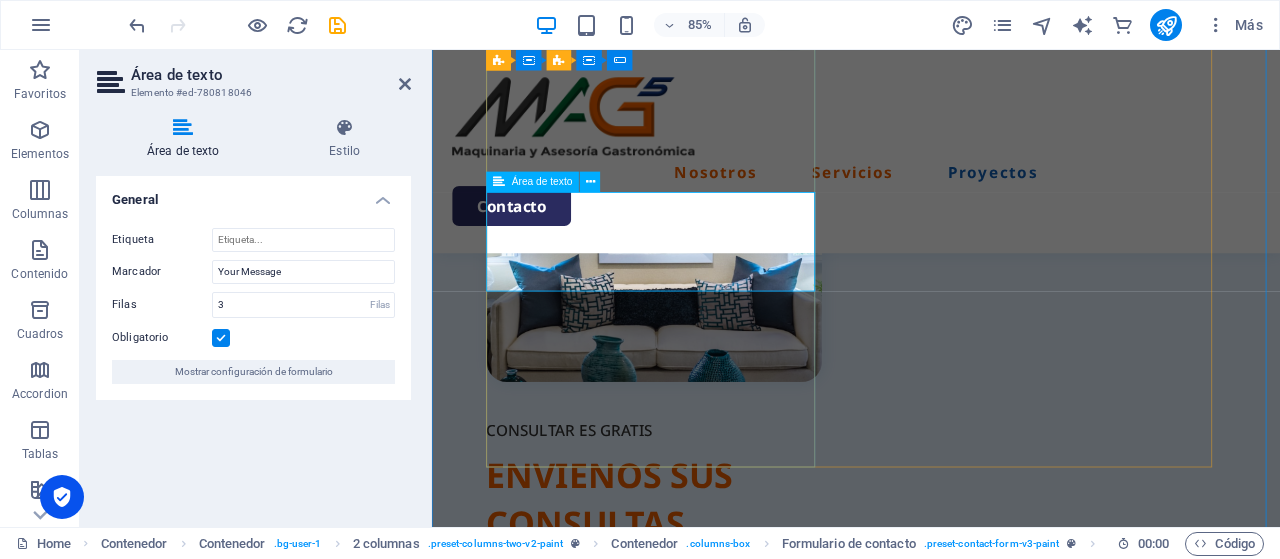 click at bounding box center (659, 921) 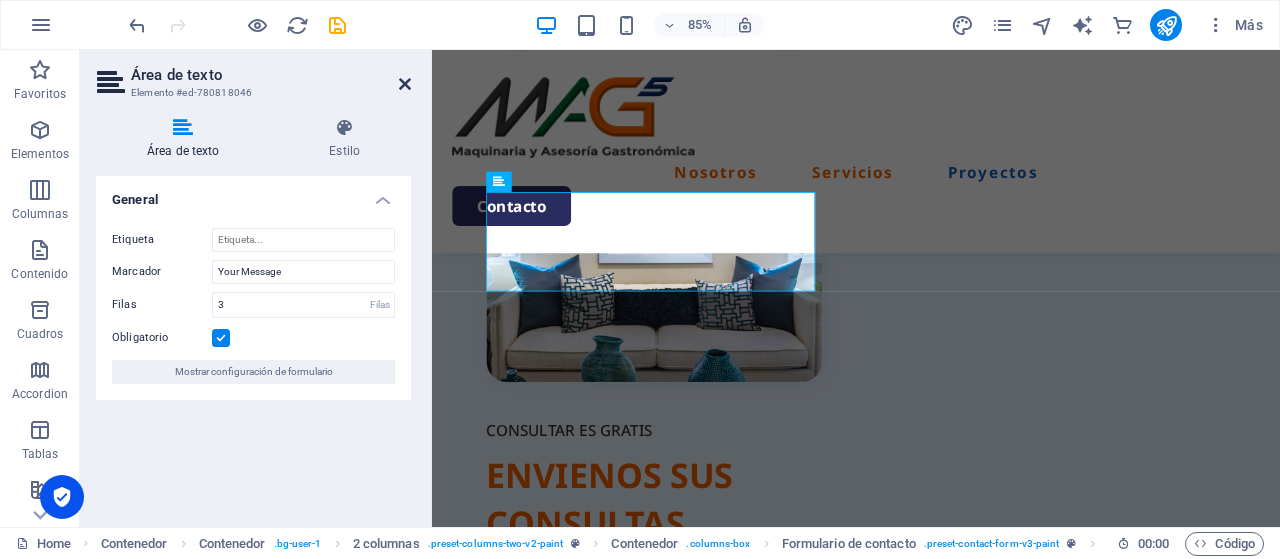 click at bounding box center (405, 84) 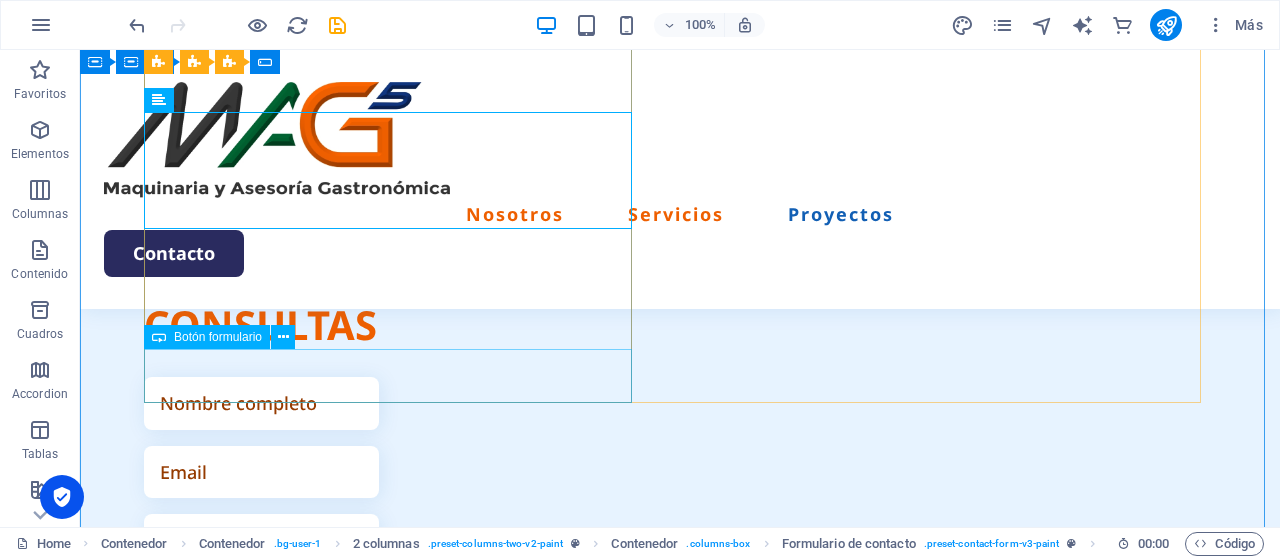 scroll, scrollTop: 5134, scrollLeft: 0, axis: vertical 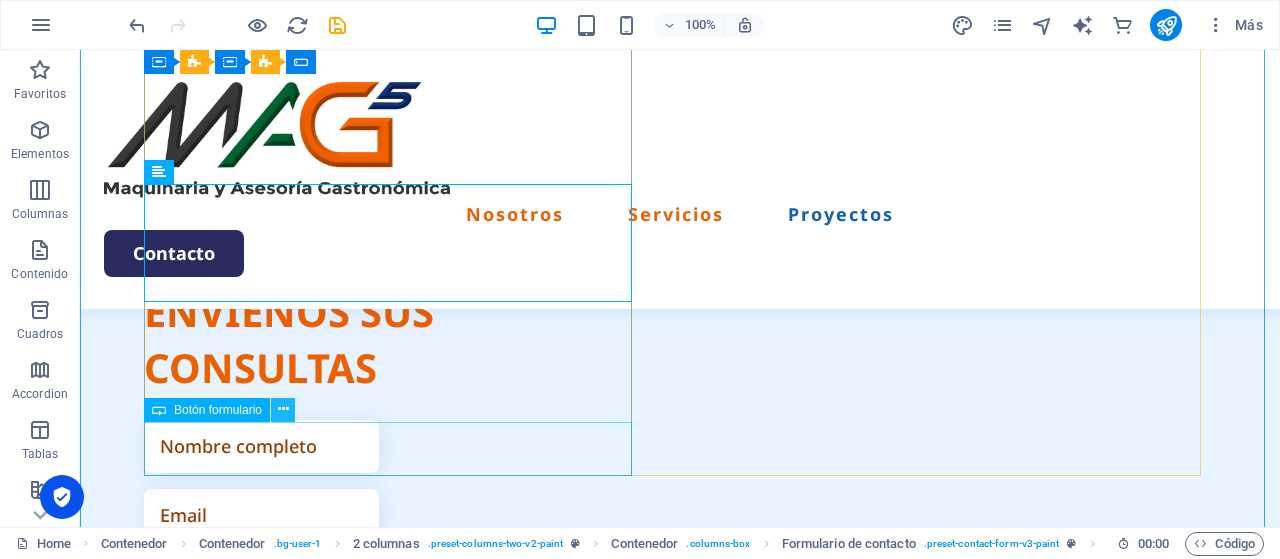 click at bounding box center [283, 409] 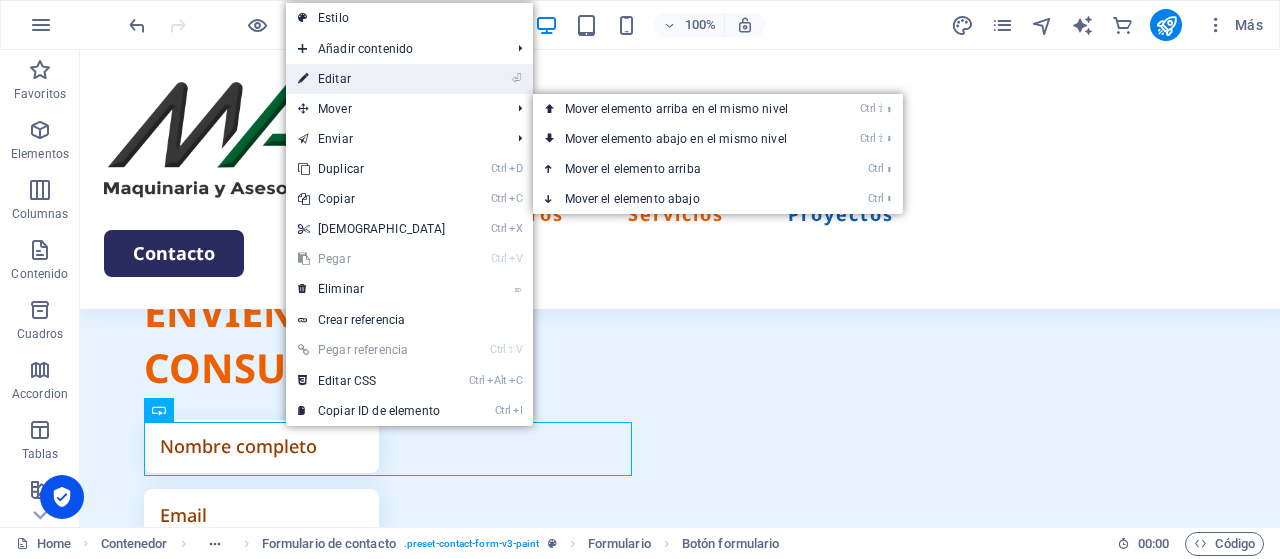 click on "⏎  Editar" at bounding box center (372, 79) 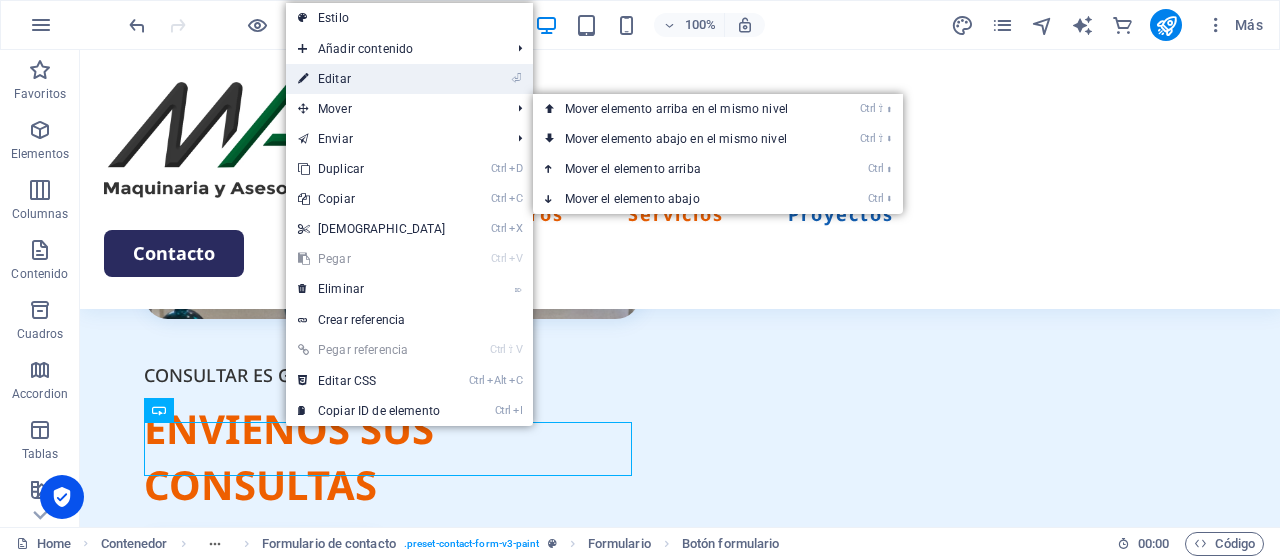 select on "px" 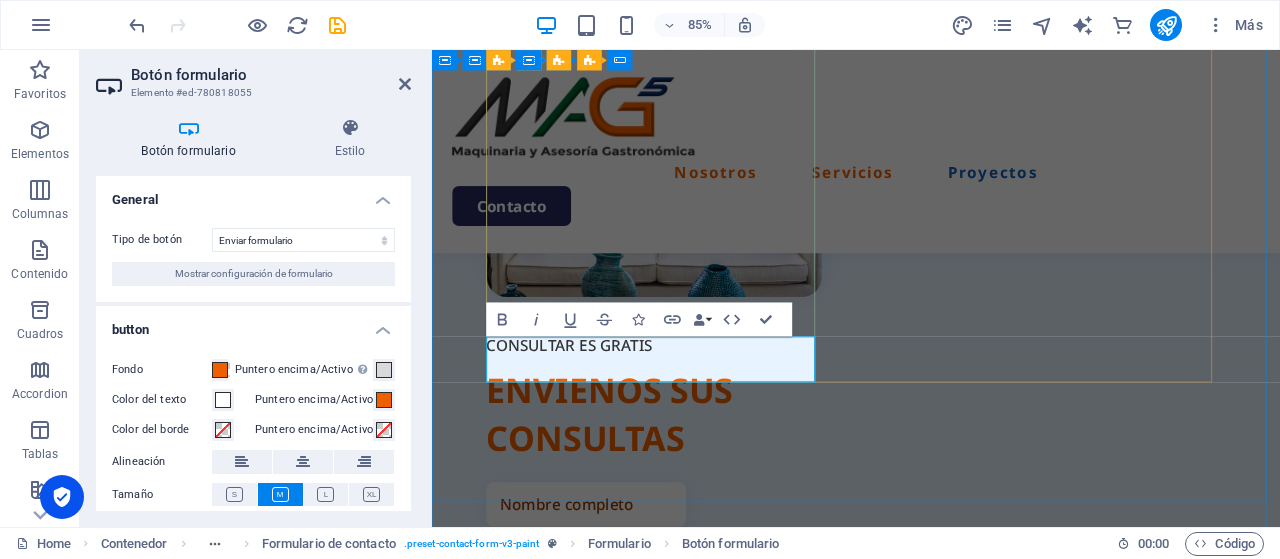 type on "Submit" 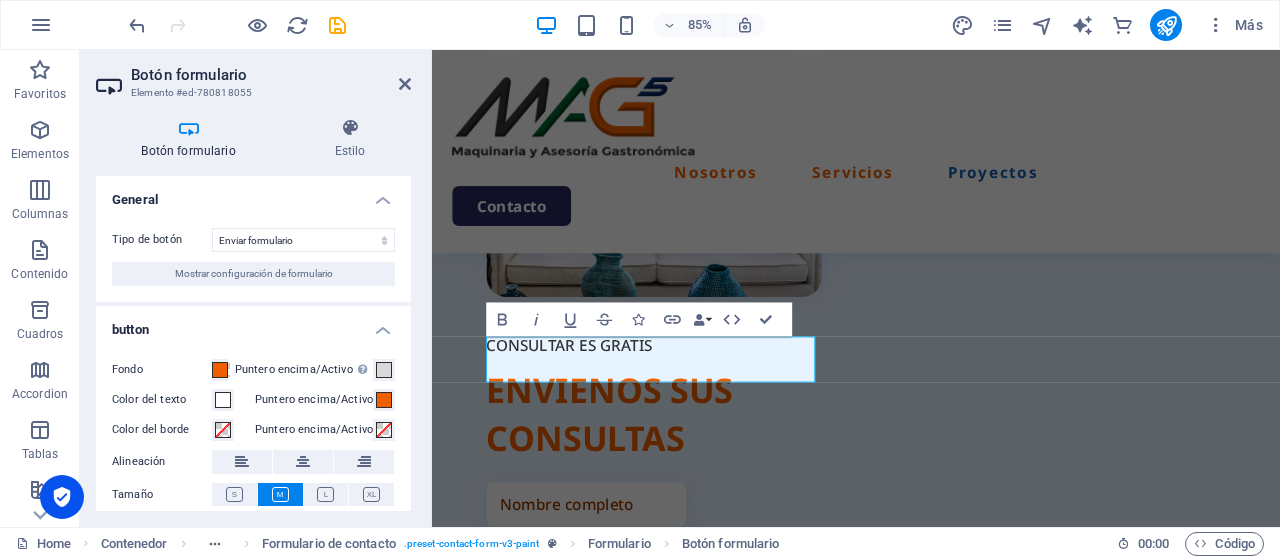 click on "Botón formulario Elemento #ed-780818055" at bounding box center (253, 76) 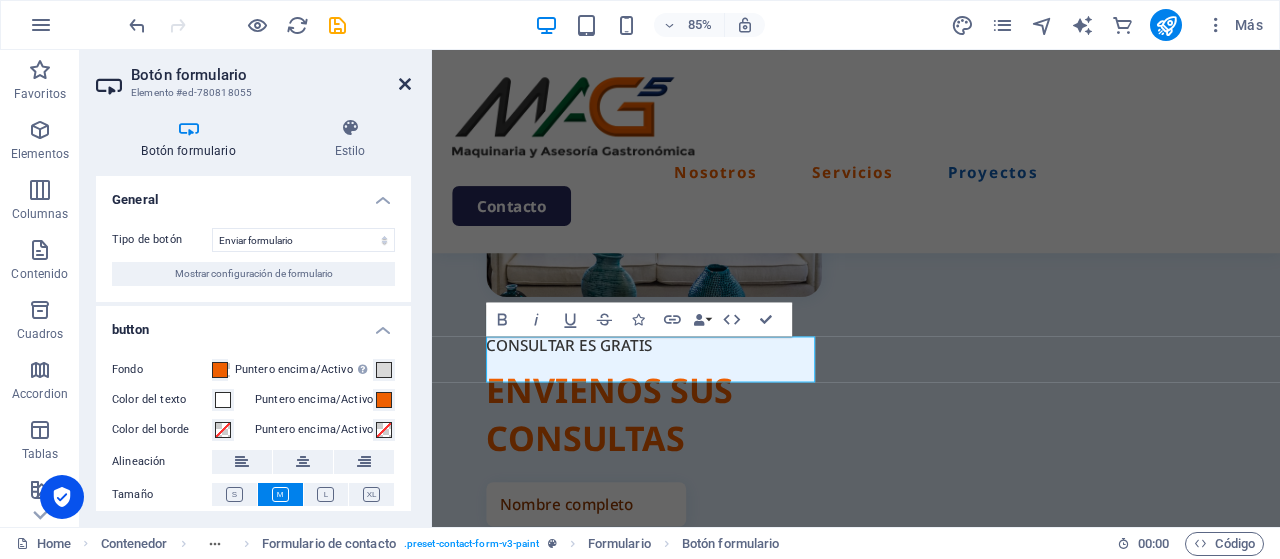 click at bounding box center [405, 84] 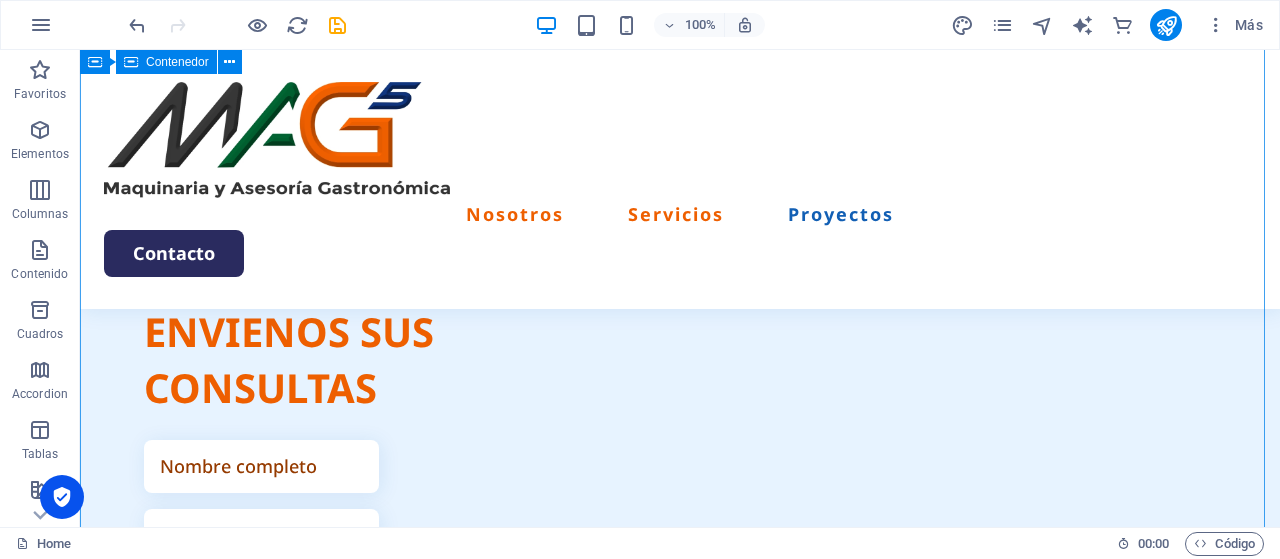 scroll, scrollTop: 5134, scrollLeft: 0, axis: vertical 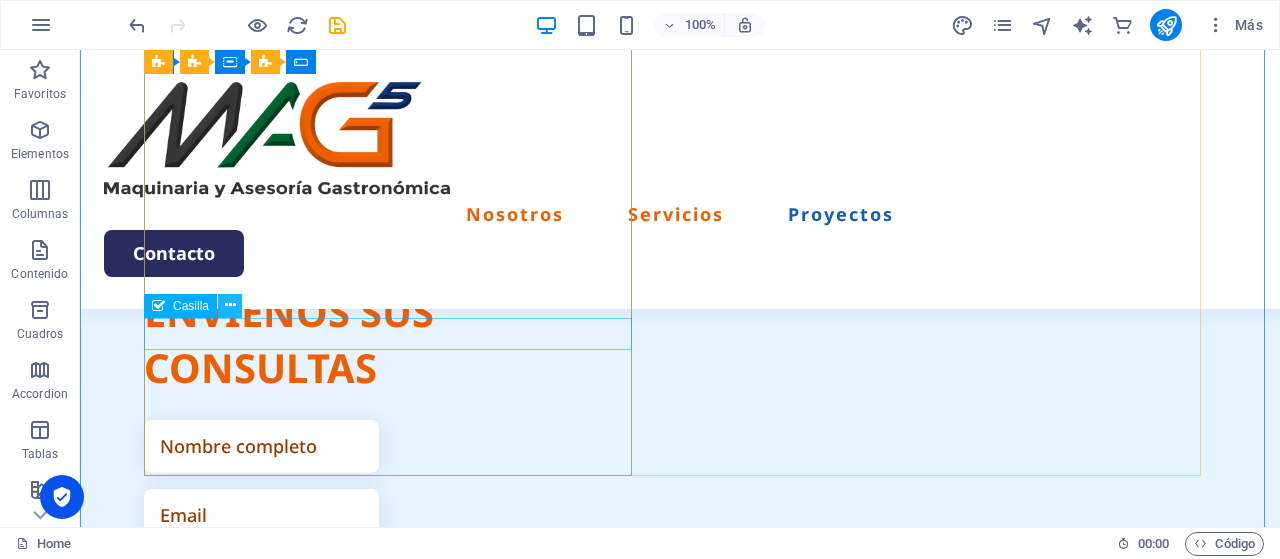 click at bounding box center (230, 306) 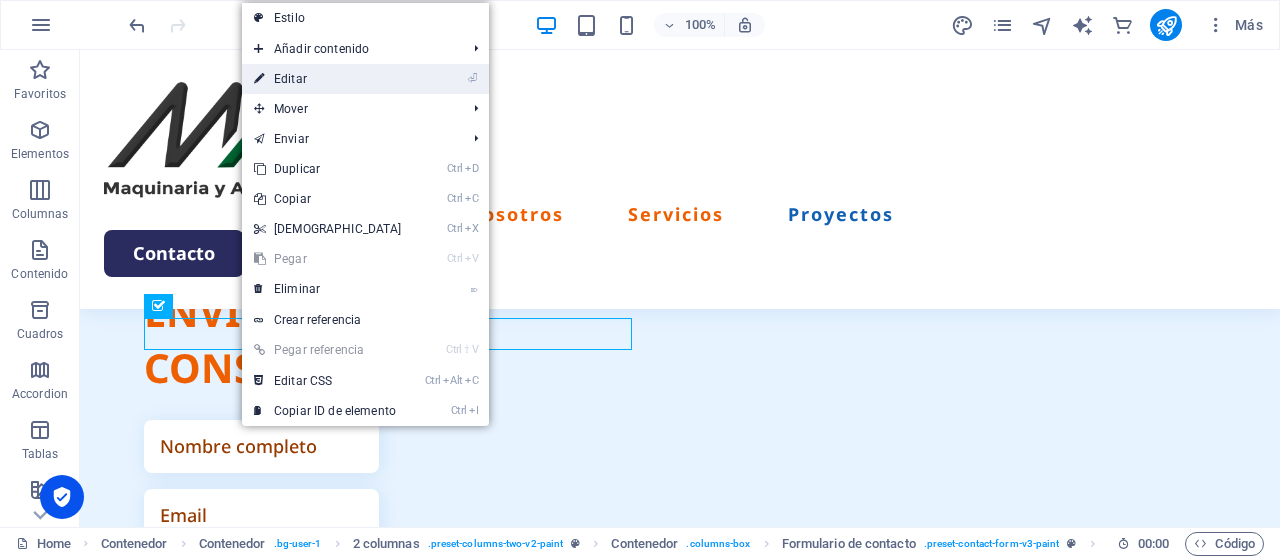 click on "⏎  Editar" at bounding box center (328, 79) 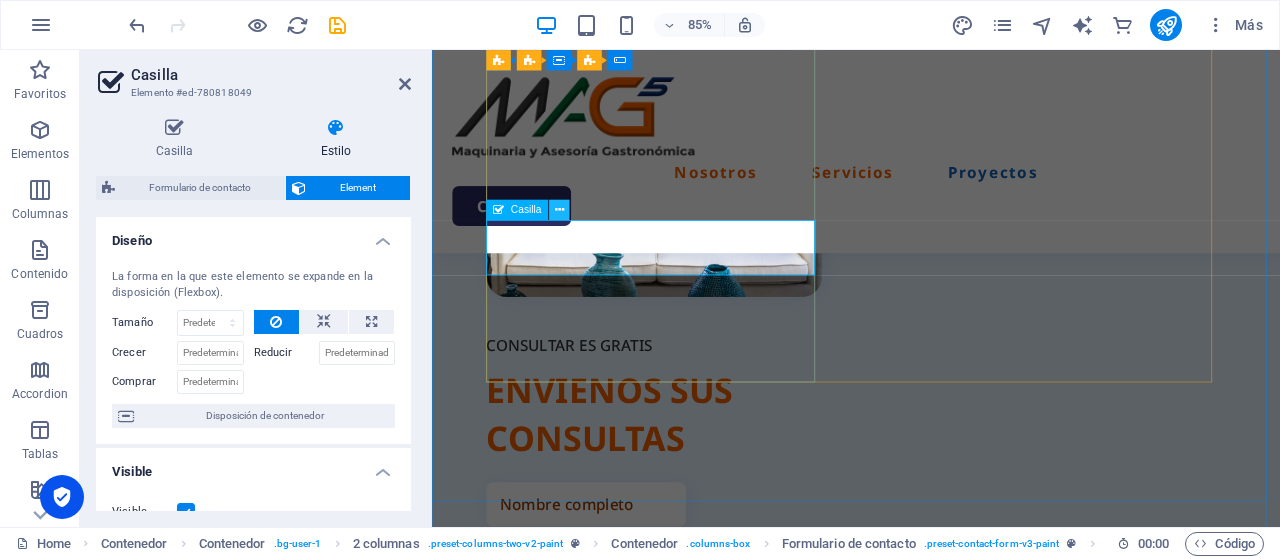 click at bounding box center [559, 210] 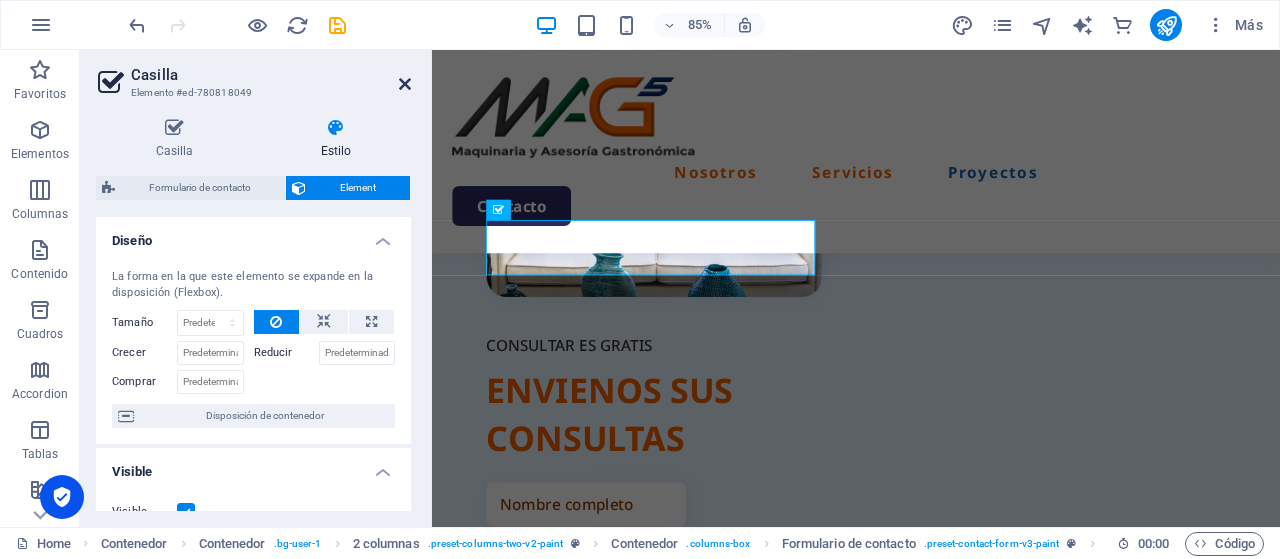 click at bounding box center (405, 84) 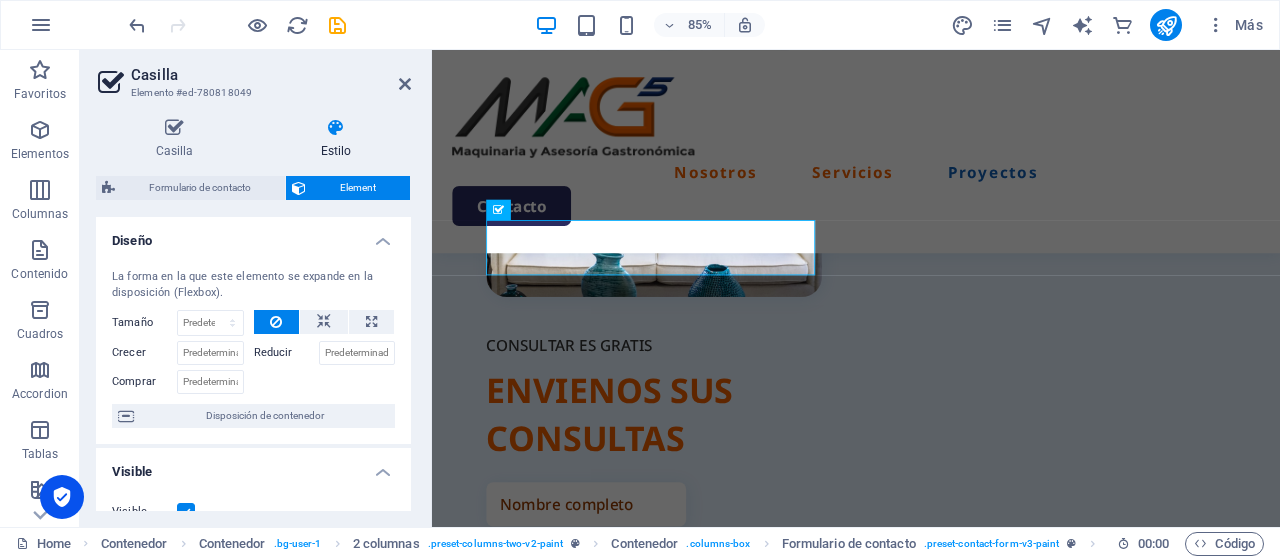 scroll, scrollTop: 5134, scrollLeft: 0, axis: vertical 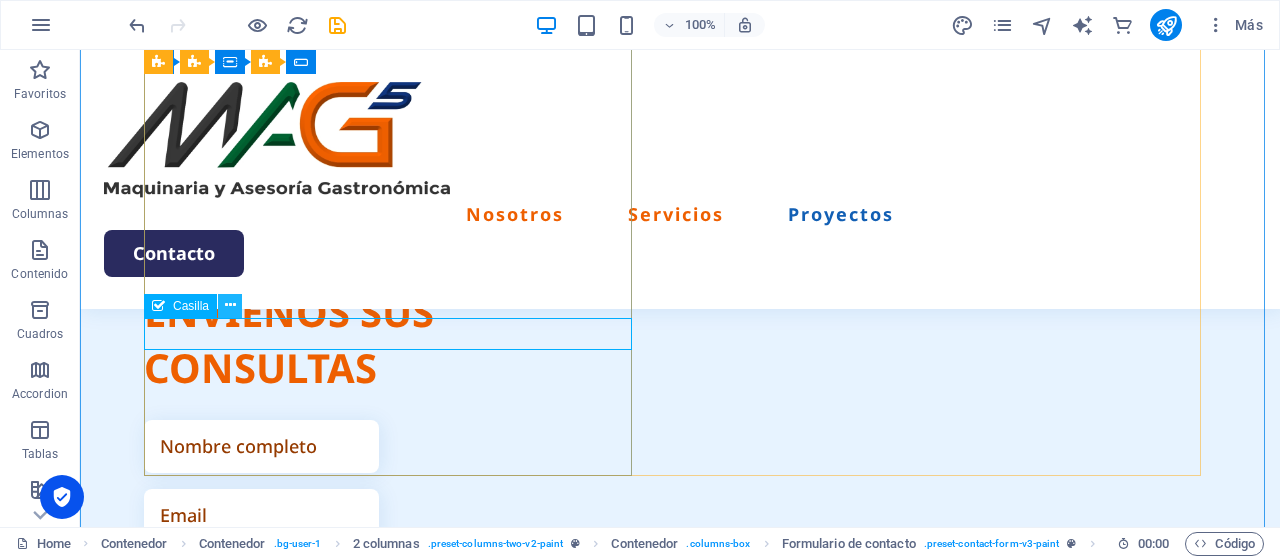 click at bounding box center (230, 305) 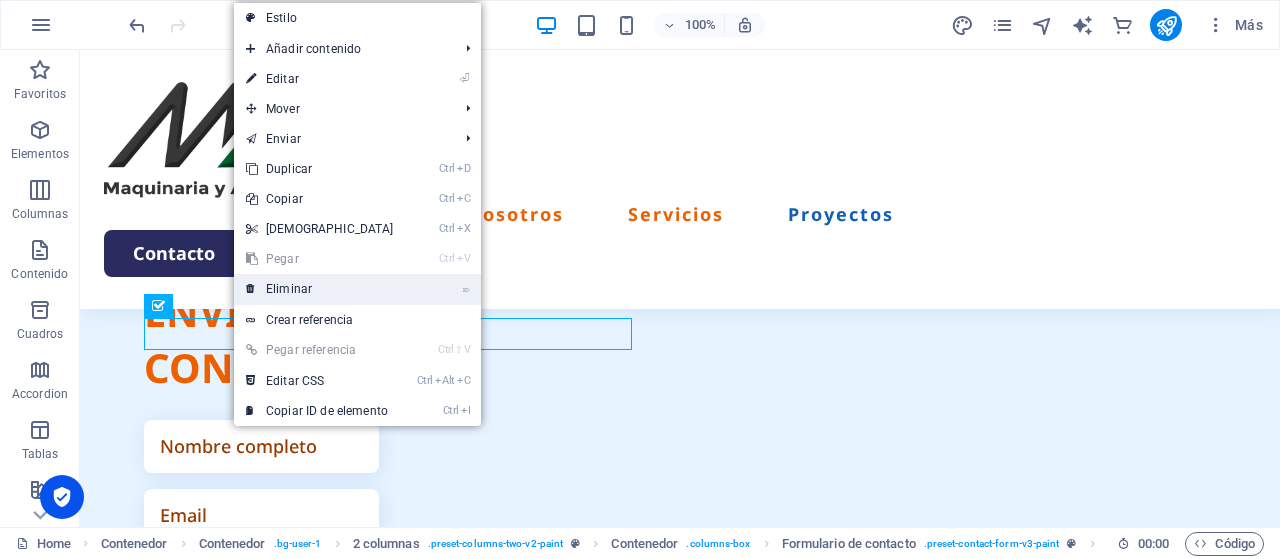 click on "⌦  Eliminar" at bounding box center (320, 289) 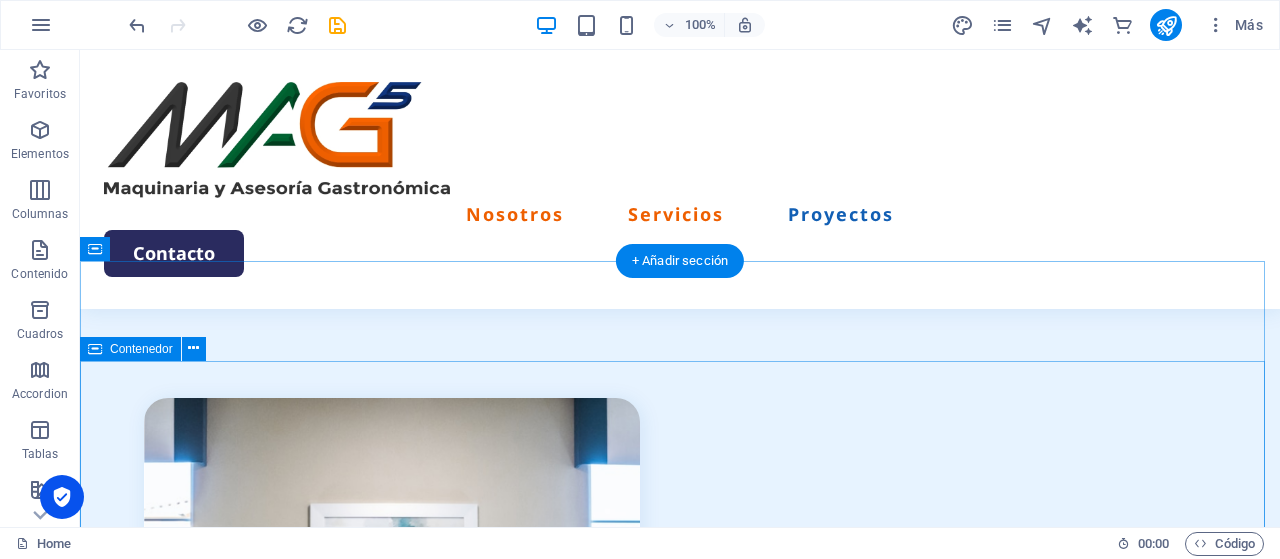 scroll, scrollTop: 4410, scrollLeft: 0, axis: vertical 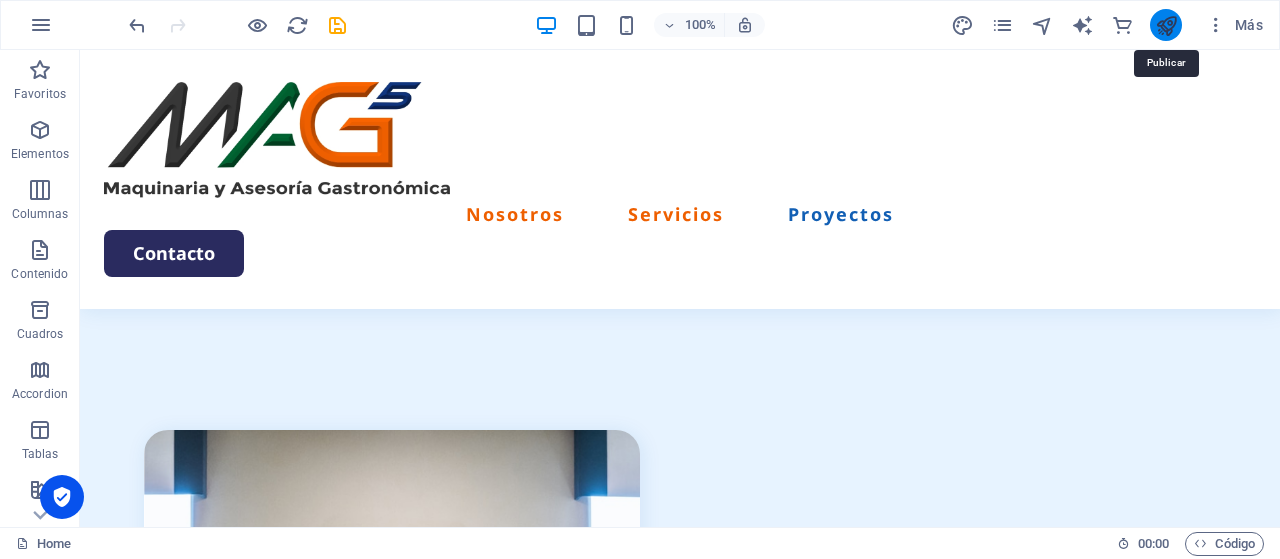 click at bounding box center (1166, 25) 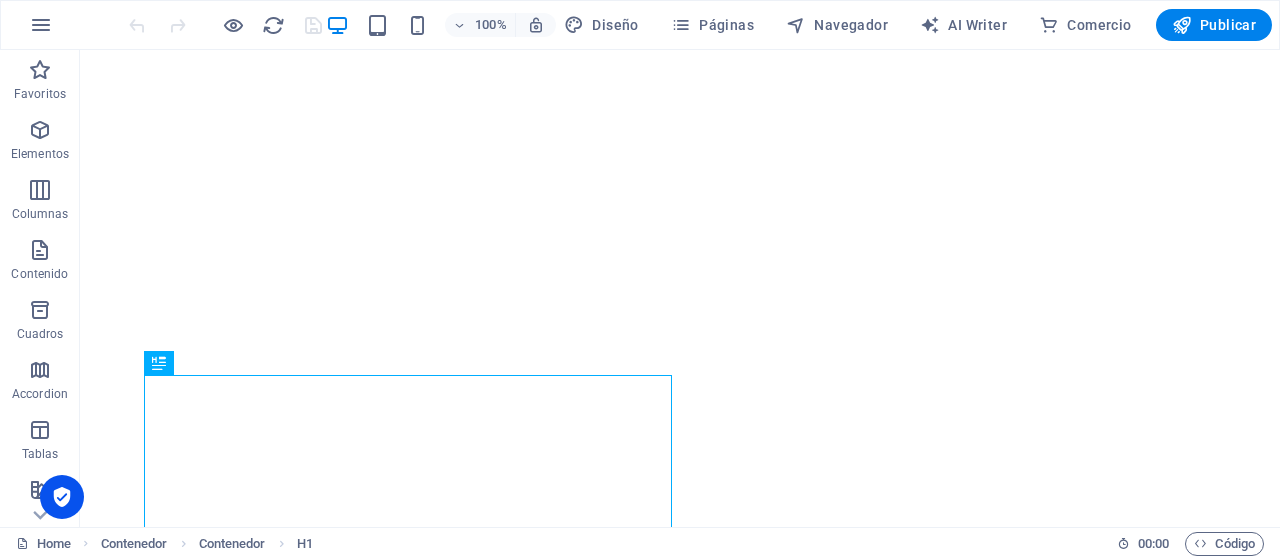 scroll, scrollTop: 0, scrollLeft: 0, axis: both 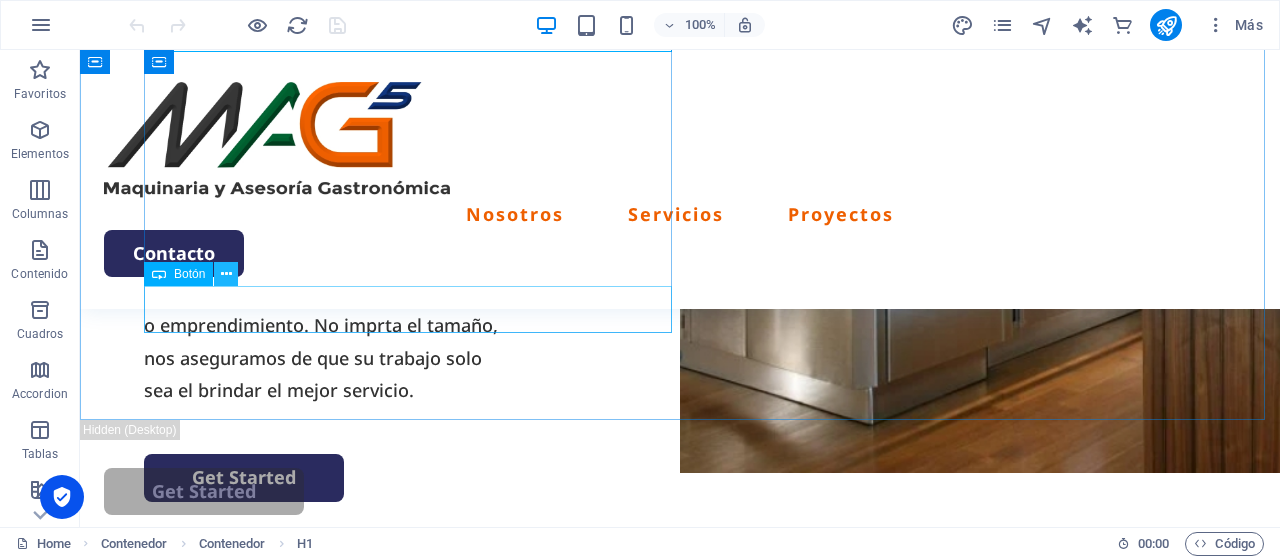 click at bounding box center [226, 274] 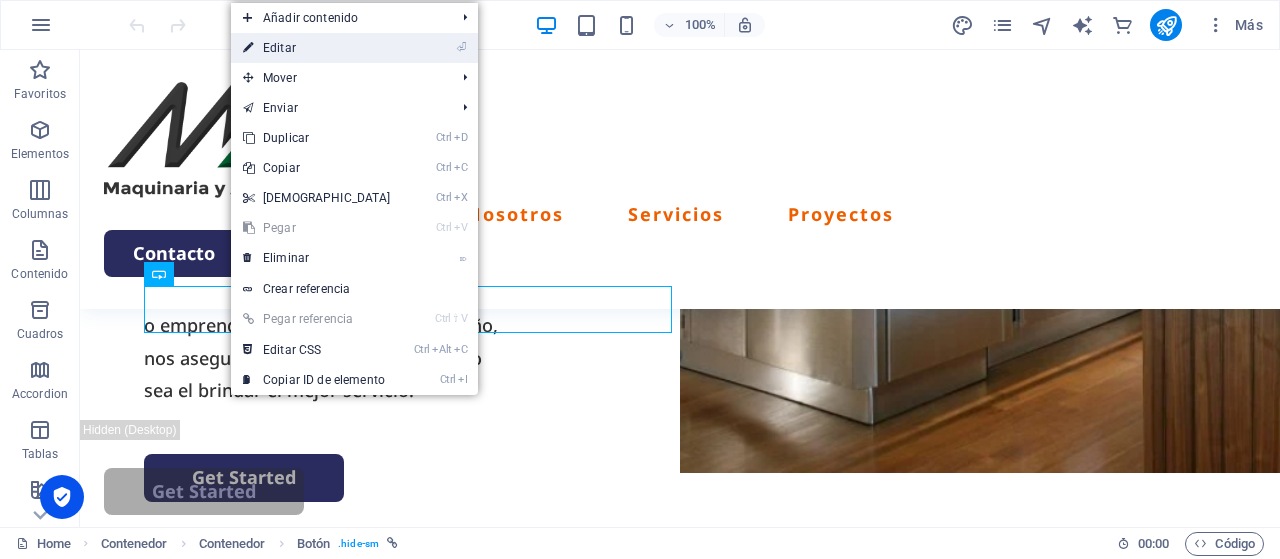 drag, startPoint x: 326, startPoint y: 57, endPoint x: 8, endPoint y: 128, distance: 325.8297 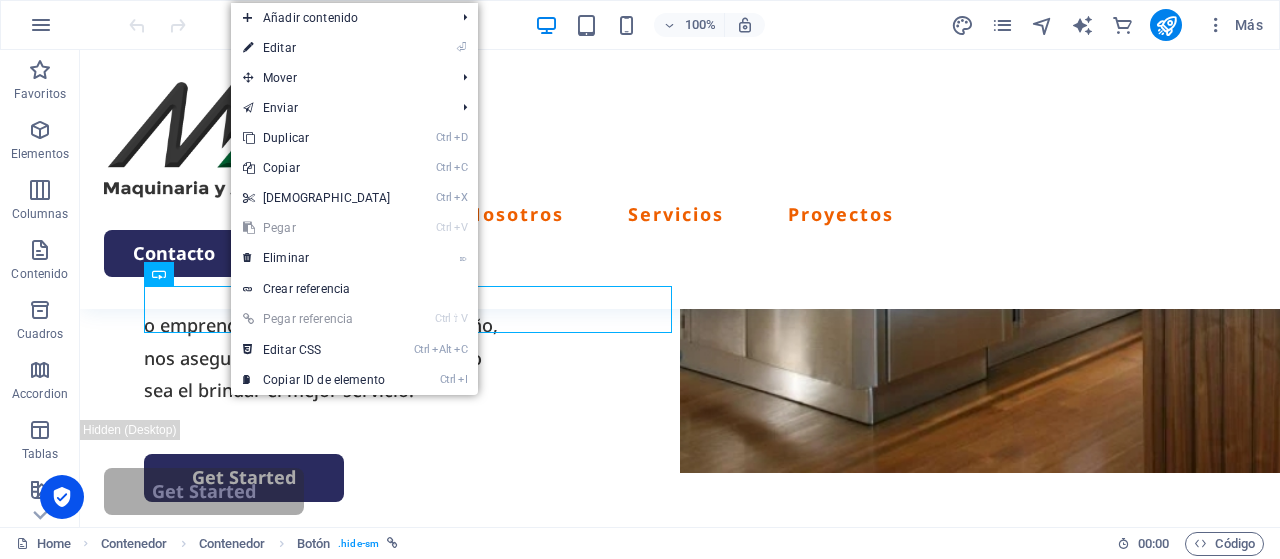 select on "px" 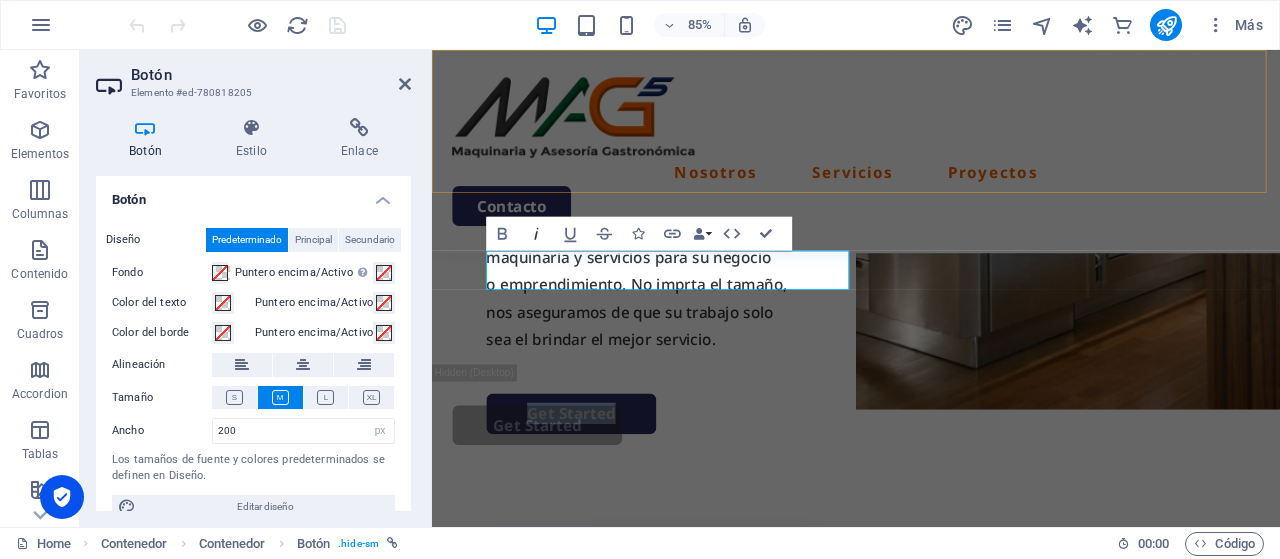 scroll, scrollTop: 476, scrollLeft: 0, axis: vertical 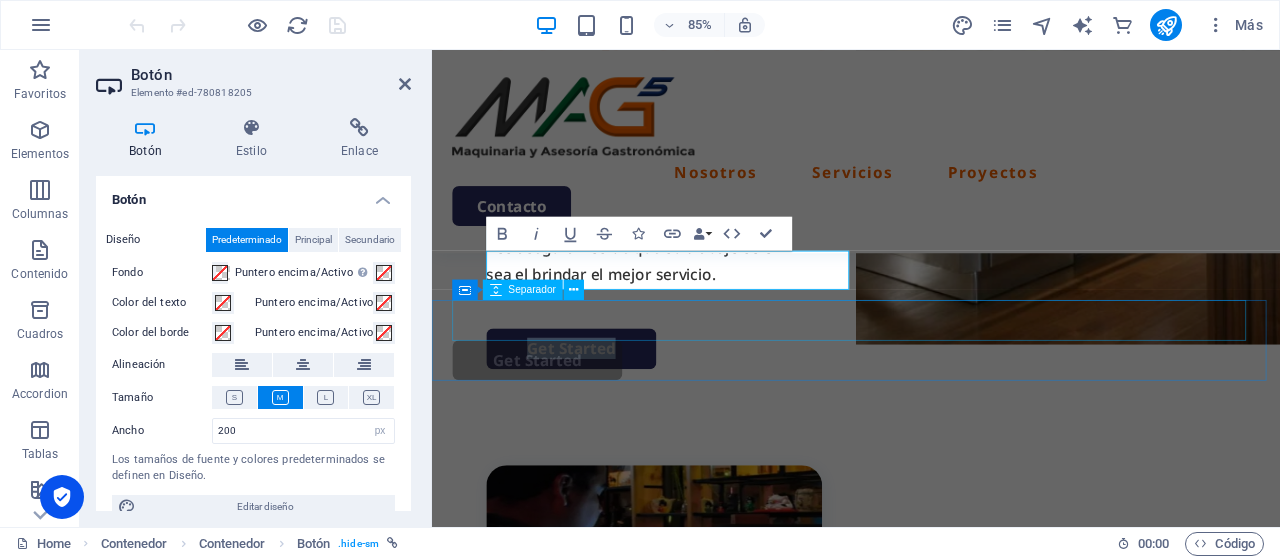 type 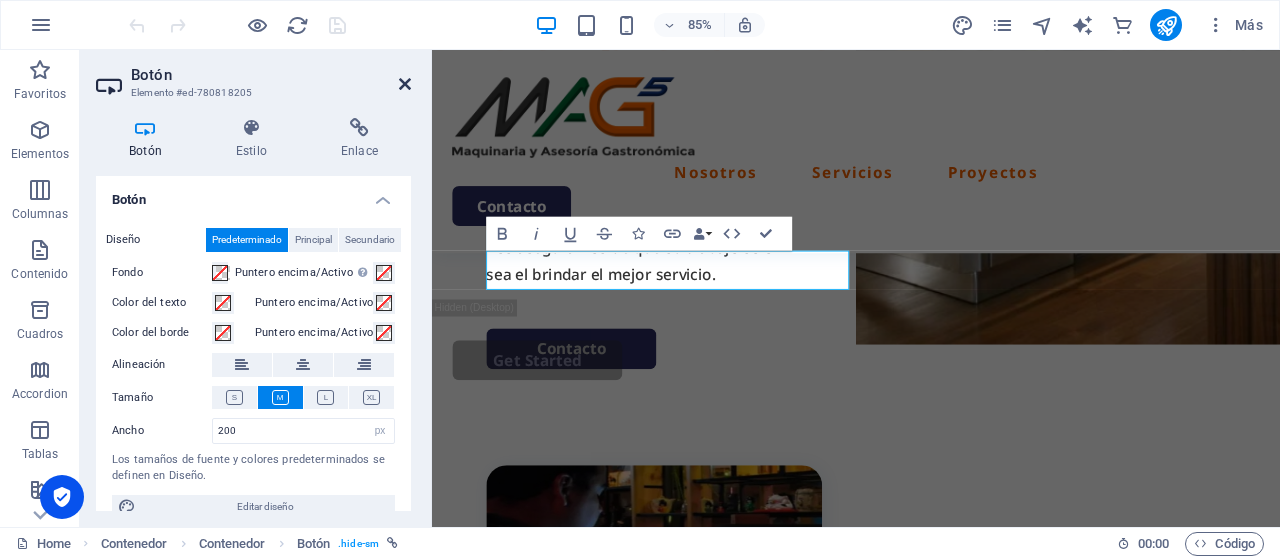 click at bounding box center [405, 84] 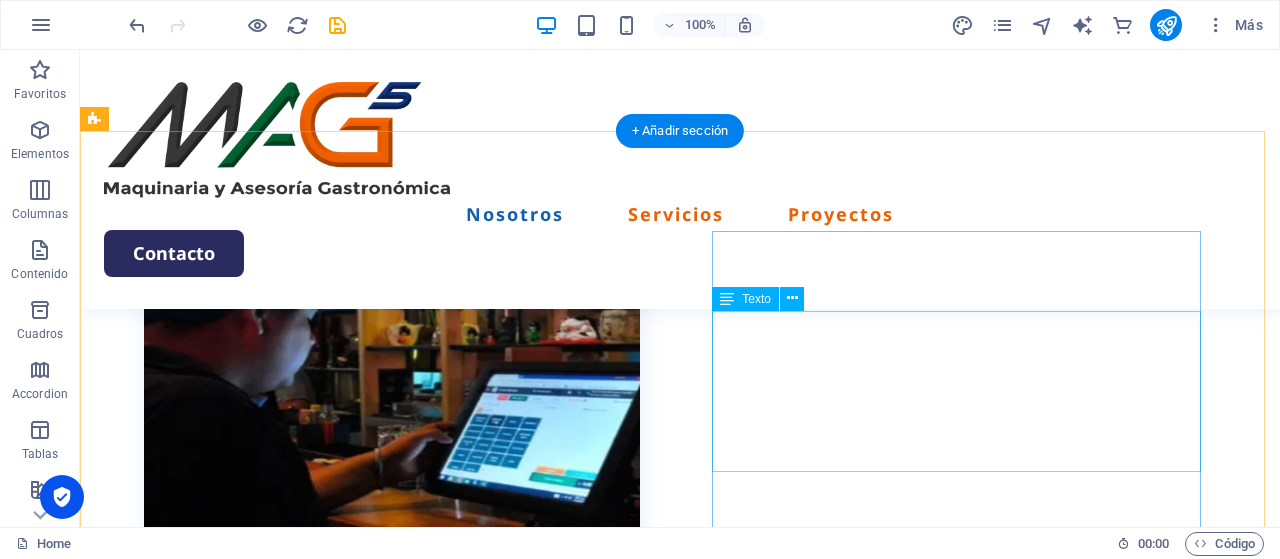 scroll, scrollTop: 700, scrollLeft: 0, axis: vertical 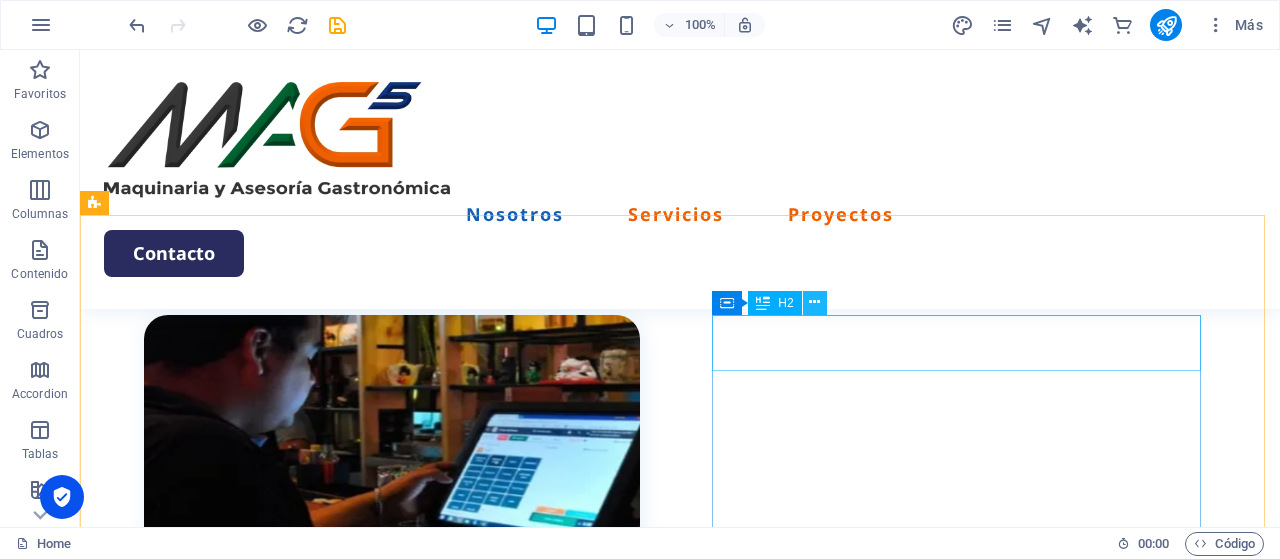 click at bounding box center [814, 302] 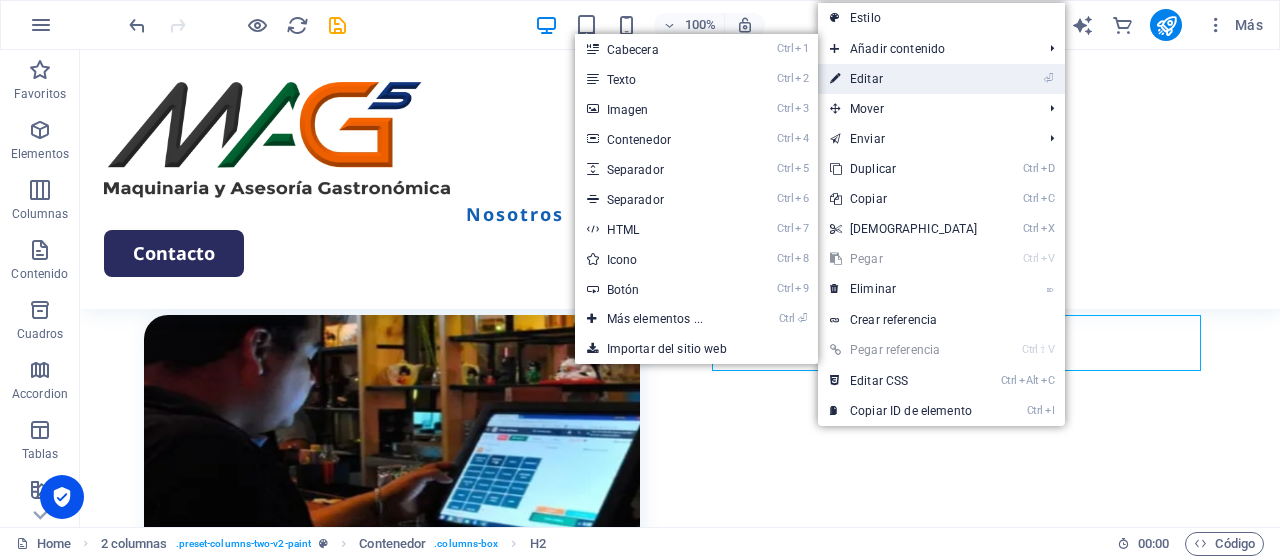 click on "⏎  Editar" at bounding box center [904, 79] 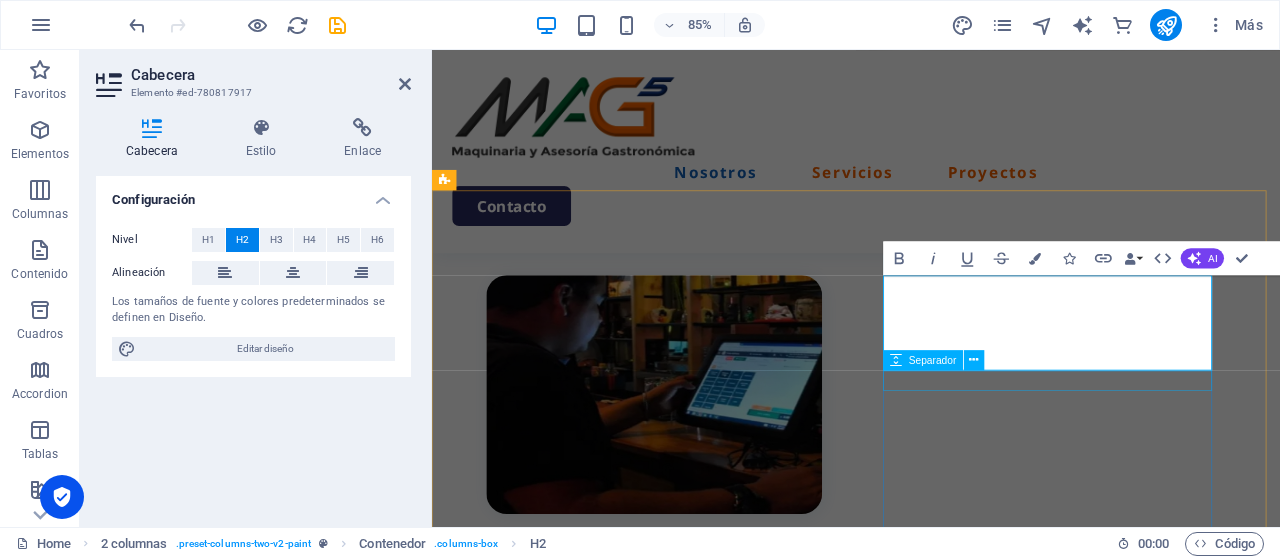 type 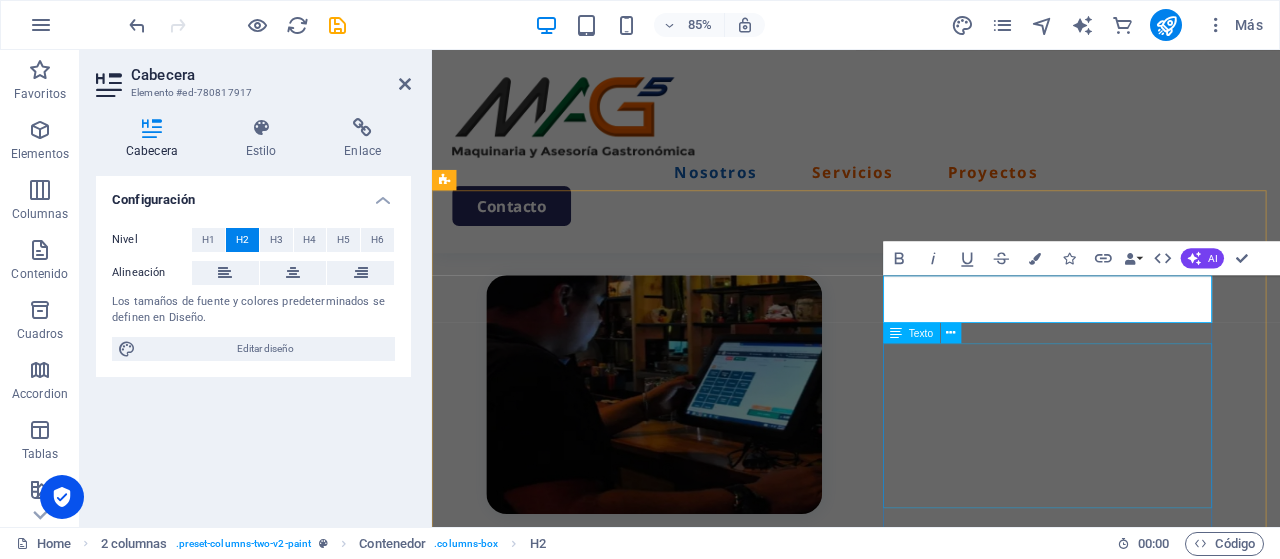 click on "No solo nos preocupamos de que su sistema informático sea funcional y opere de forma  adecuada, si no que también nos preocupamos de que su personal maneje de la mejor manera las herramientas que nustros sistemas les pueden ofrecer." at bounding box center [693, 813] 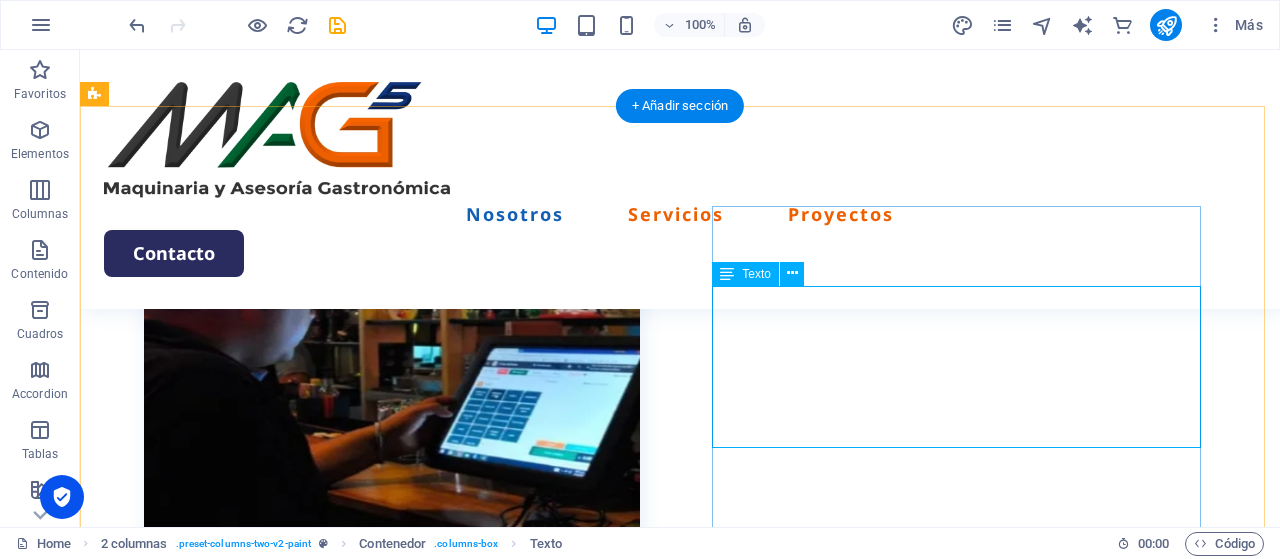 scroll, scrollTop: 724, scrollLeft: 0, axis: vertical 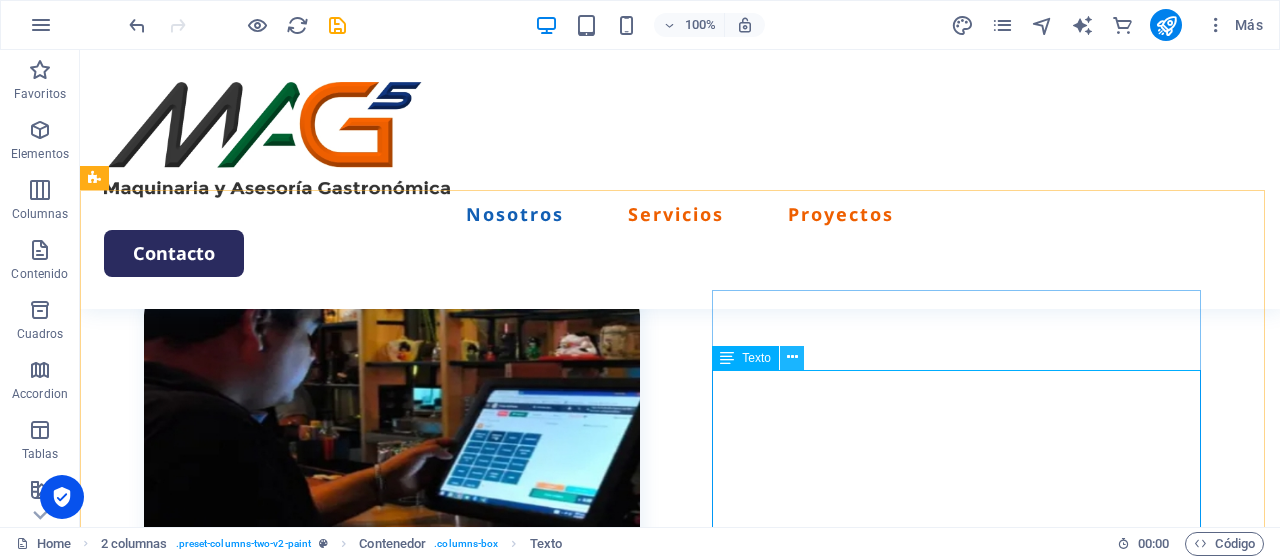 click at bounding box center [792, 357] 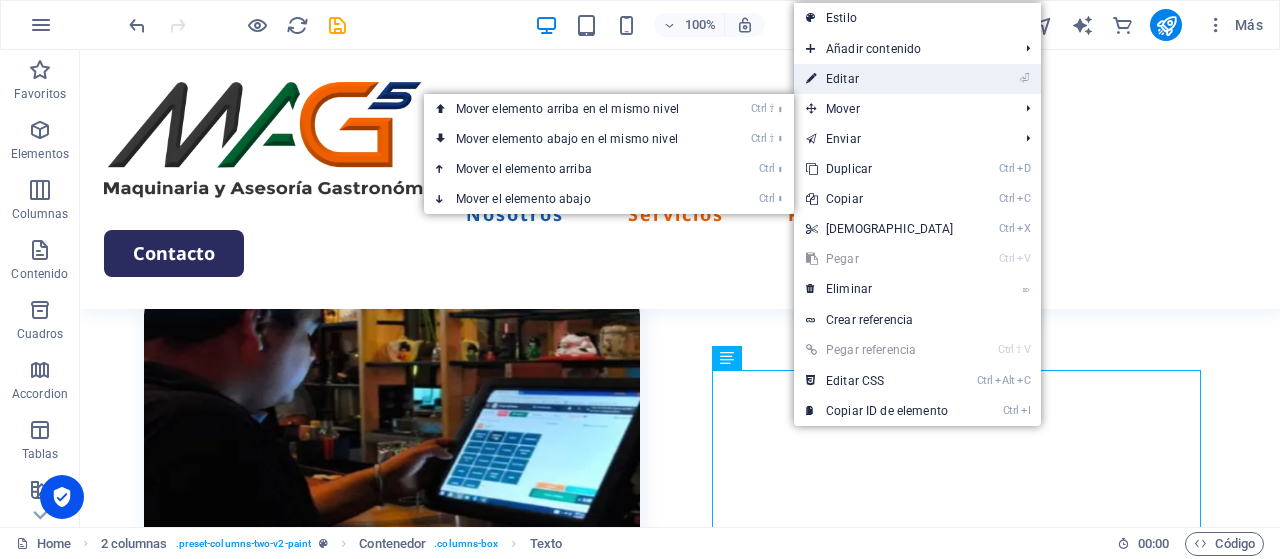 click on "⏎  Editar" at bounding box center (880, 79) 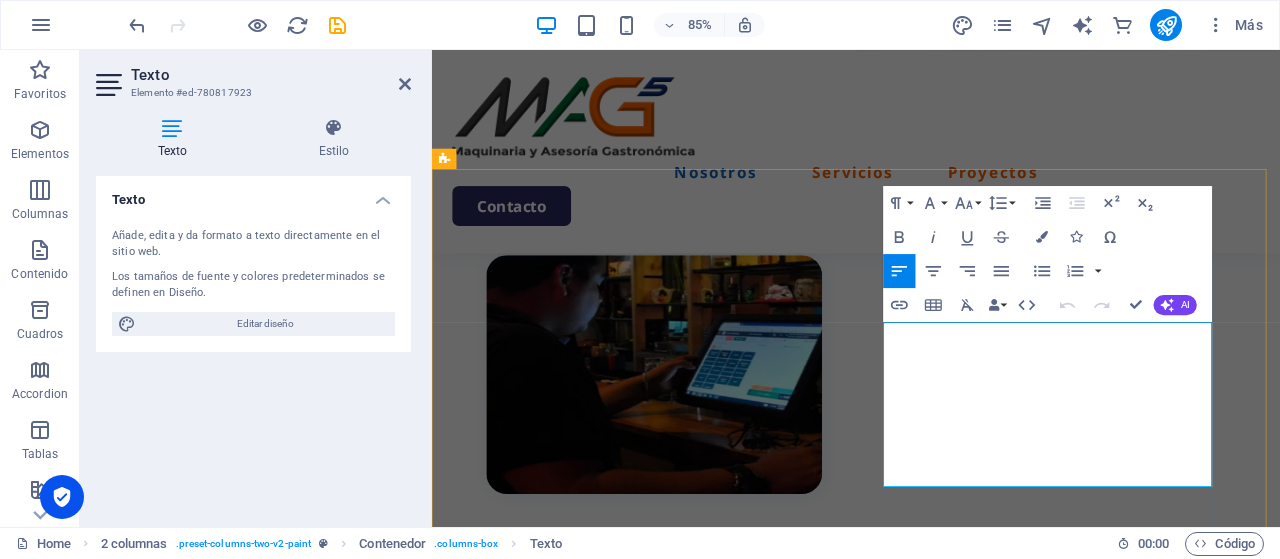drag, startPoint x: 971, startPoint y: 386, endPoint x: 1312, endPoint y: 549, distance: 377.95502 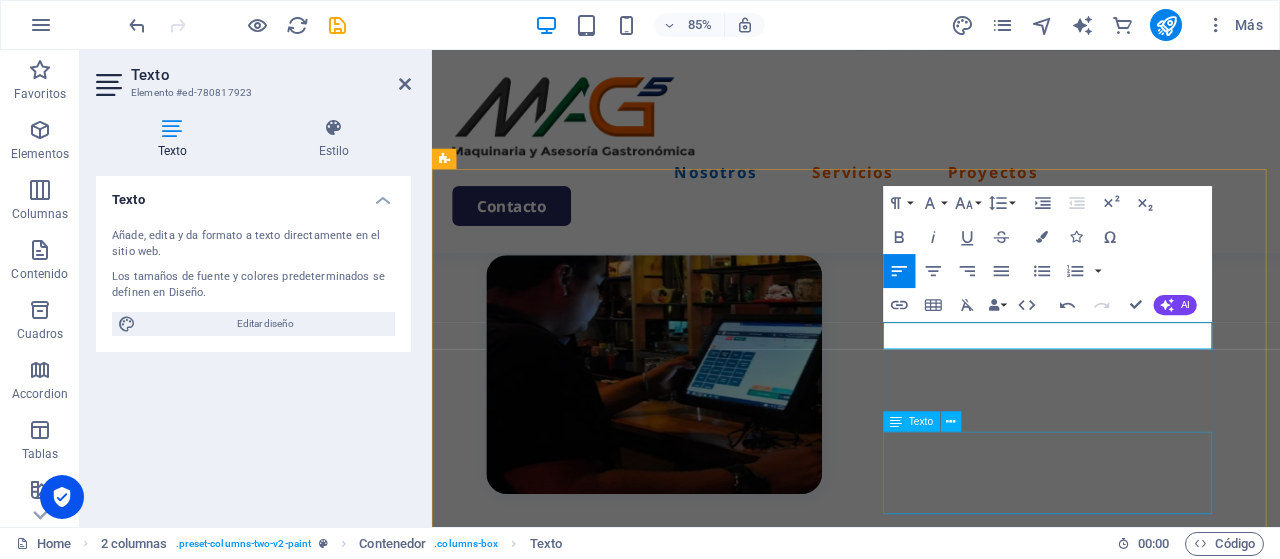 type 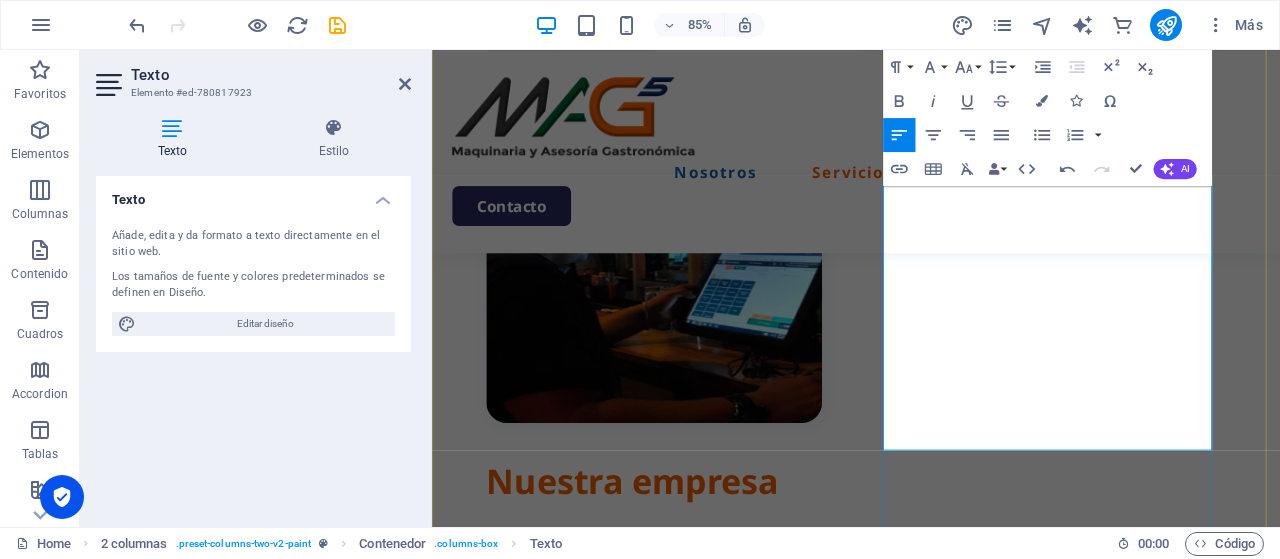 scroll, scrollTop: 903, scrollLeft: 0, axis: vertical 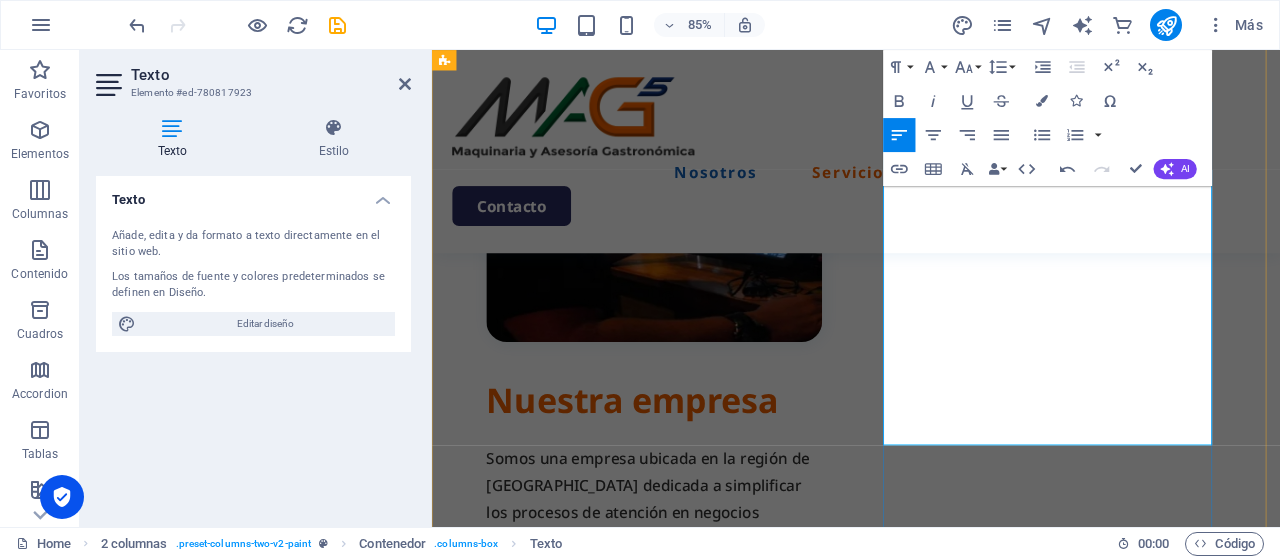click on "​Somos una empresa ubicada en la región de [GEOGRAPHIC_DATA] dedicada a simplificar los procesos de atención en negocios gastronómicos. Nuestra experiencia en atención a clientes, iniciación de negocios e implementación de maquinarias y tecnologías que ayudan a los empresarios a controlar de mejor manera sus negocios y además lograr mejorar la calidad de atención." at bounding box center [693, 659] 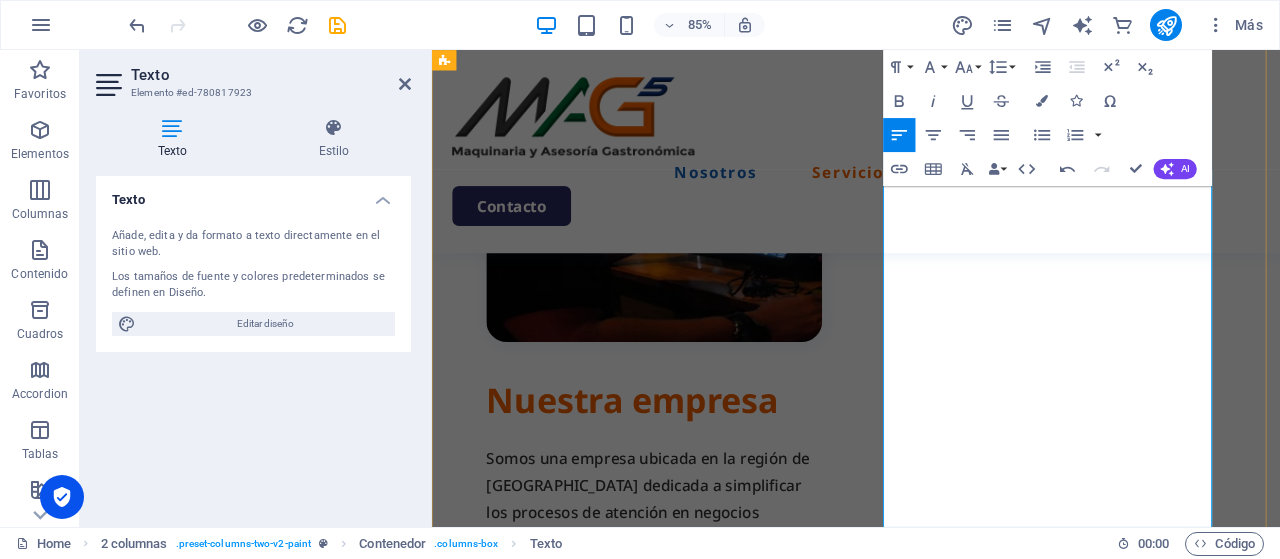 click on "Nuestro objetivo es hacer más amigables los procesos administrativos, de manera que la principal" at bounding box center [693, 852] 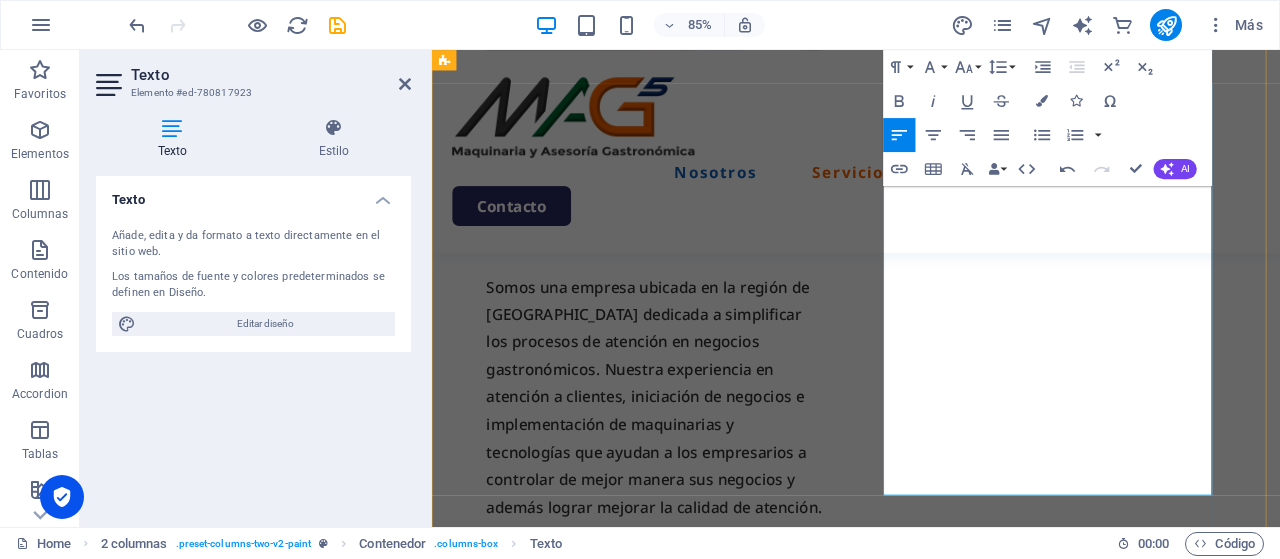 scroll, scrollTop: 1165, scrollLeft: 0, axis: vertical 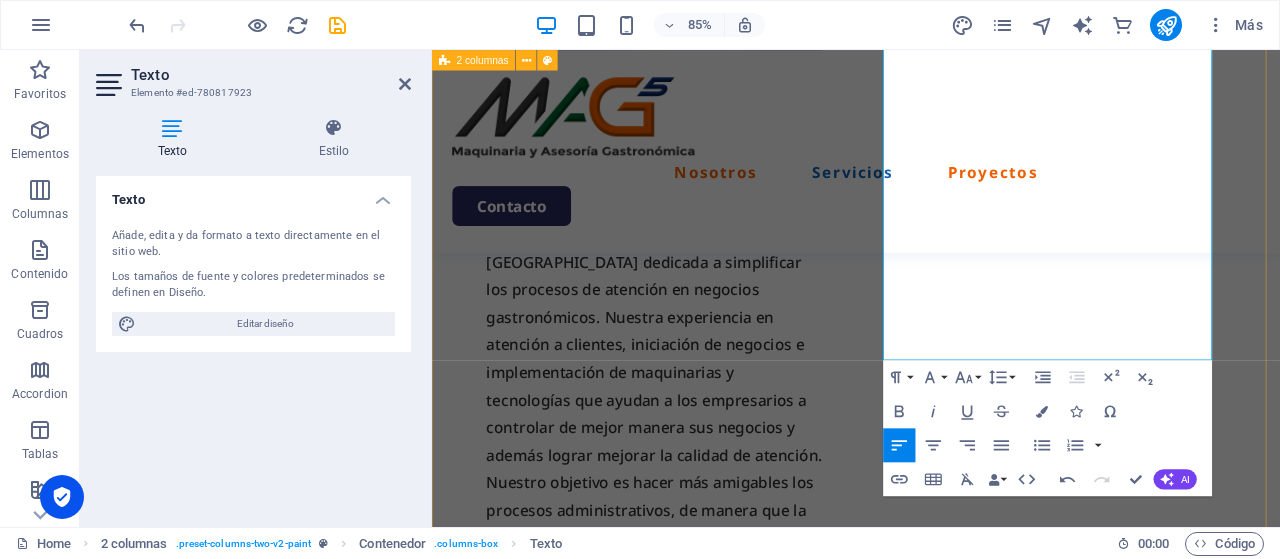 drag, startPoint x: 716, startPoint y: 465, endPoint x: 771, endPoint y: 470, distance: 55.226807 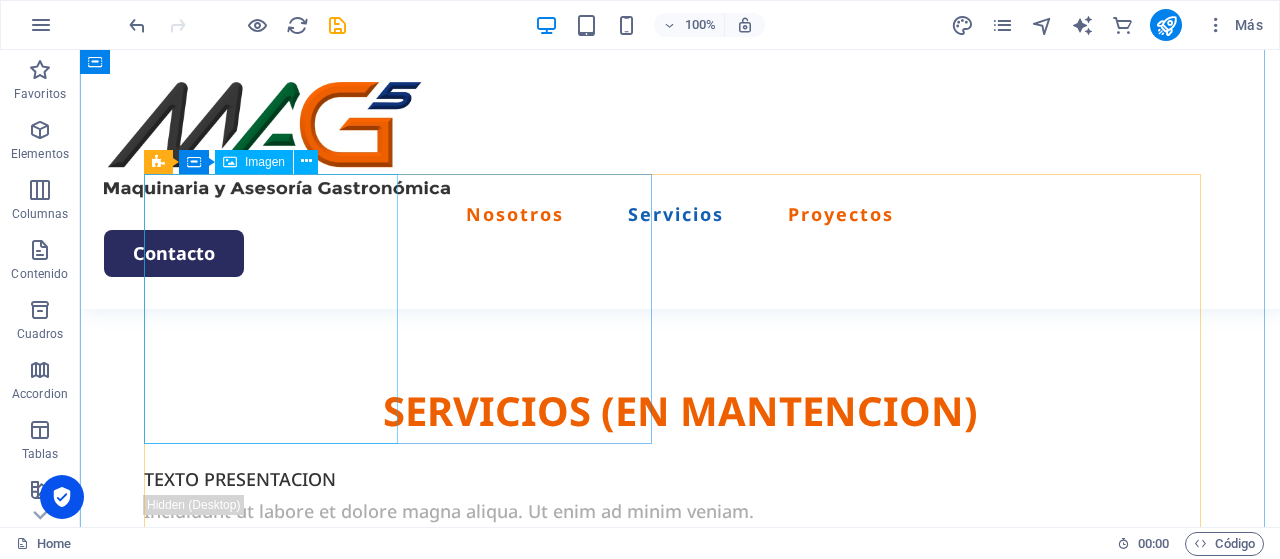 scroll, scrollTop: 1664, scrollLeft: 0, axis: vertical 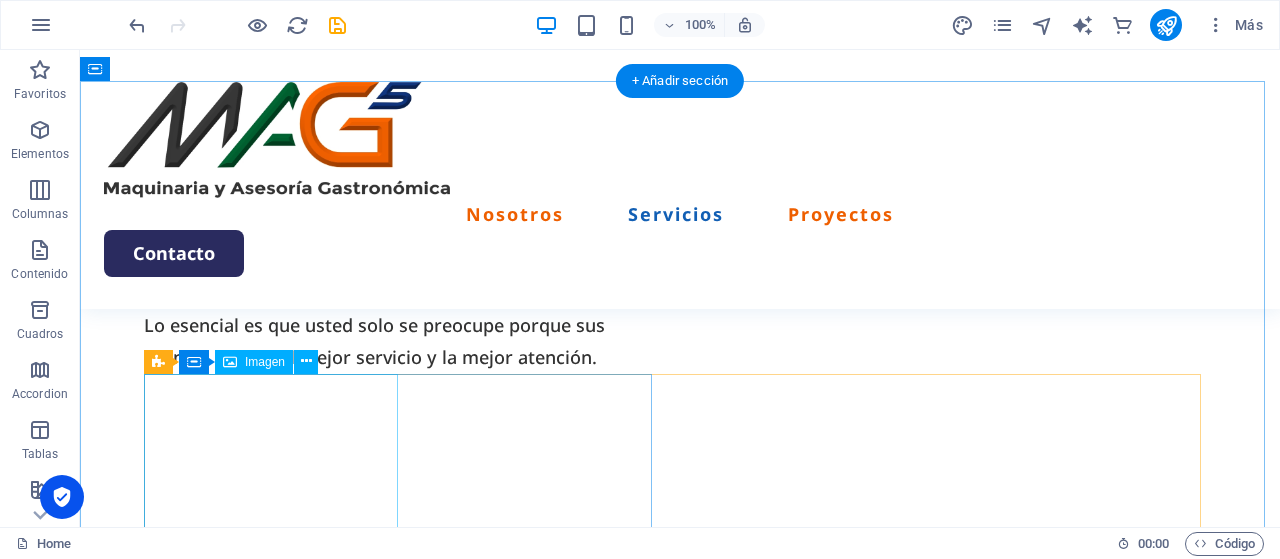 click at bounding box center (402, 901) 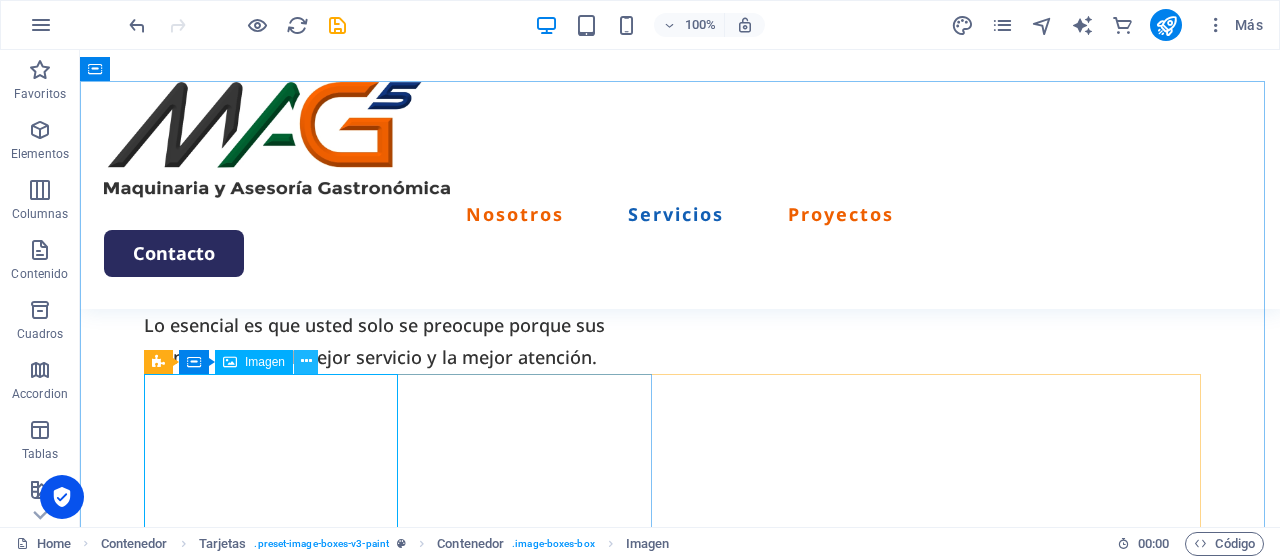 click at bounding box center (306, 361) 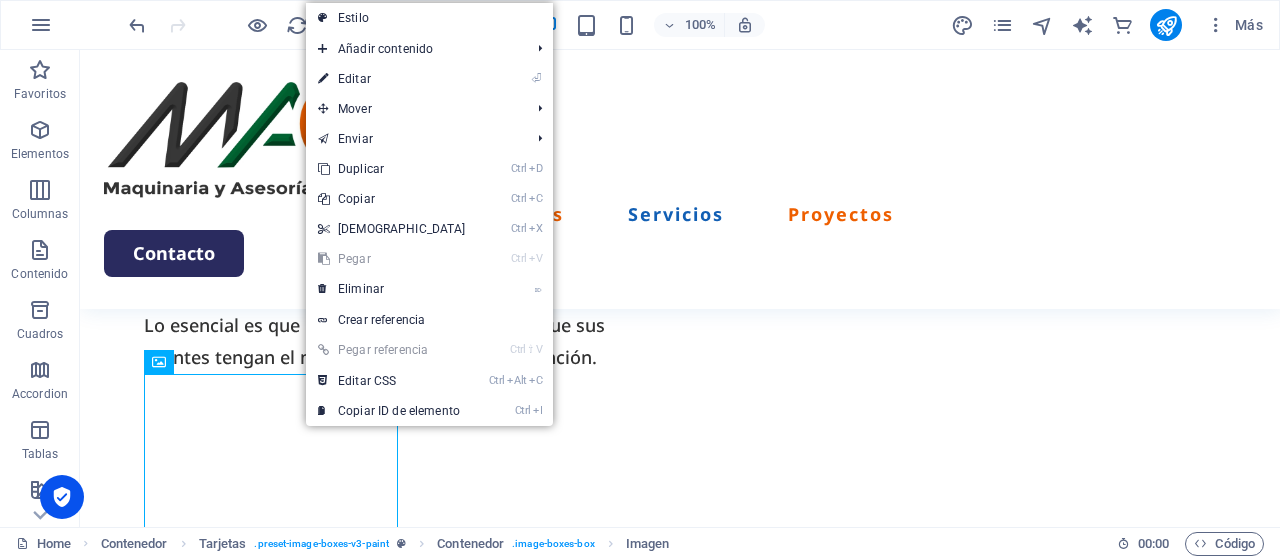 click on "⏎  Editar" at bounding box center [392, 79] 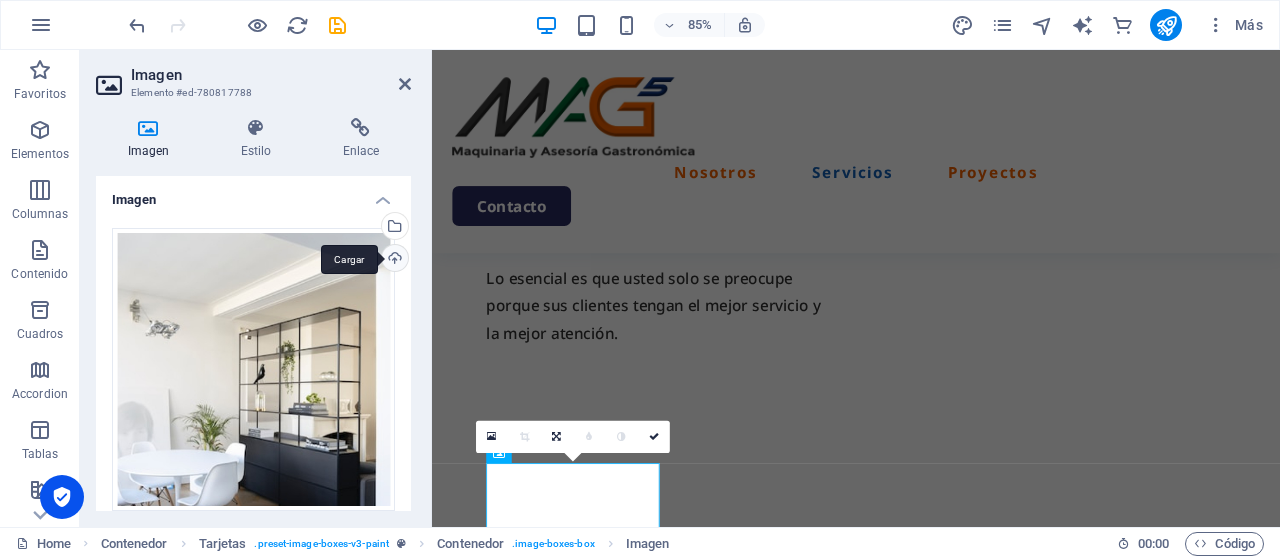 click on "Cargar" at bounding box center (393, 260) 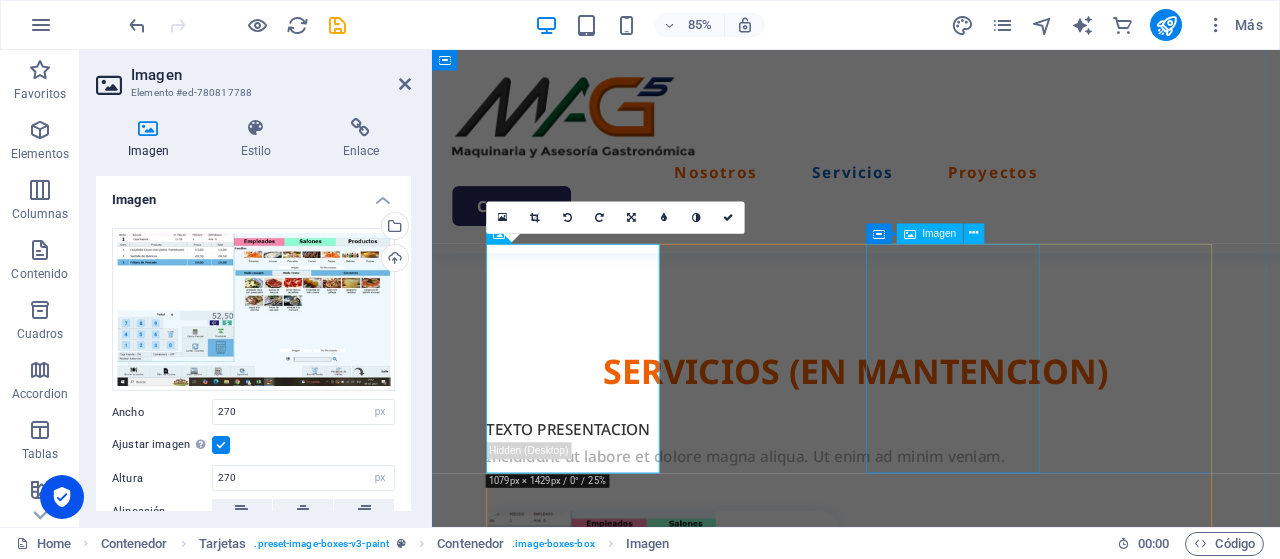 scroll, scrollTop: 1964, scrollLeft: 0, axis: vertical 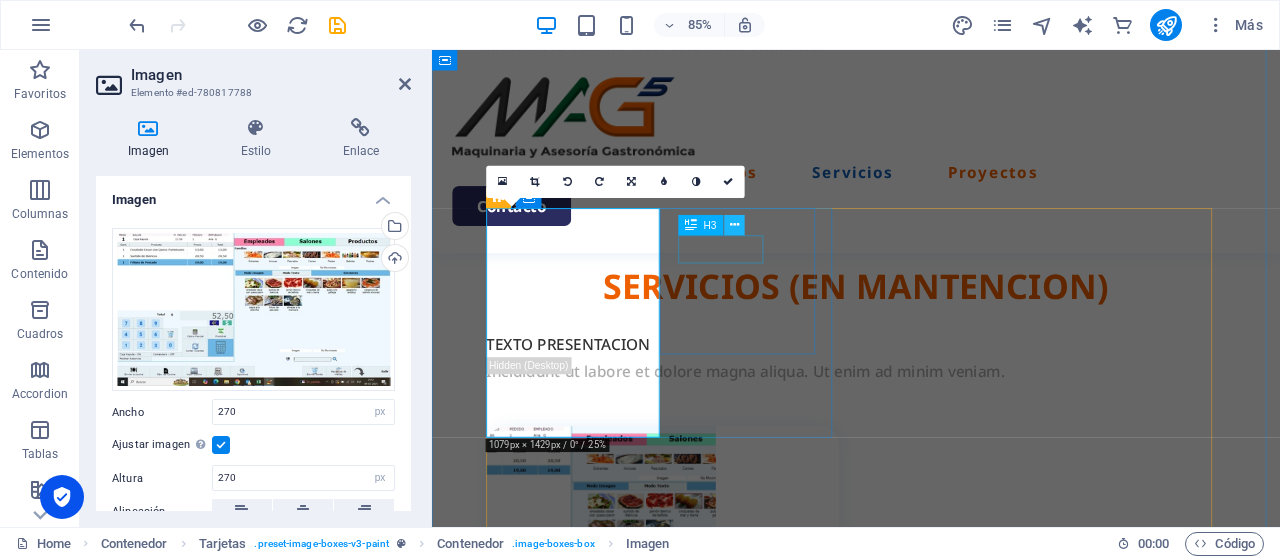 click at bounding box center [734, 225] 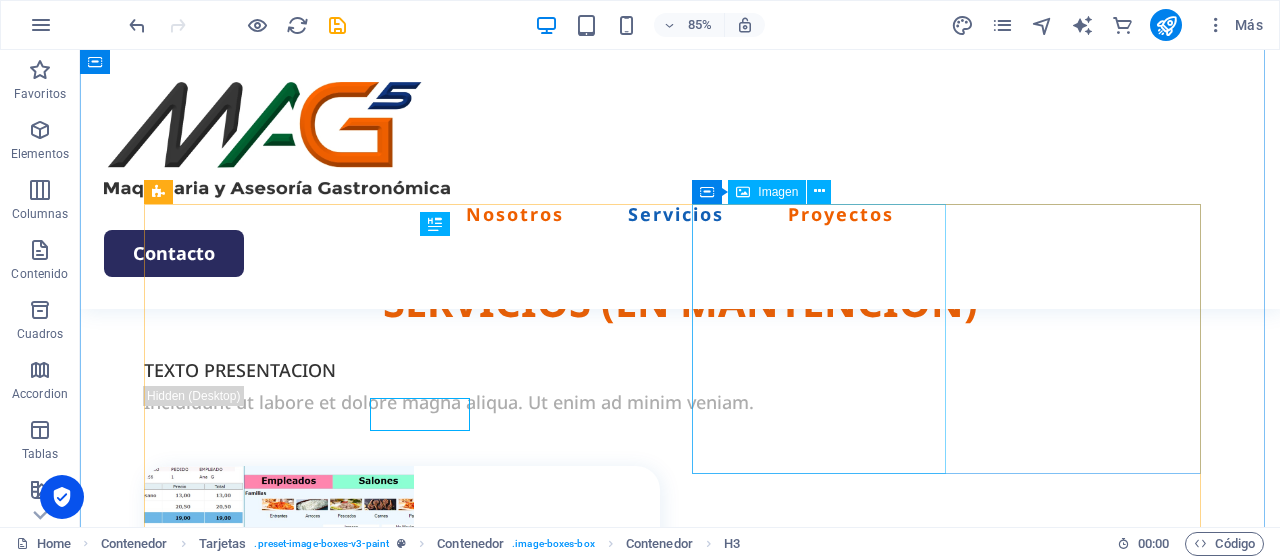 scroll, scrollTop: 1834, scrollLeft: 0, axis: vertical 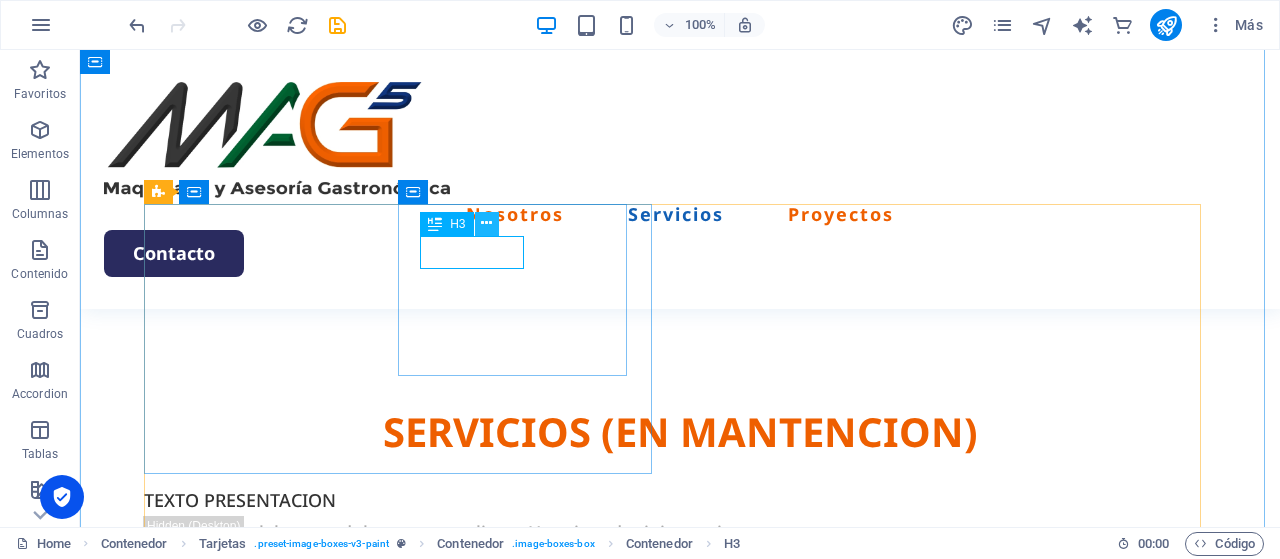 click at bounding box center (487, 224) 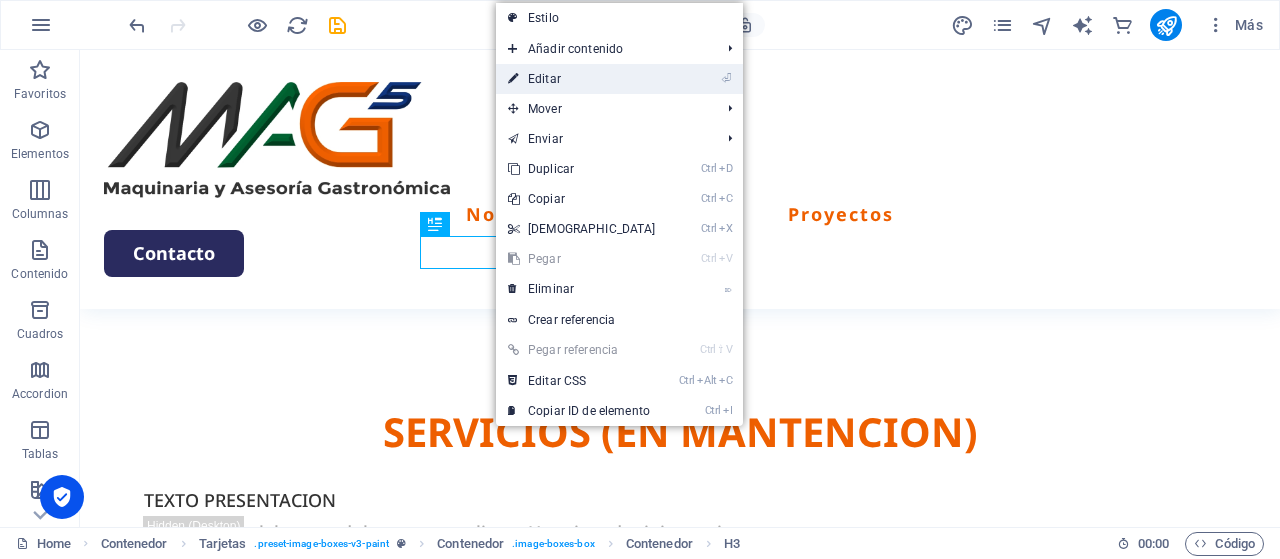 drag, startPoint x: 567, startPoint y: 88, endPoint x: 165, endPoint y: 55, distance: 403.3522 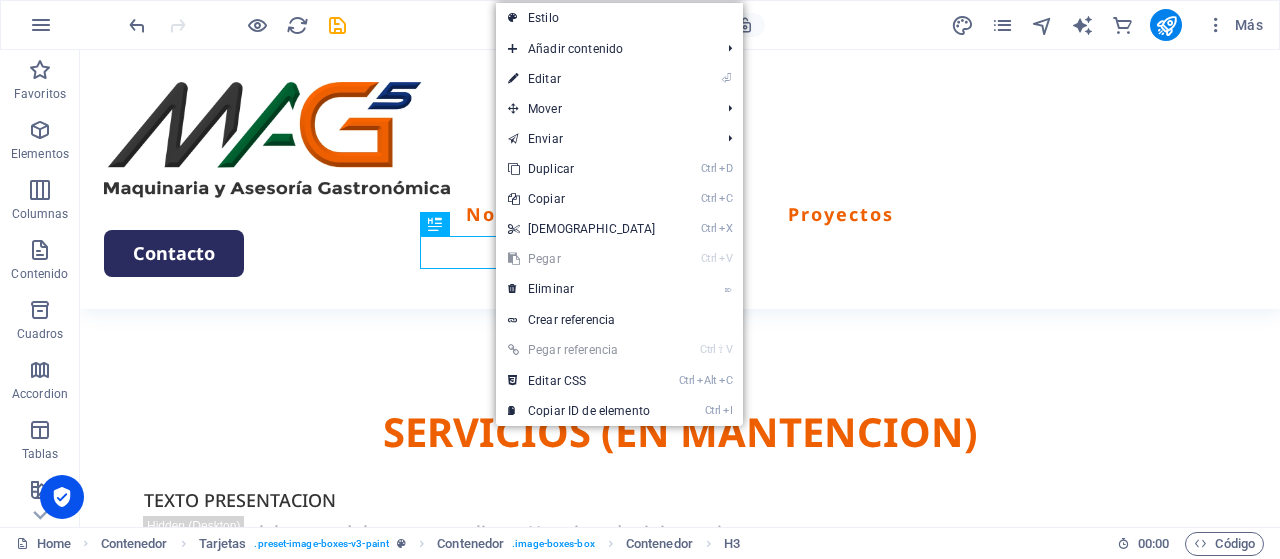 scroll, scrollTop: 1964, scrollLeft: 0, axis: vertical 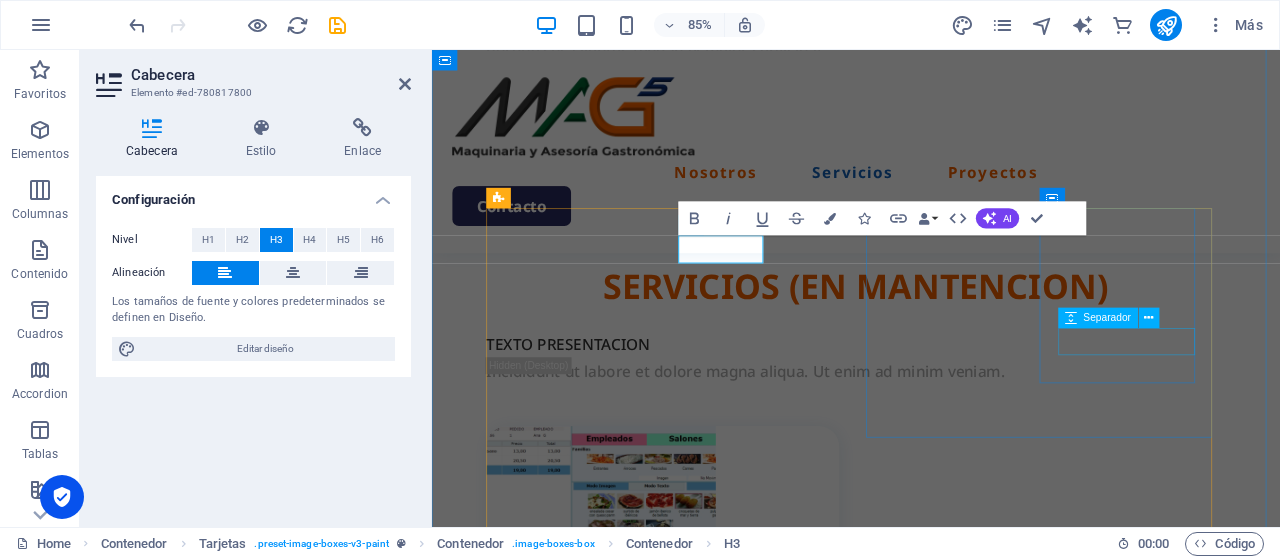 type 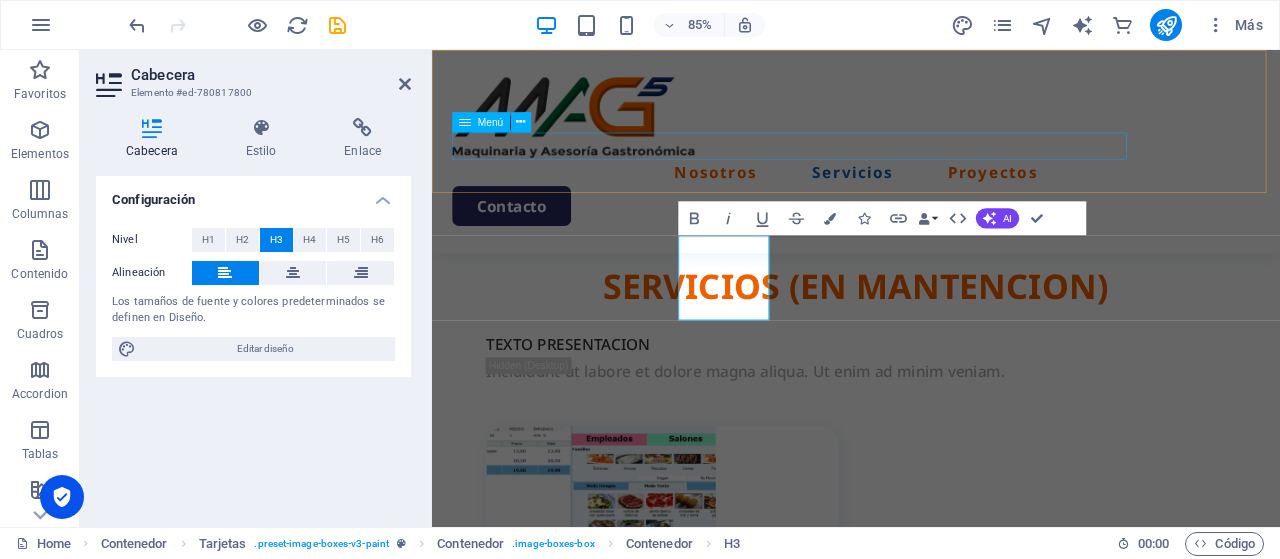 click on "Nosotros Servicios Proyectos" at bounding box center [931, 193] 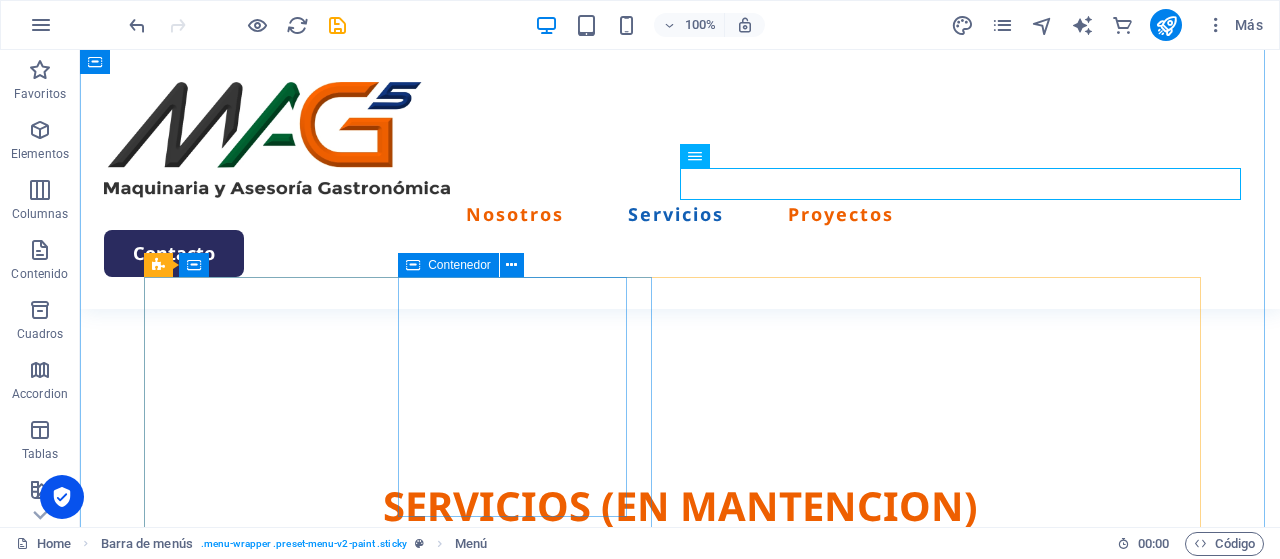 scroll, scrollTop: 1734, scrollLeft: 0, axis: vertical 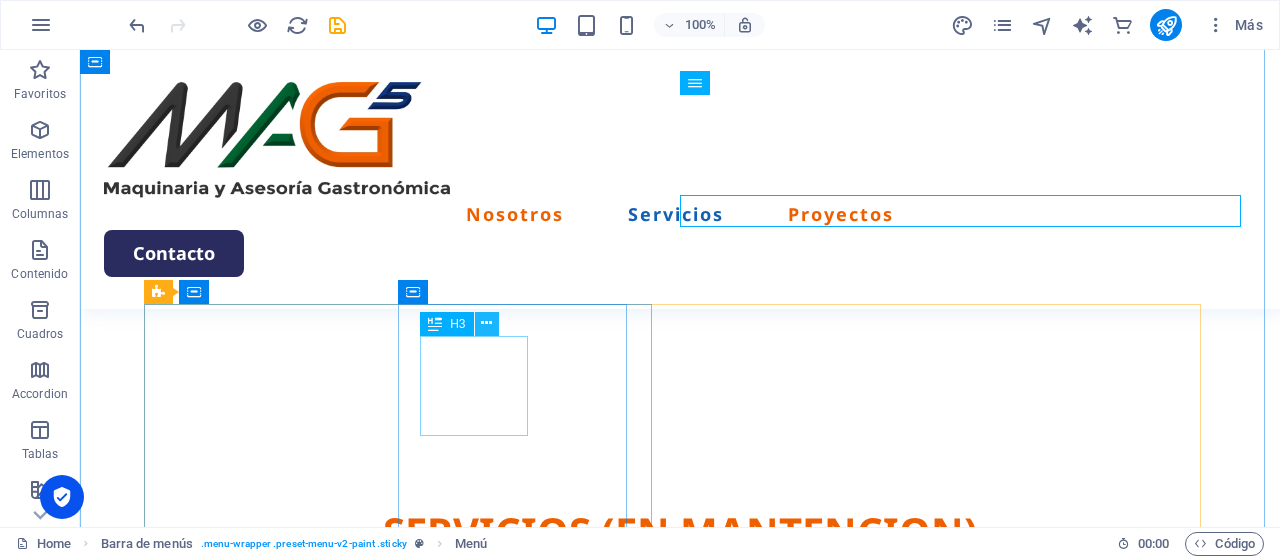 click at bounding box center [486, 323] 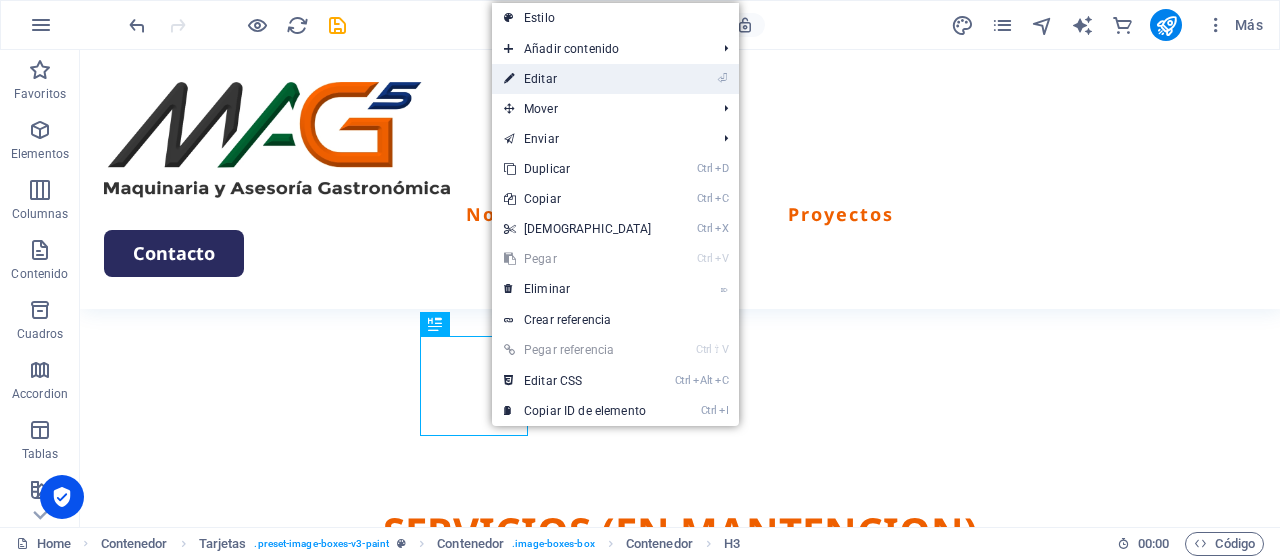 click on "⏎  Editar" at bounding box center (578, 79) 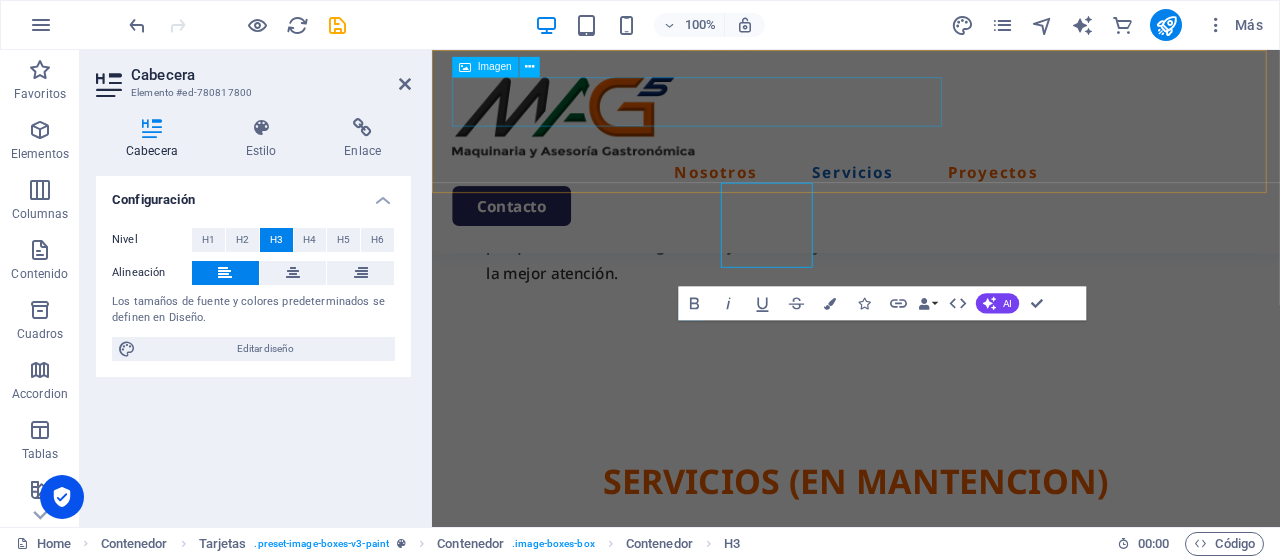scroll, scrollTop: 1864, scrollLeft: 0, axis: vertical 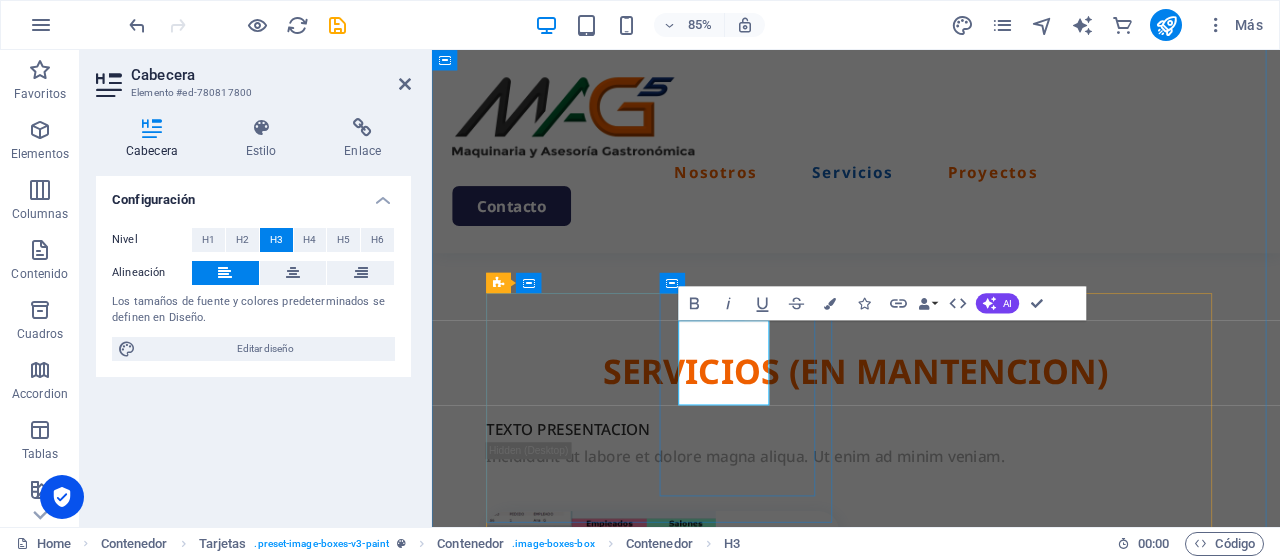 click on "Software de Gestión" at bounding box center [714, 911] 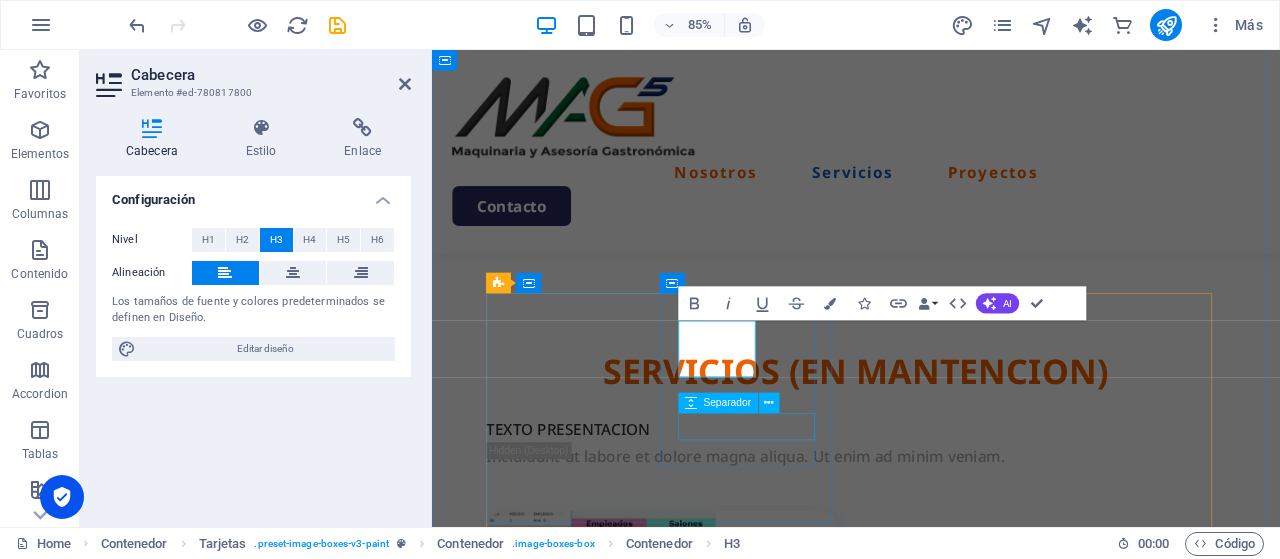 type 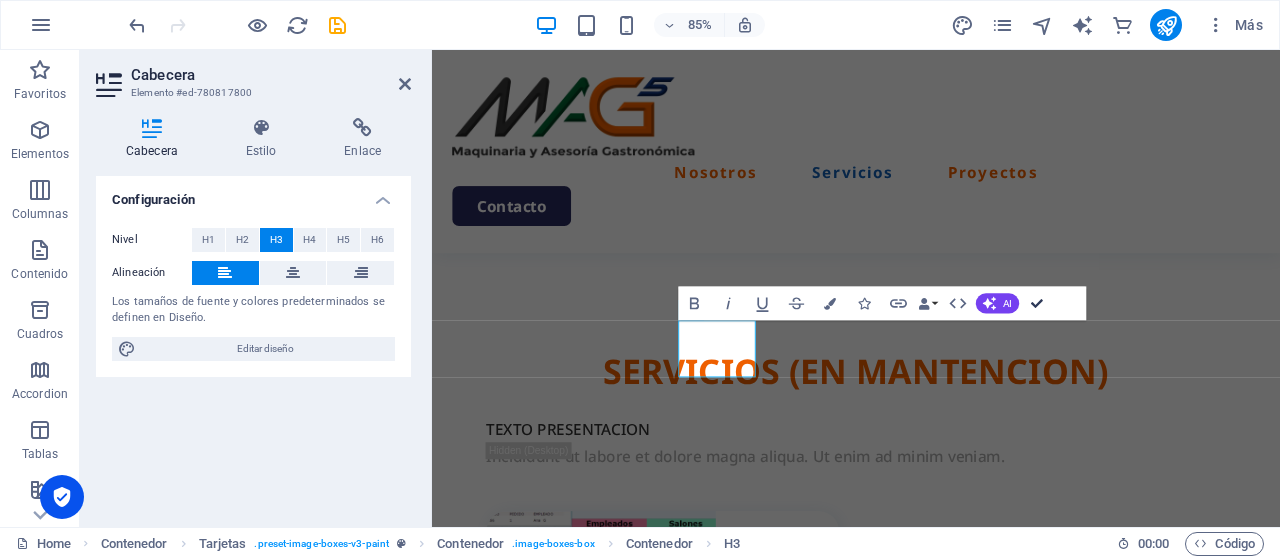 drag, startPoint x: 1038, startPoint y: 305, endPoint x: 956, endPoint y: 275, distance: 87.31552 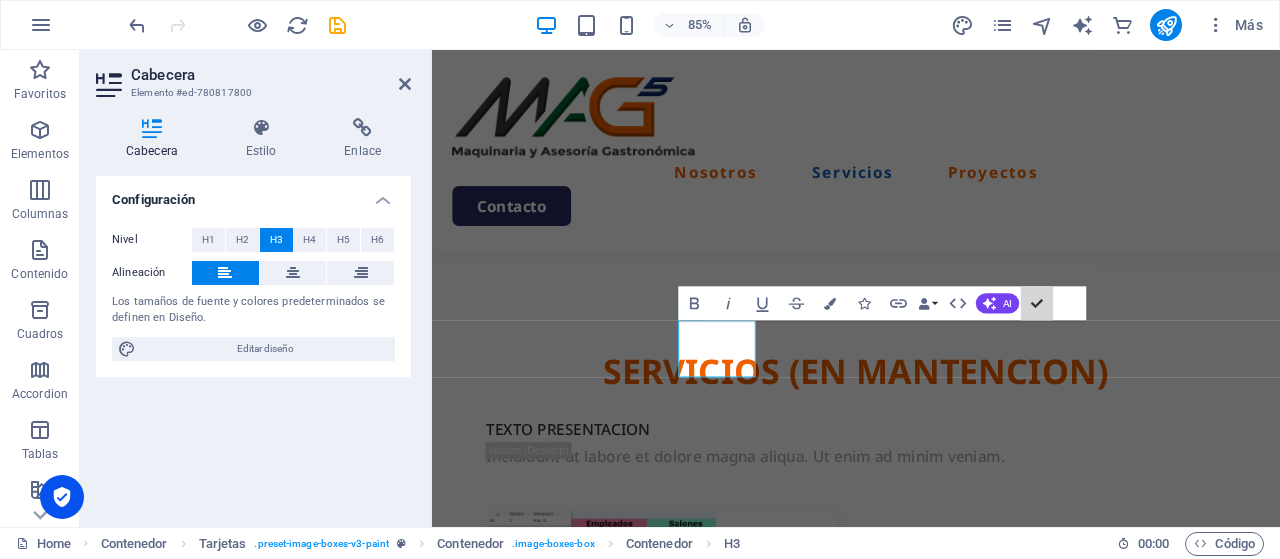 scroll, scrollTop: 1702, scrollLeft: 0, axis: vertical 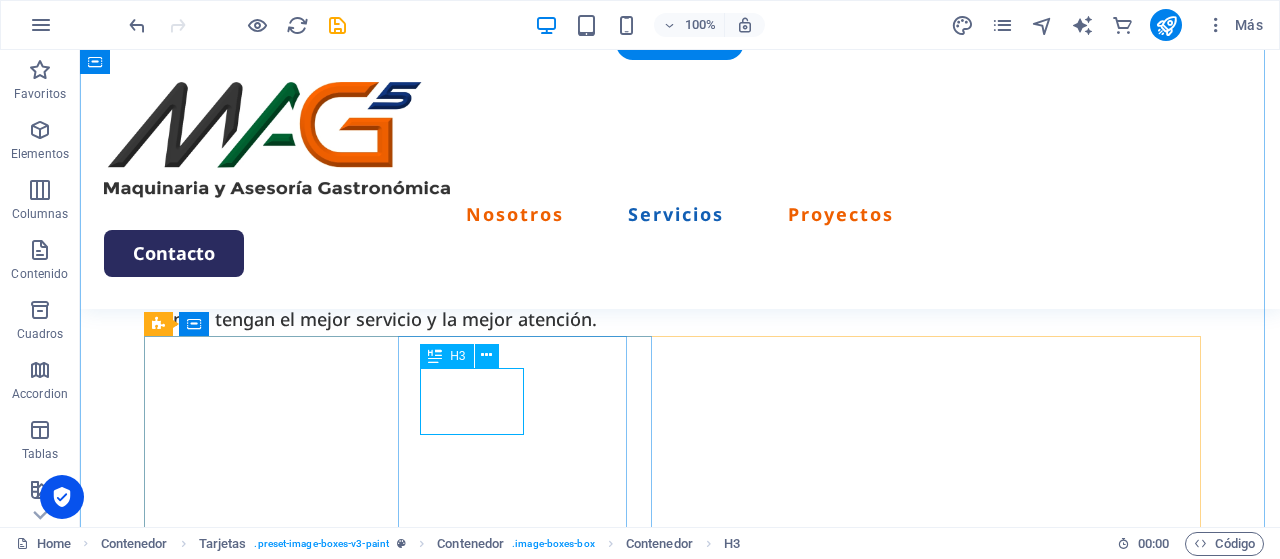 click on "Soft de Gestión" at bounding box center [413, 1047] 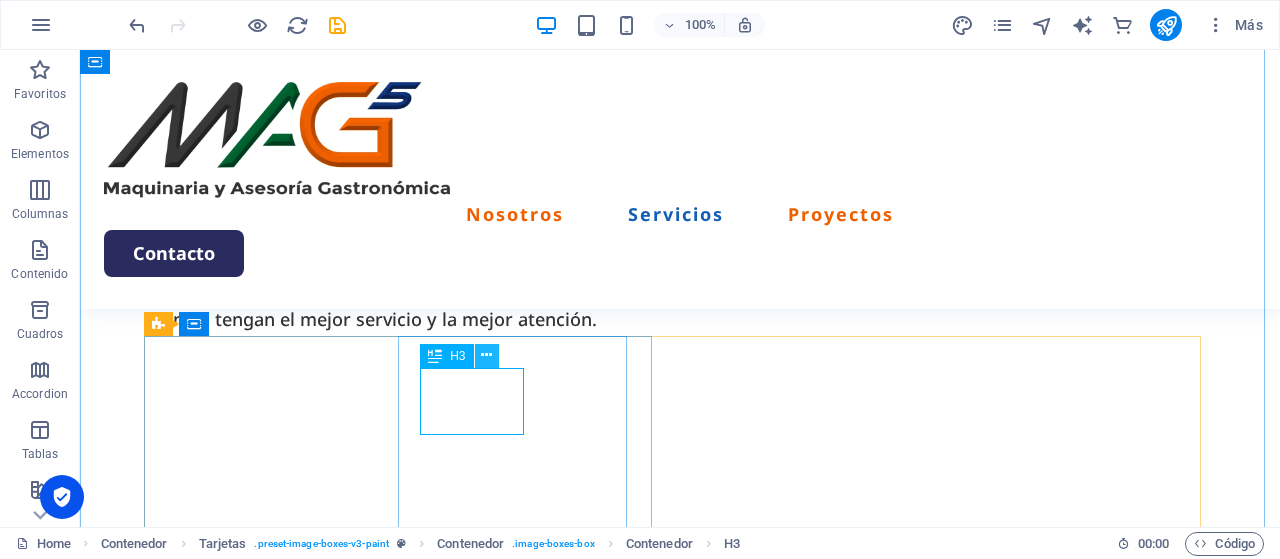 click at bounding box center (486, 355) 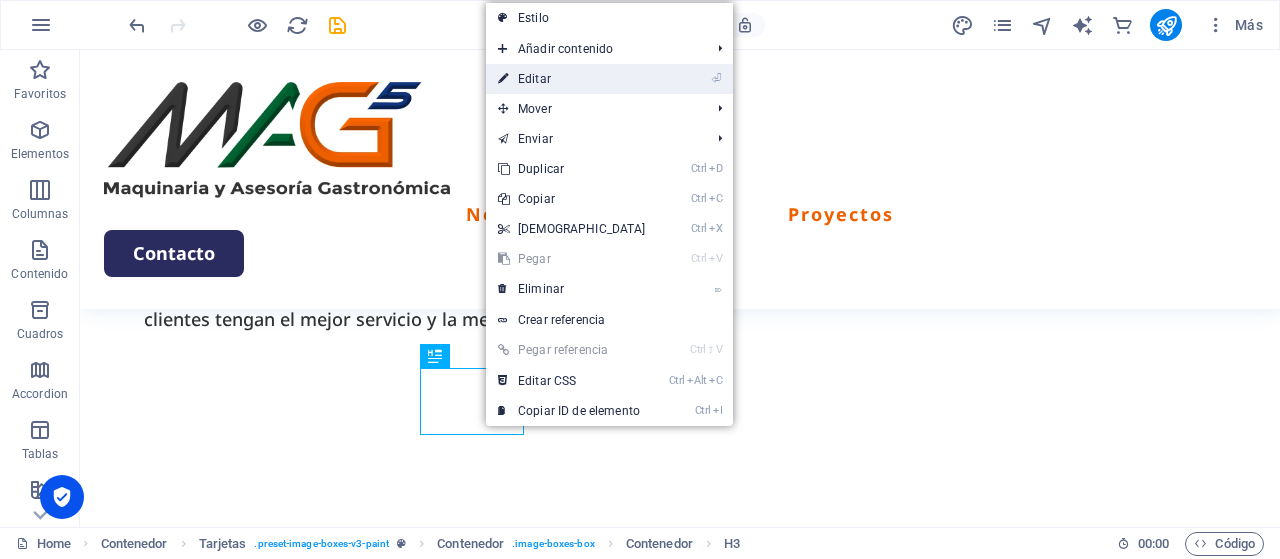 click on "⏎  Editar" at bounding box center (572, 79) 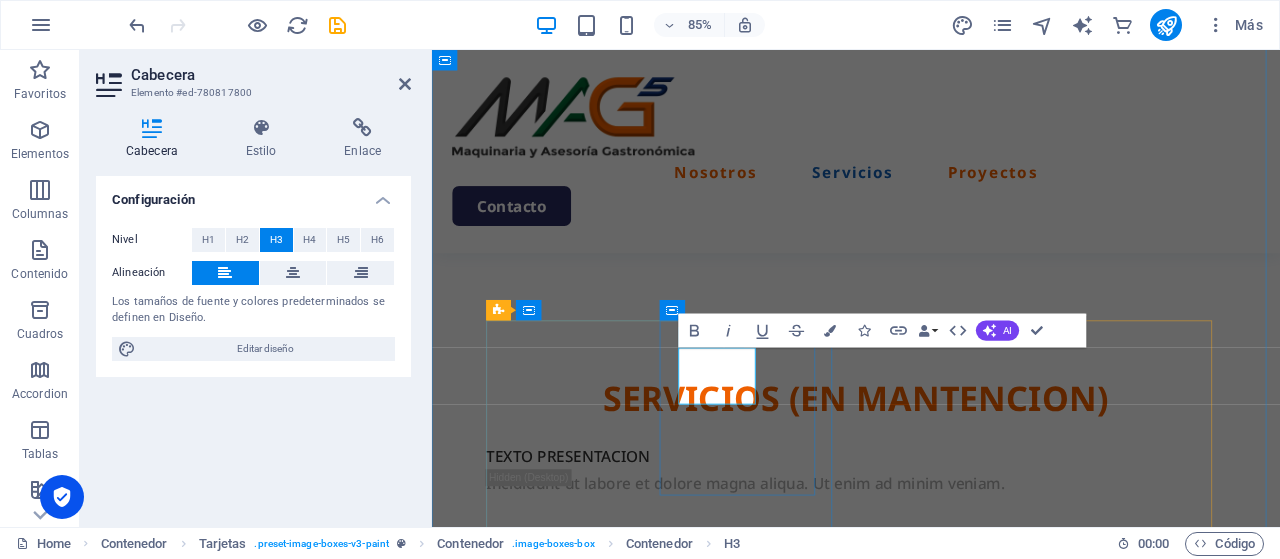type 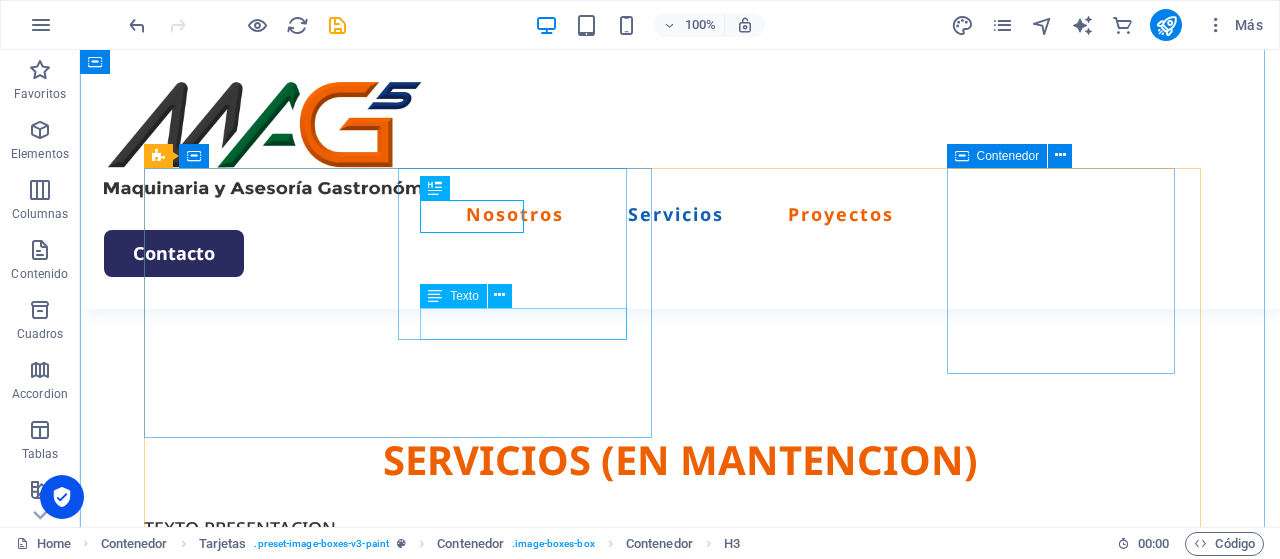 scroll, scrollTop: 1870, scrollLeft: 0, axis: vertical 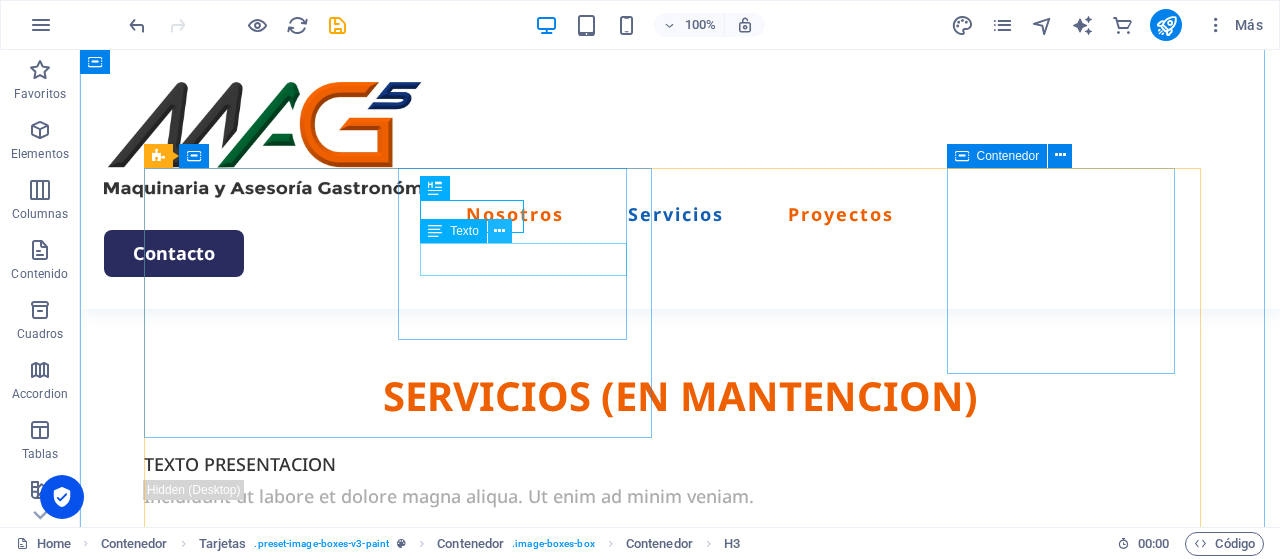 click at bounding box center [499, 231] 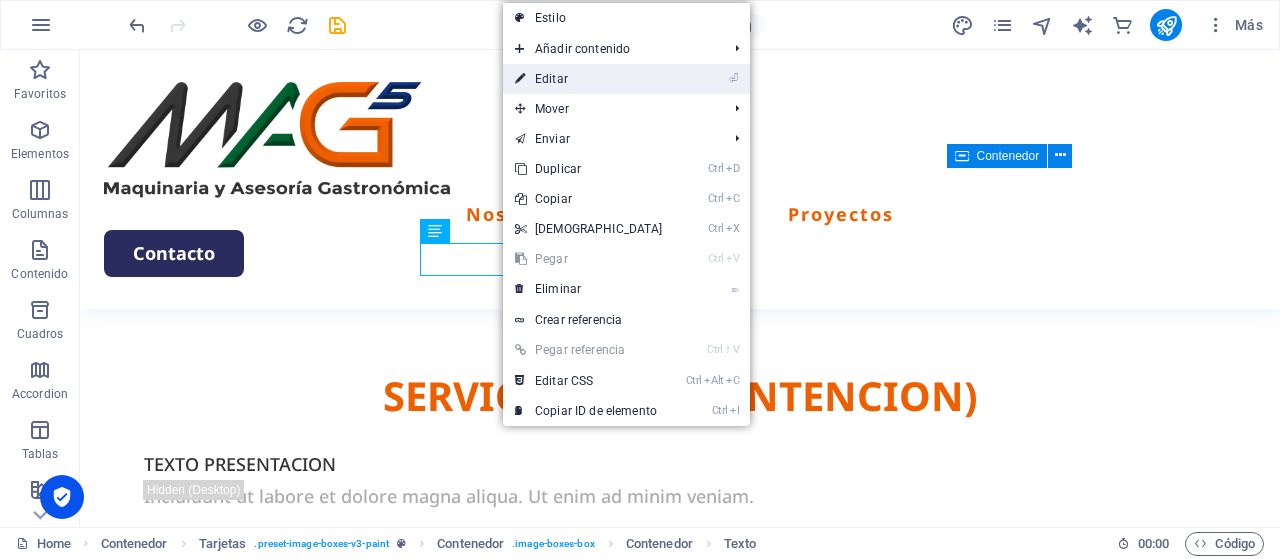 click on "⏎  Editar" at bounding box center (589, 79) 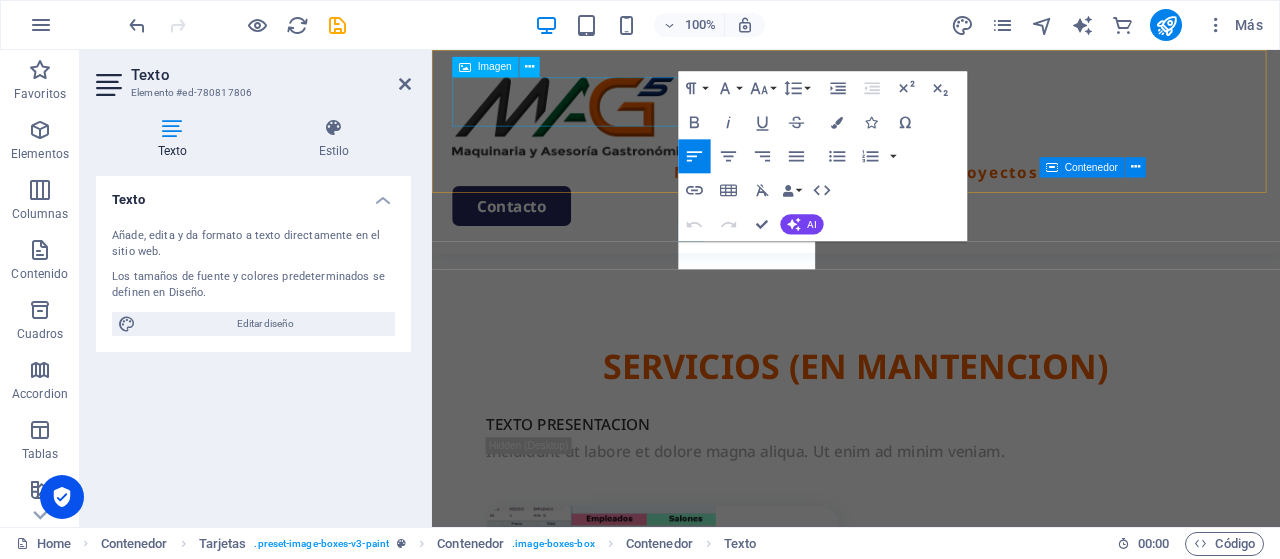 scroll, scrollTop: 2000, scrollLeft: 0, axis: vertical 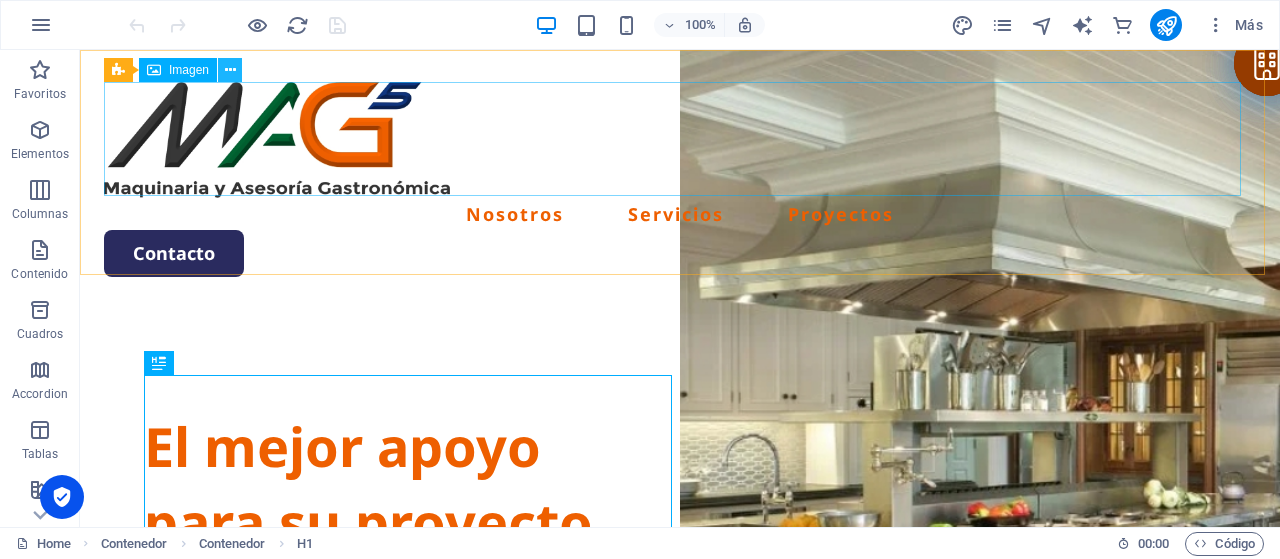 click at bounding box center (230, 70) 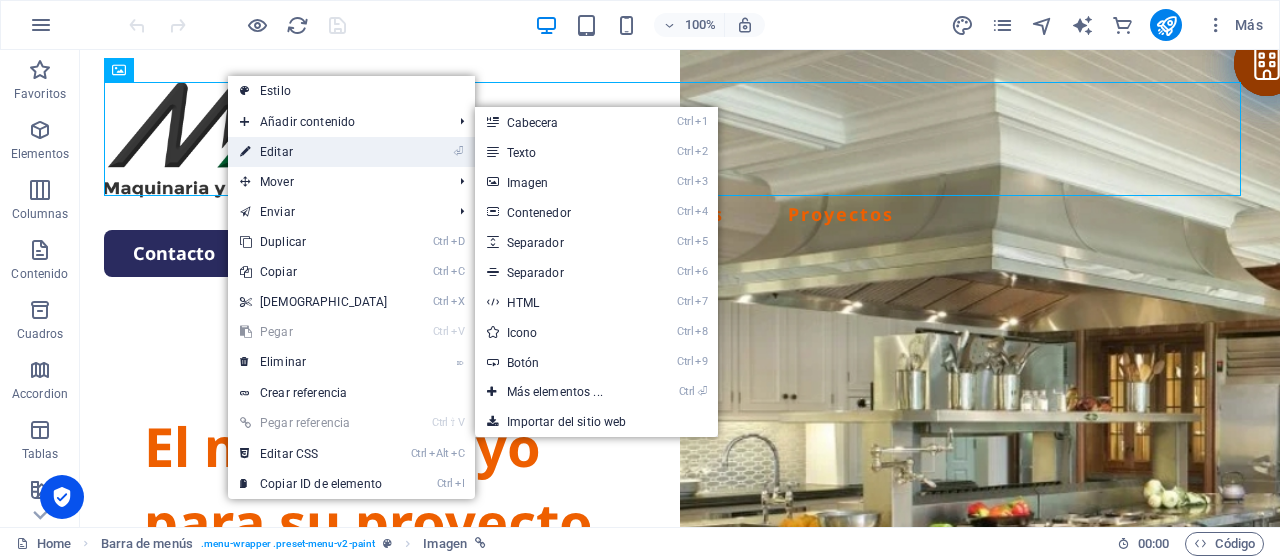 click on "⏎  Editar" at bounding box center (314, 152) 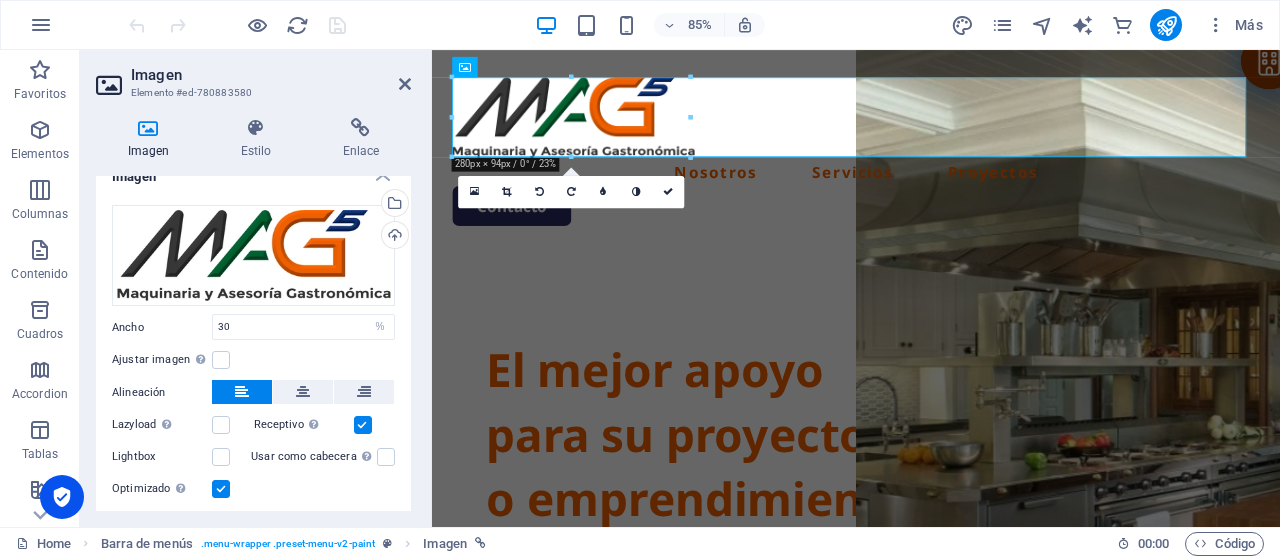 scroll, scrollTop: 0, scrollLeft: 0, axis: both 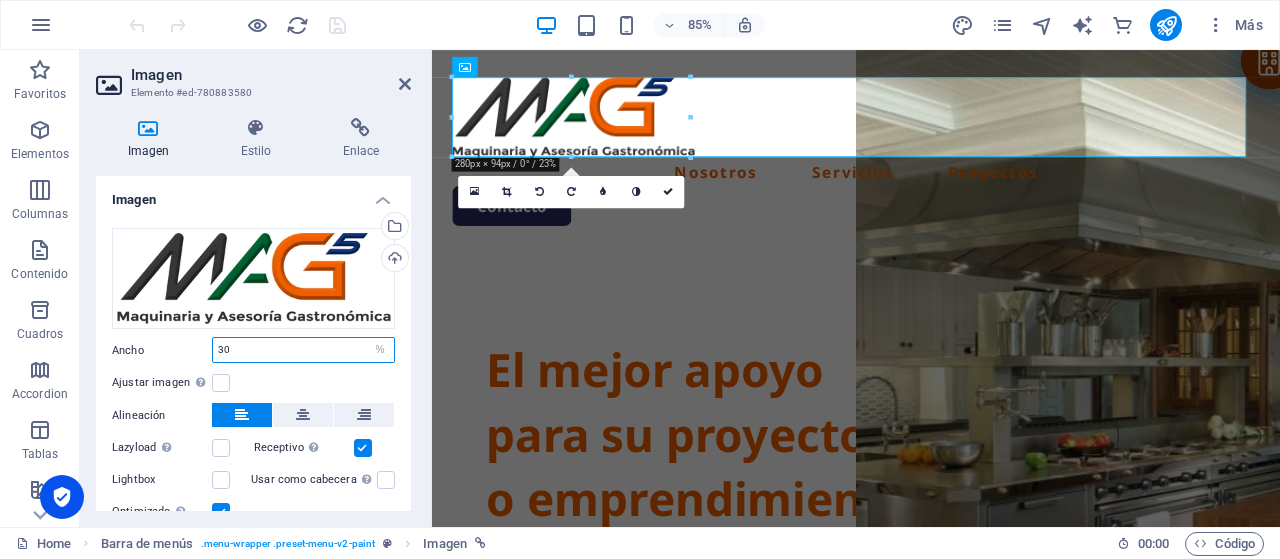 drag, startPoint x: 269, startPoint y: 349, endPoint x: 140, endPoint y: 349, distance: 129 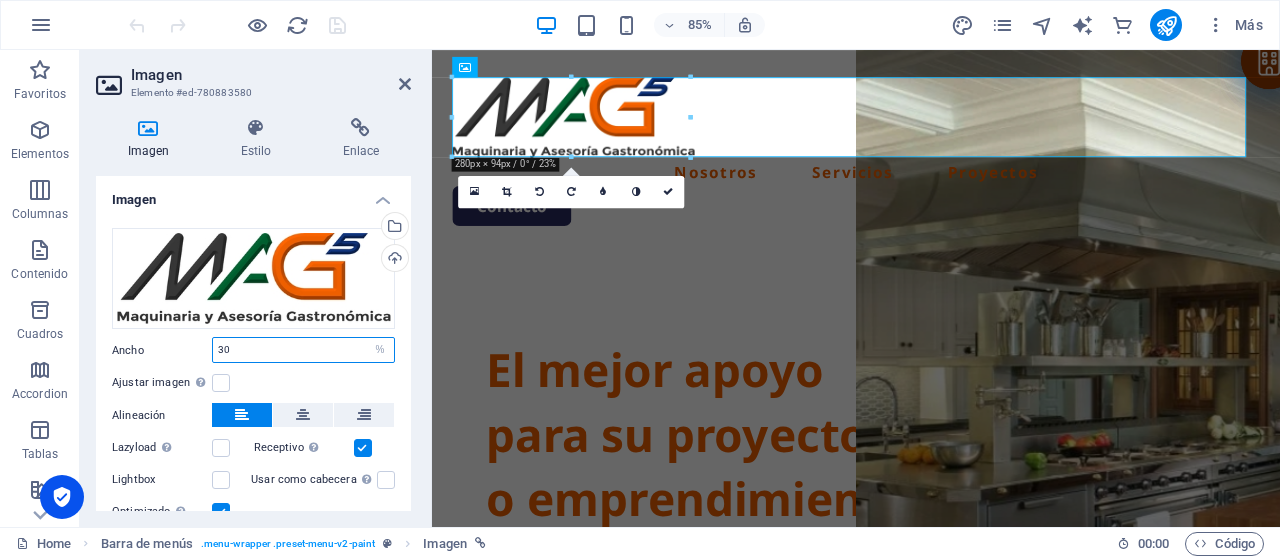 click on "Ancho 30 Predeterminado automático px rem % em vh vw" at bounding box center [253, 350] 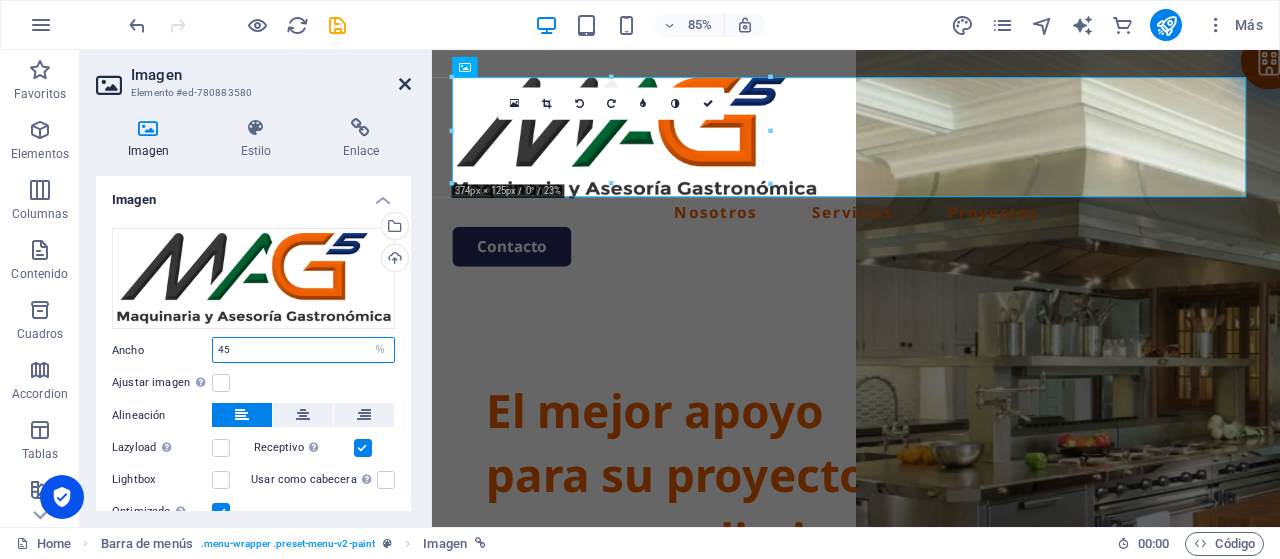 type on "45" 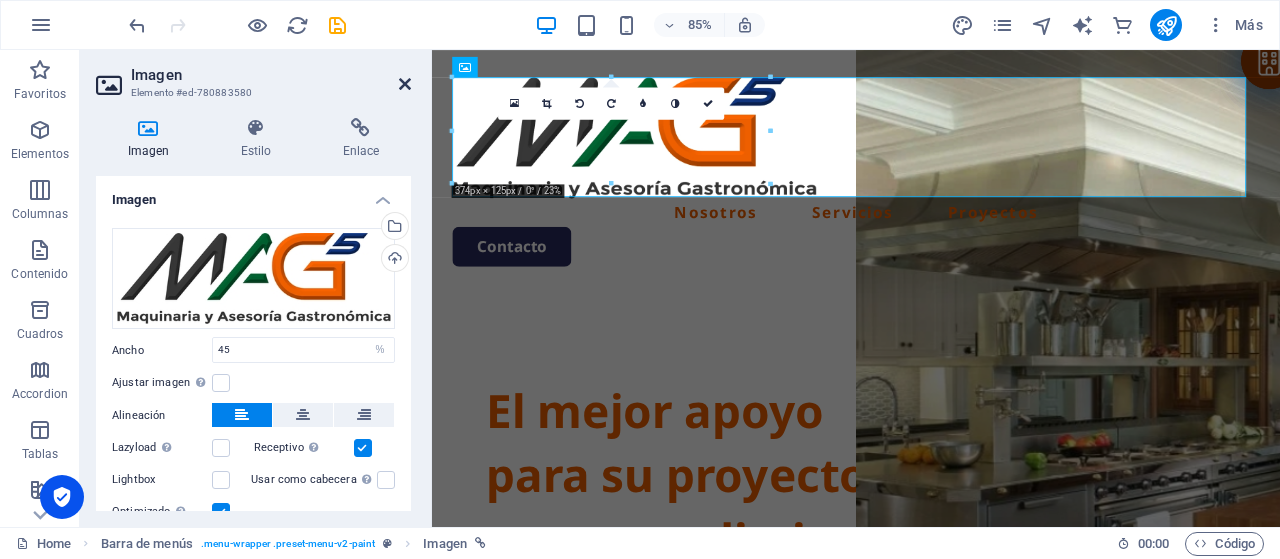 click at bounding box center (405, 84) 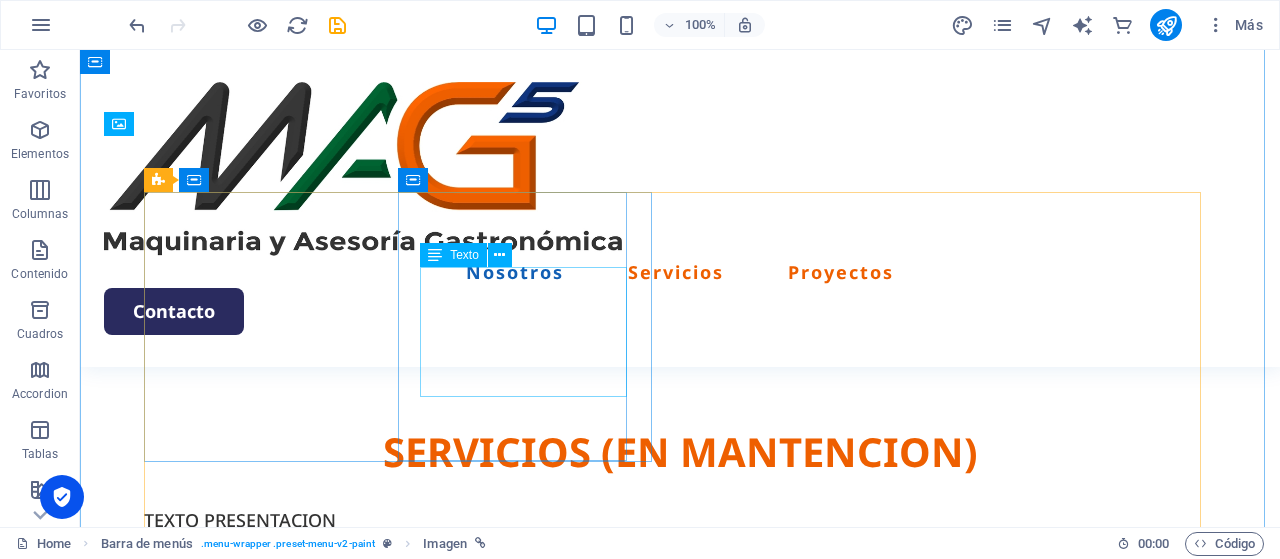 scroll, scrollTop: 1800, scrollLeft: 0, axis: vertical 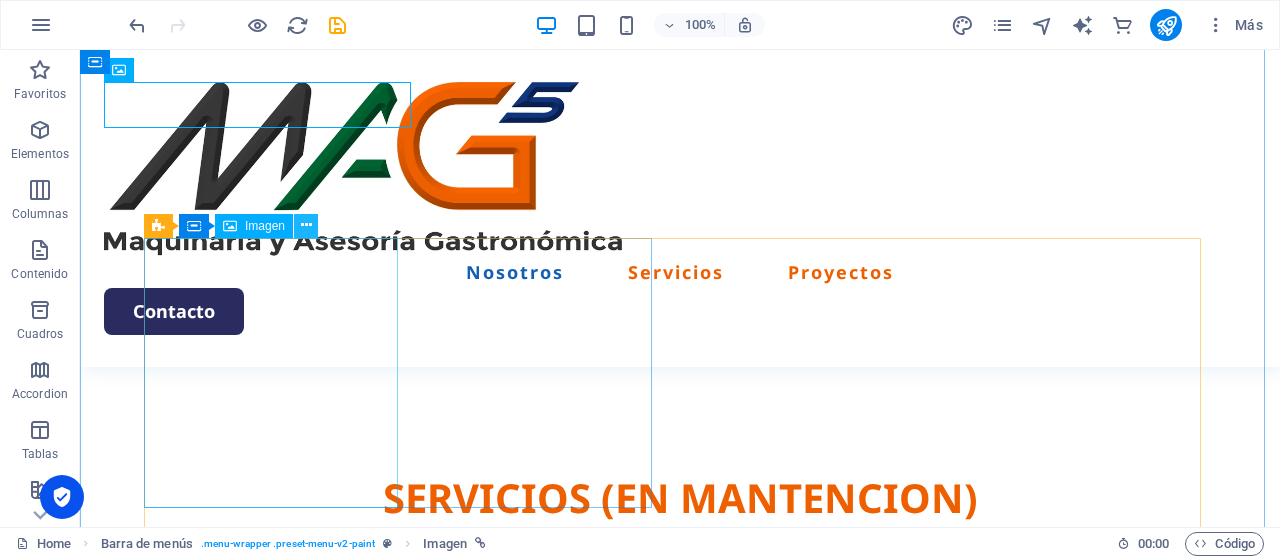 click at bounding box center (306, 225) 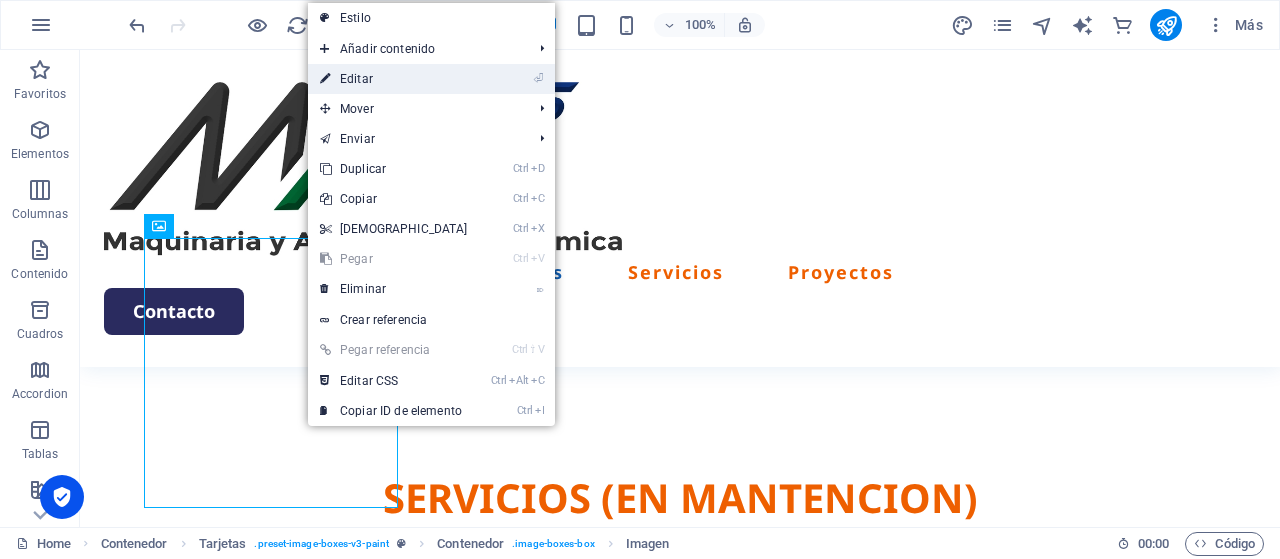 click on "⏎  Editar" at bounding box center [394, 79] 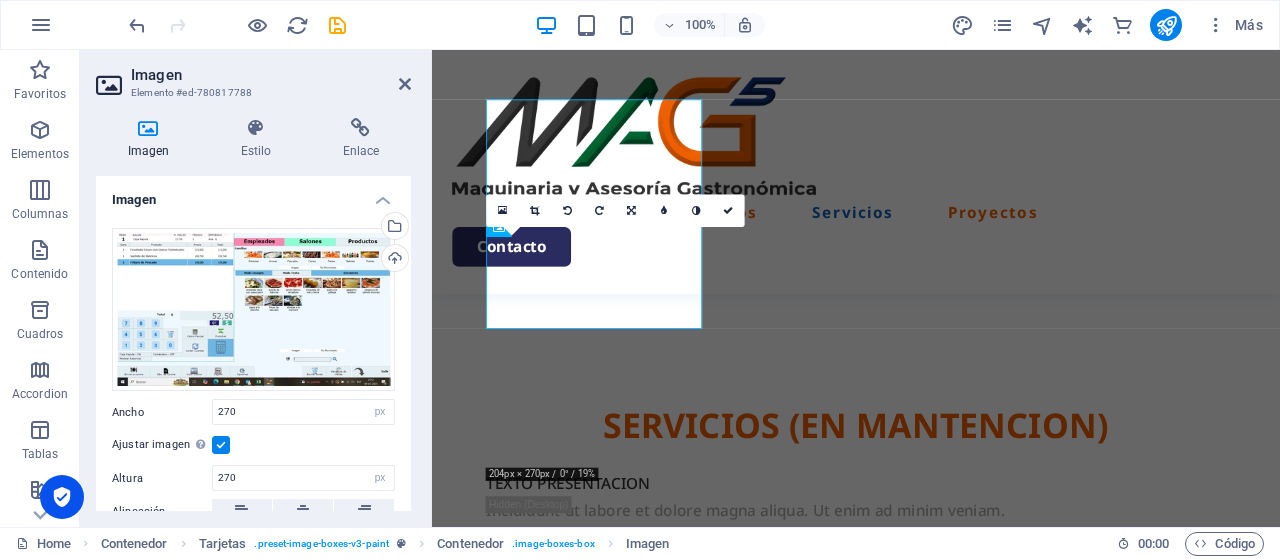 scroll, scrollTop: 1930, scrollLeft: 0, axis: vertical 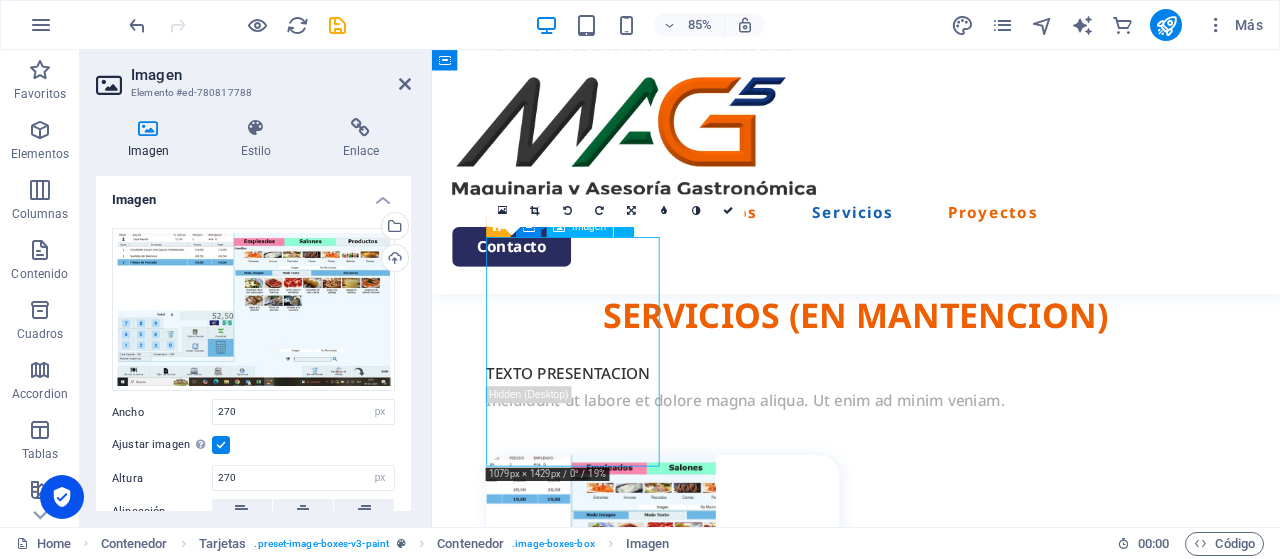 click at bounding box center (703, 661) 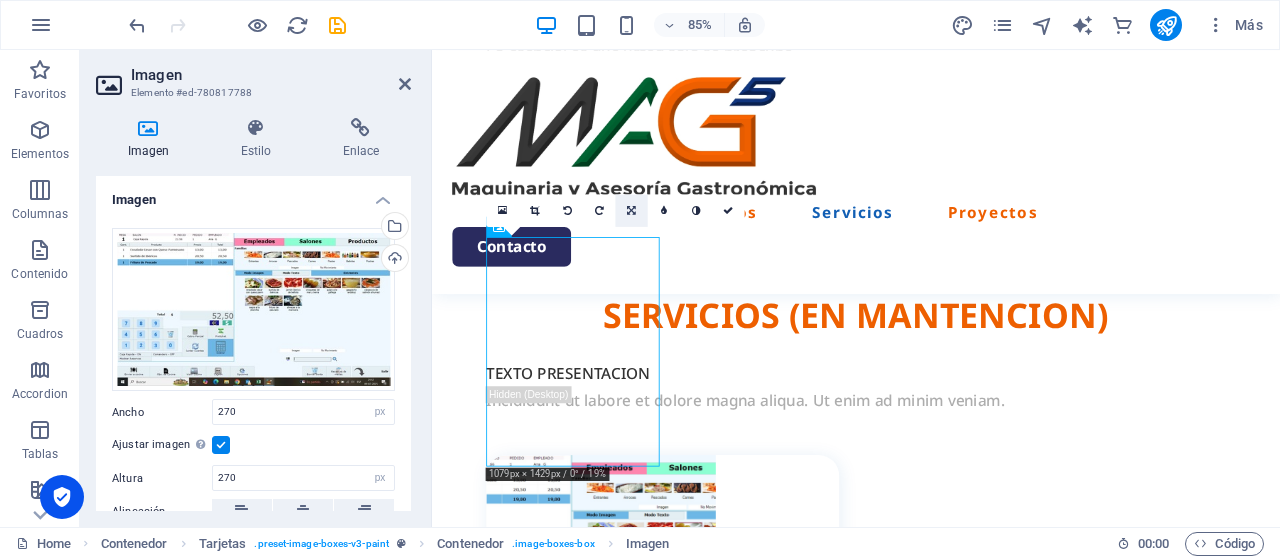 click at bounding box center (631, 210) 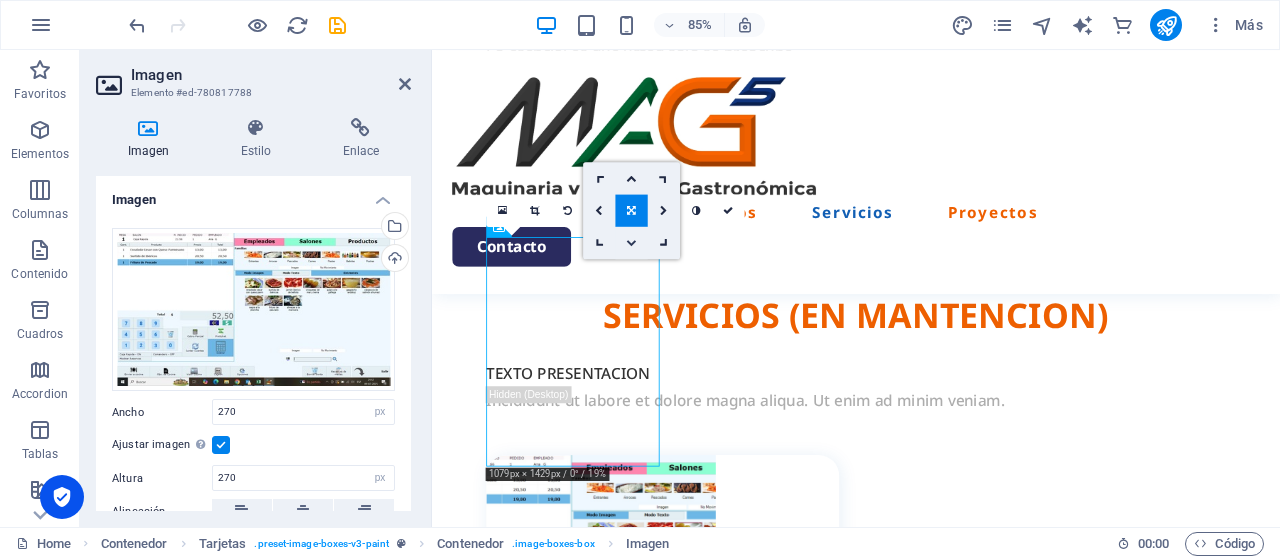 click at bounding box center (632, 243) 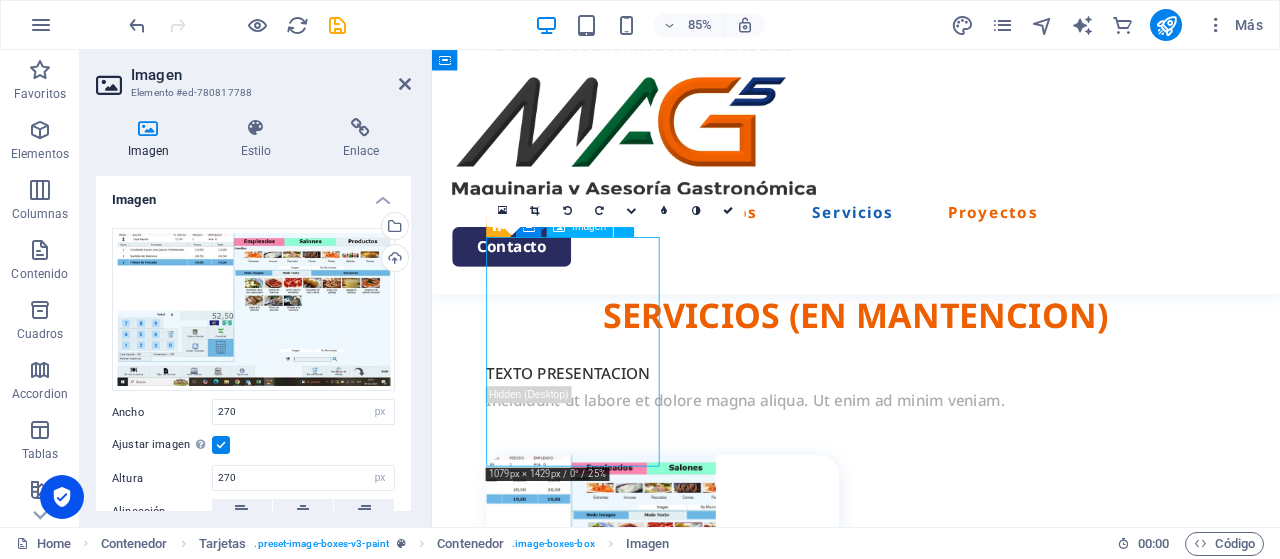drag, startPoint x: 623, startPoint y: 345, endPoint x: 622, endPoint y: 365, distance: 20.024984 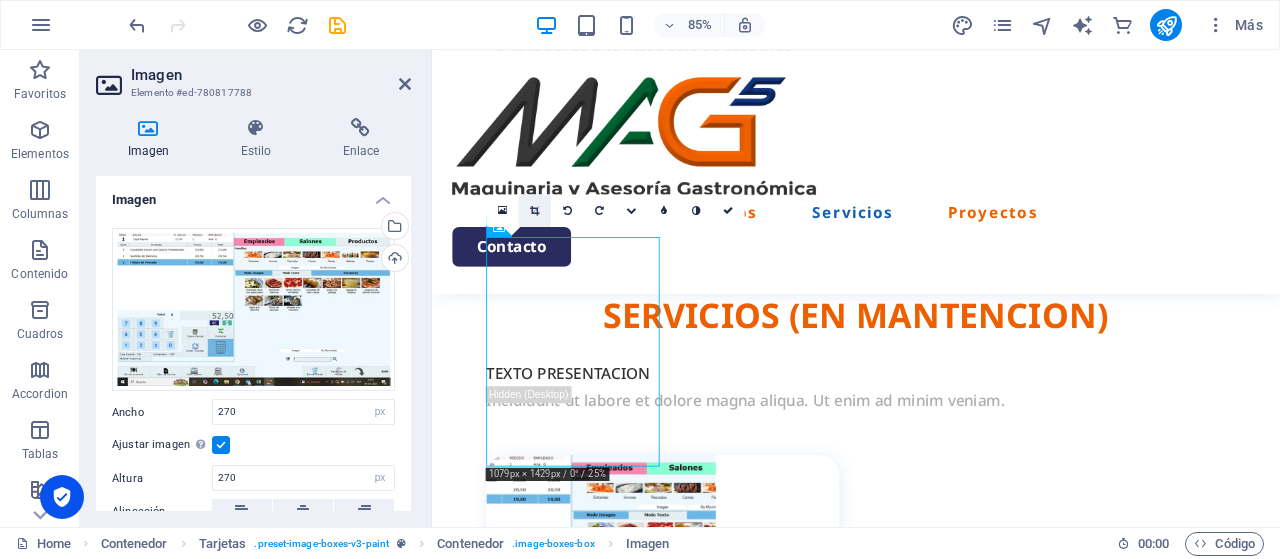 click at bounding box center [534, 210] 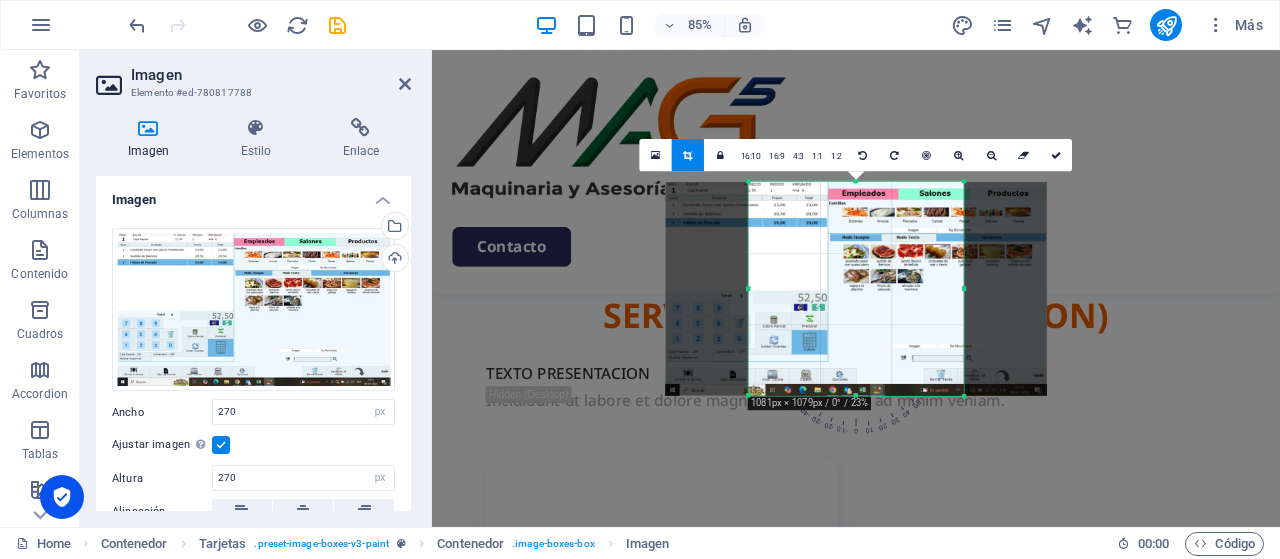 drag, startPoint x: 854, startPoint y: 399, endPoint x: 852, endPoint y: 382, distance: 17.117243 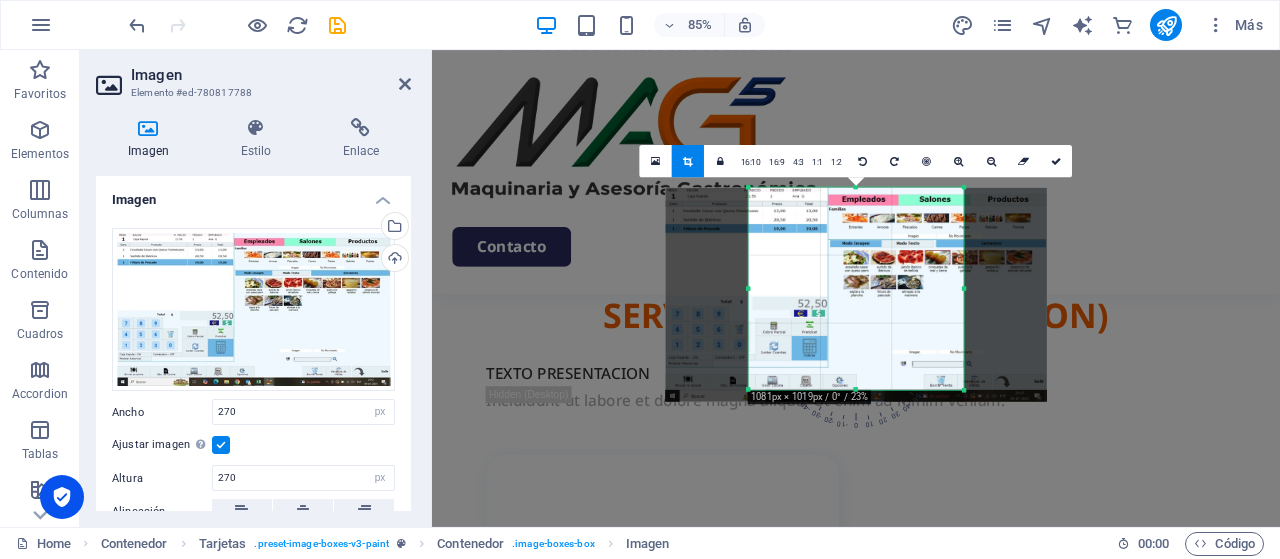 drag, startPoint x: 858, startPoint y: 397, endPoint x: 856, endPoint y: 383, distance: 14.142136 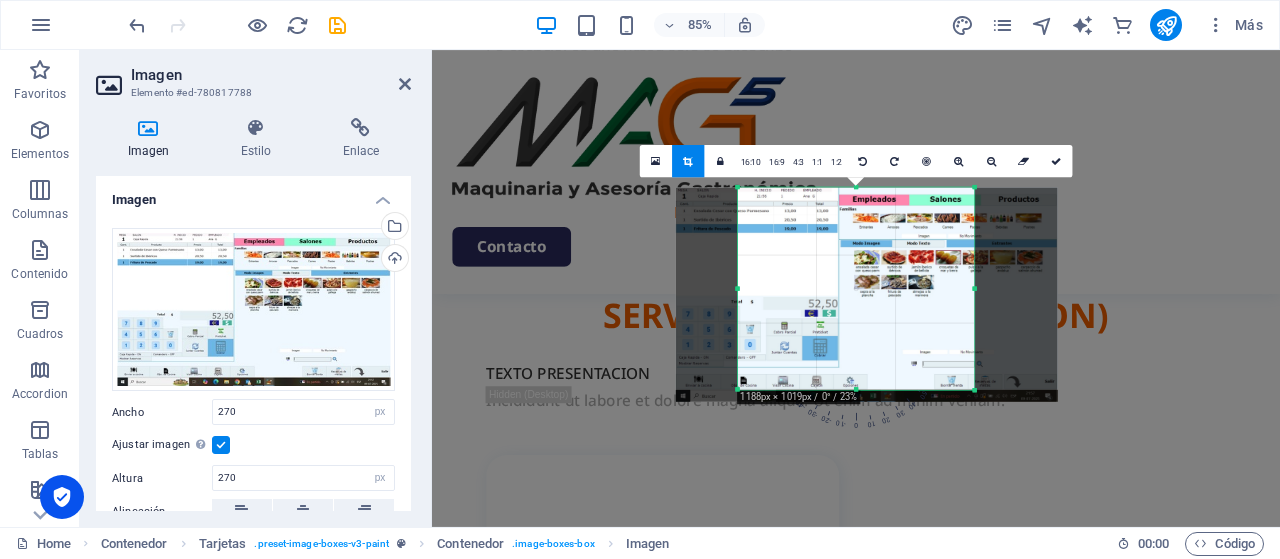 drag, startPoint x: 750, startPoint y: 289, endPoint x: 725, endPoint y: 292, distance: 25.179358 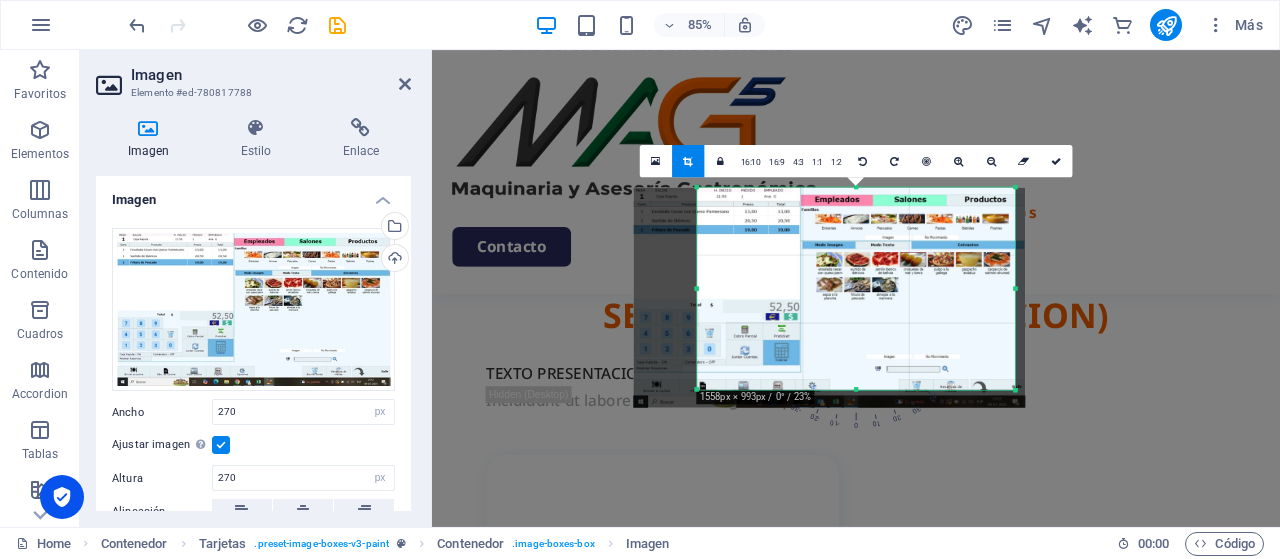 drag, startPoint x: 975, startPoint y: 285, endPoint x: 1071, endPoint y: 335, distance: 108.24047 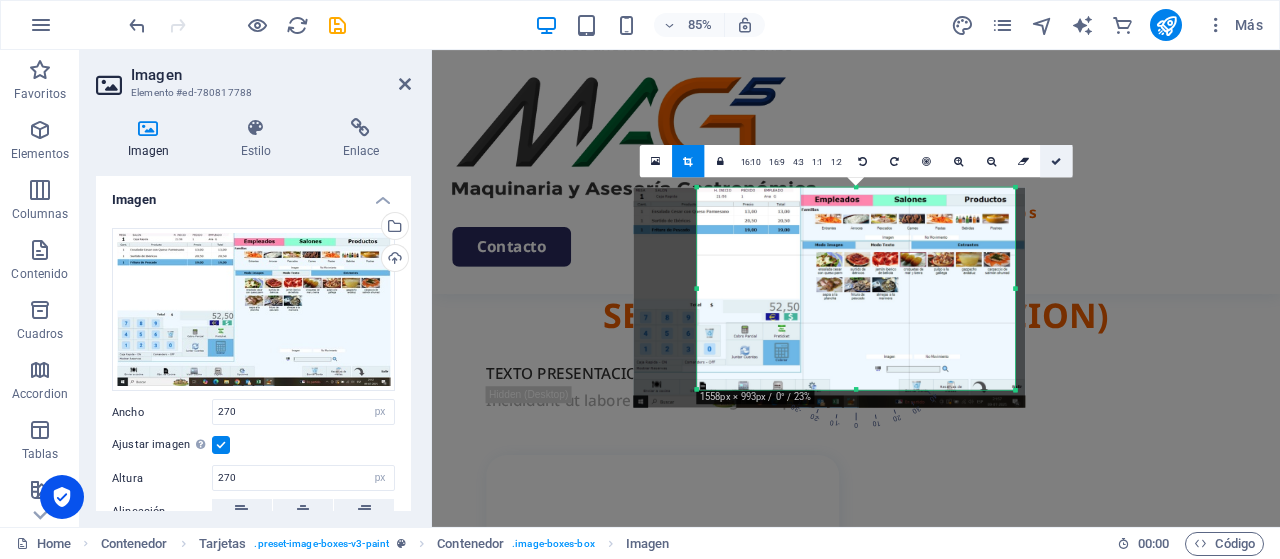 click at bounding box center (1056, 161) 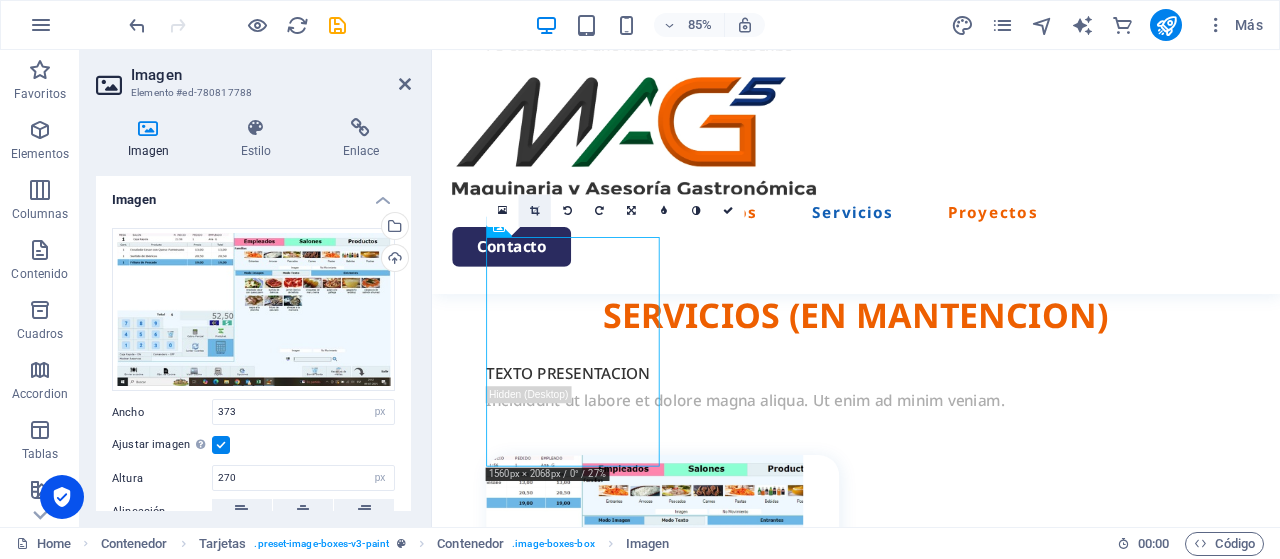 click at bounding box center (534, 210) 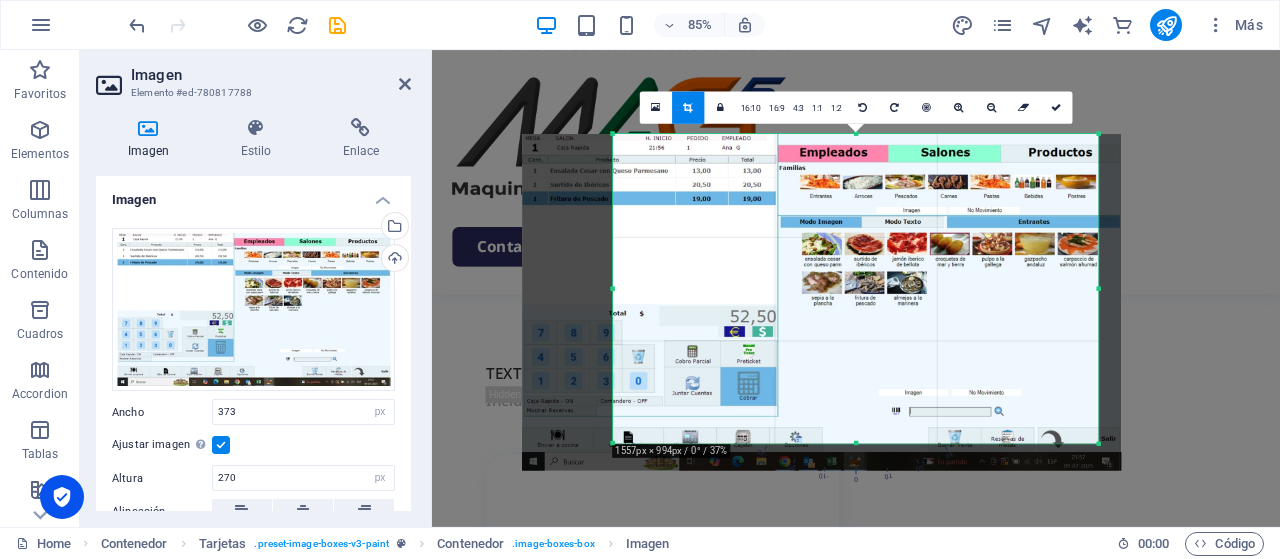 click at bounding box center [822, 302] 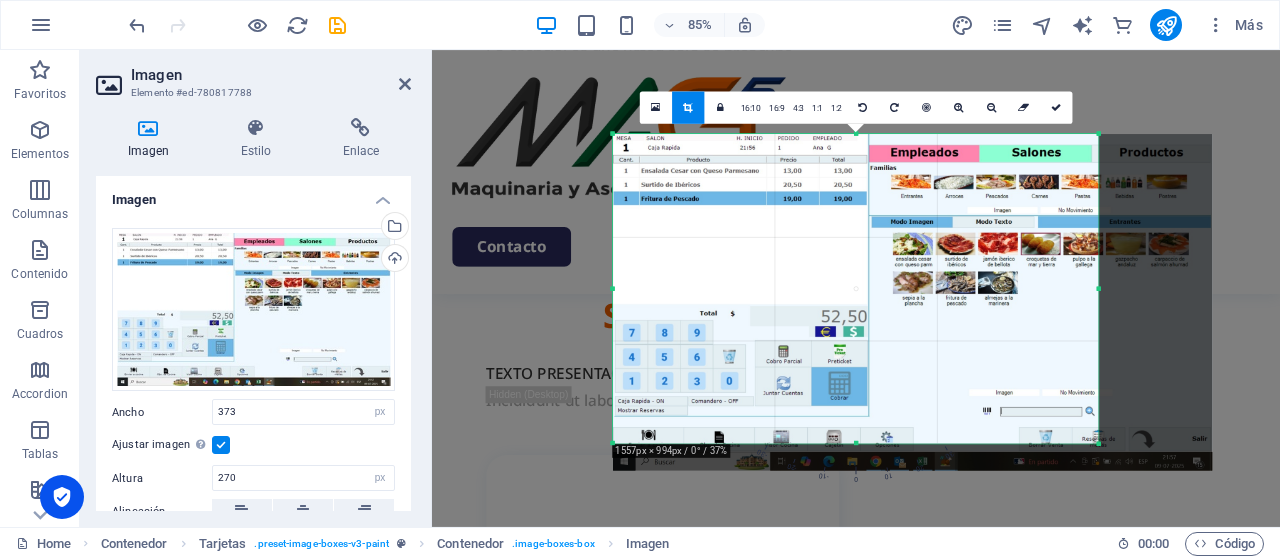 drag, startPoint x: 867, startPoint y: 286, endPoint x: 962, endPoint y: 282, distance: 95.084175 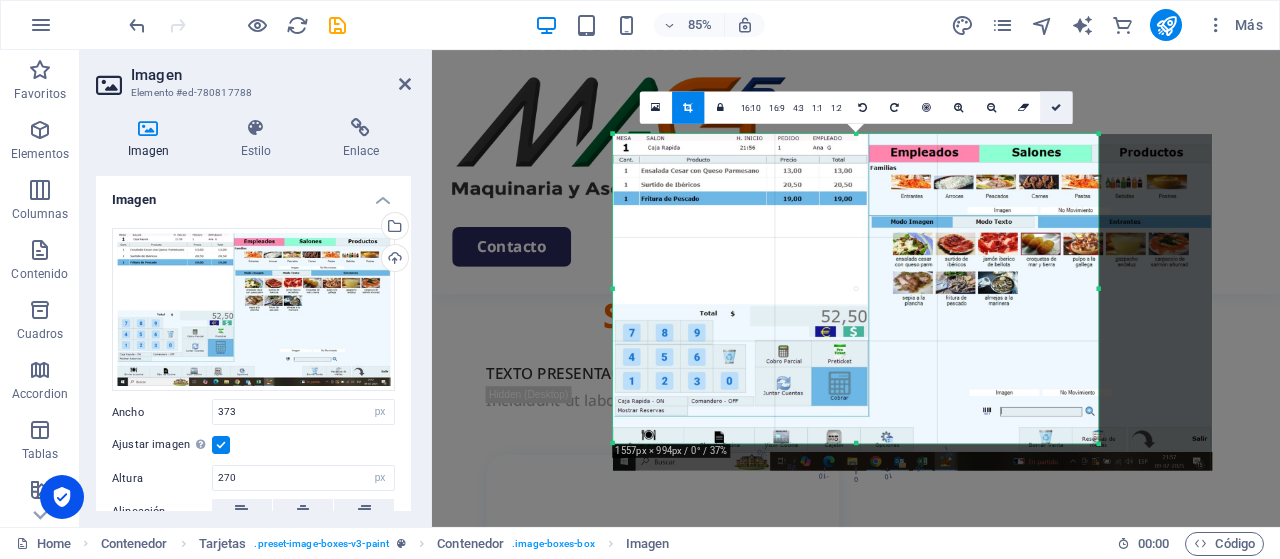 drag, startPoint x: 1060, startPoint y: 113, endPoint x: 671, endPoint y: 226, distance: 405.08023 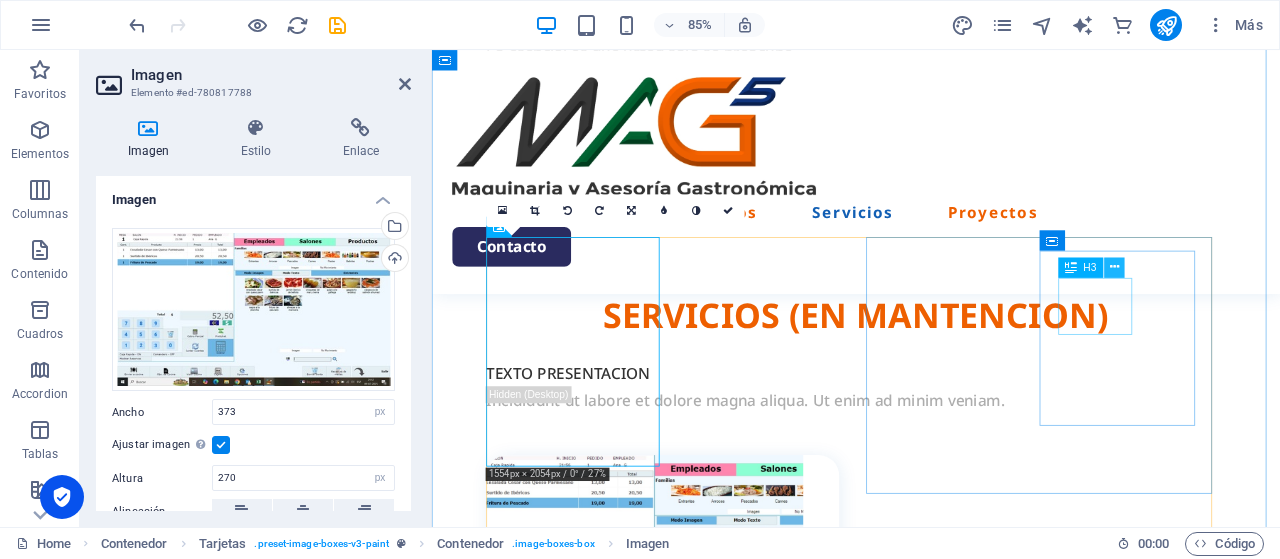click at bounding box center (1114, 267) 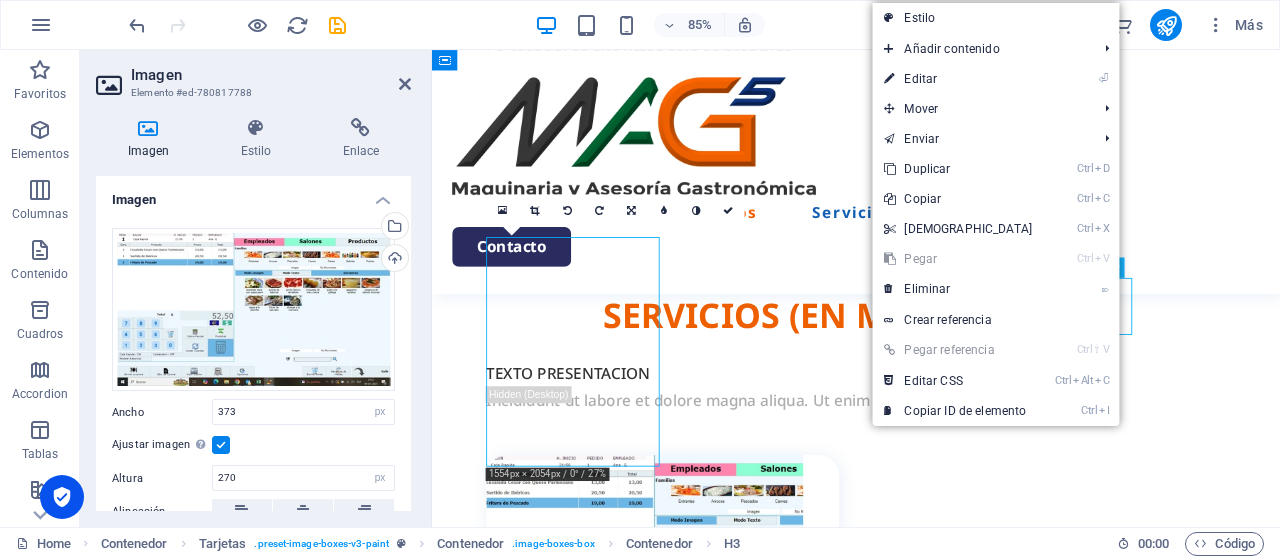 scroll, scrollTop: 1800, scrollLeft: 0, axis: vertical 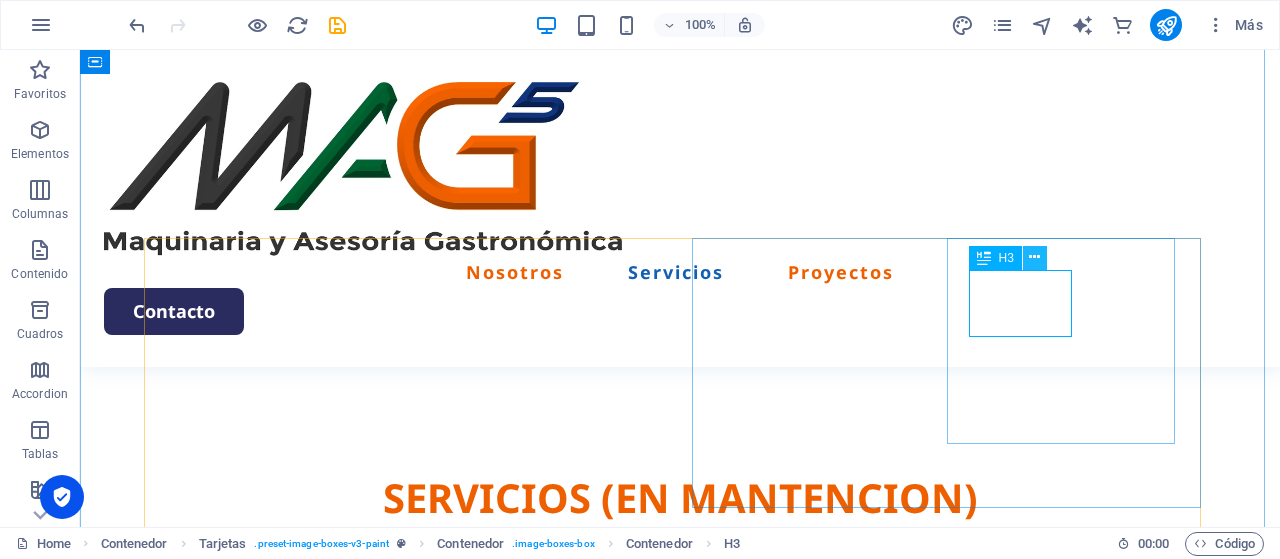 click at bounding box center (1035, 258) 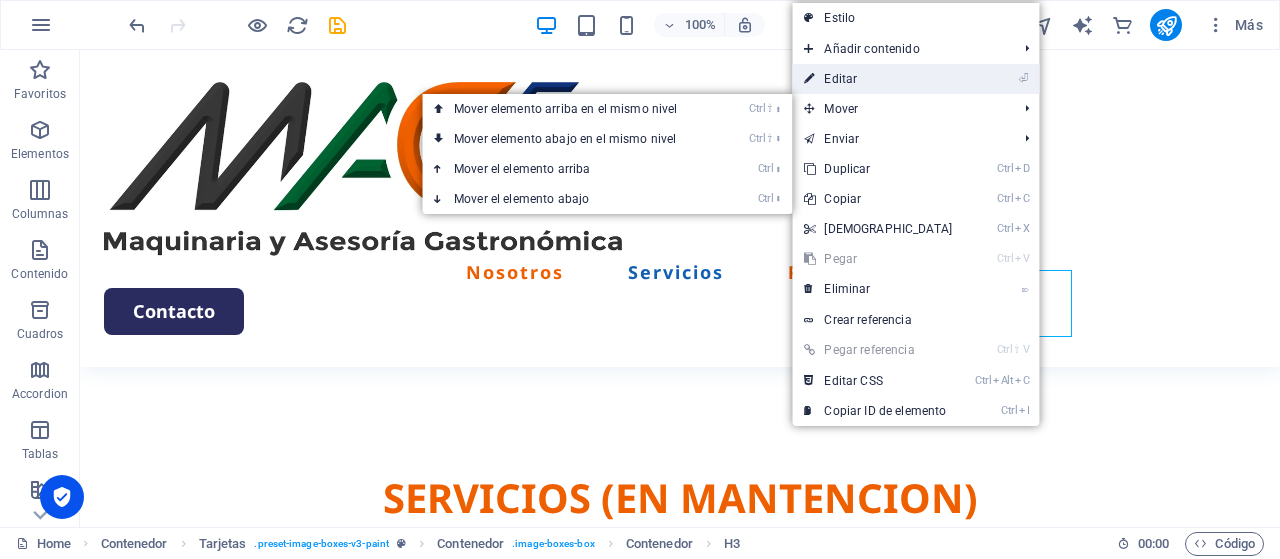 click on "⏎  Editar" at bounding box center [878, 79] 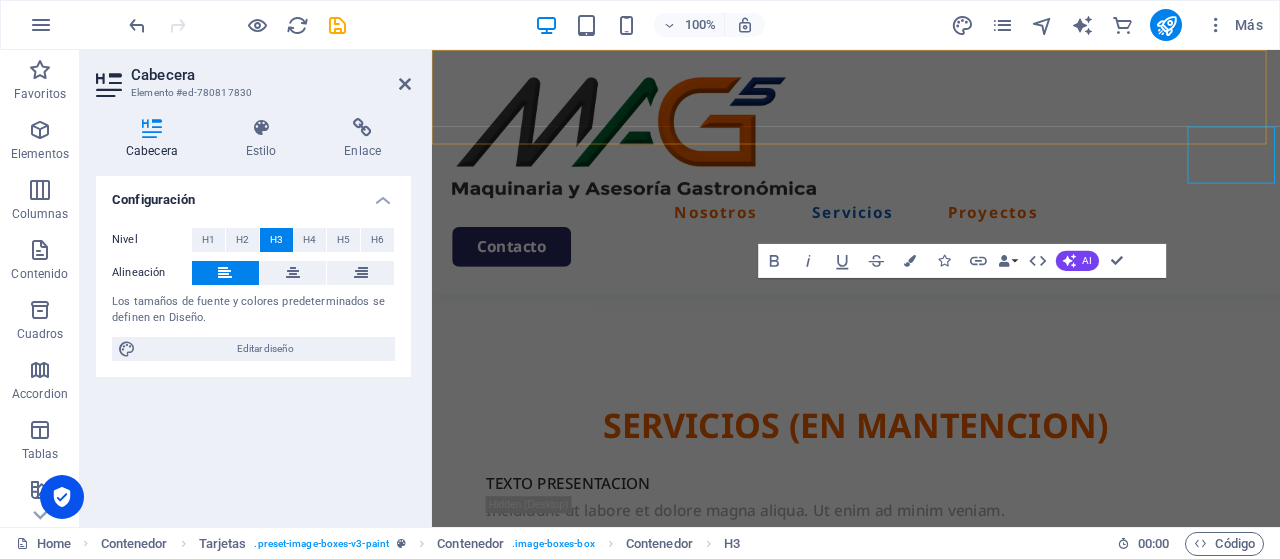 scroll, scrollTop: 1930, scrollLeft: 0, axis: vertical 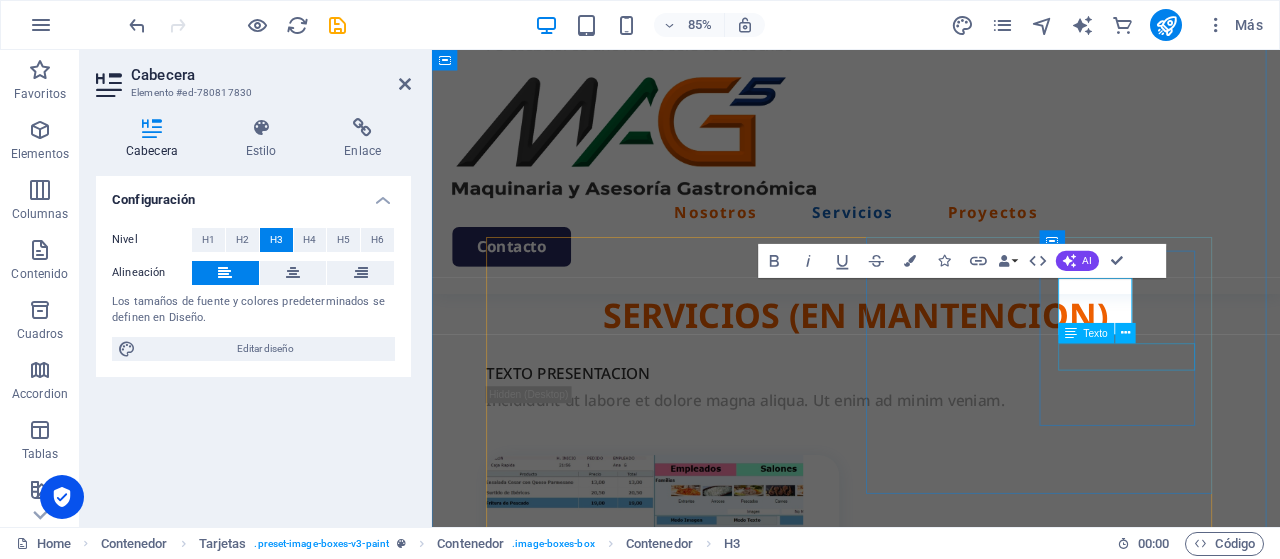 type 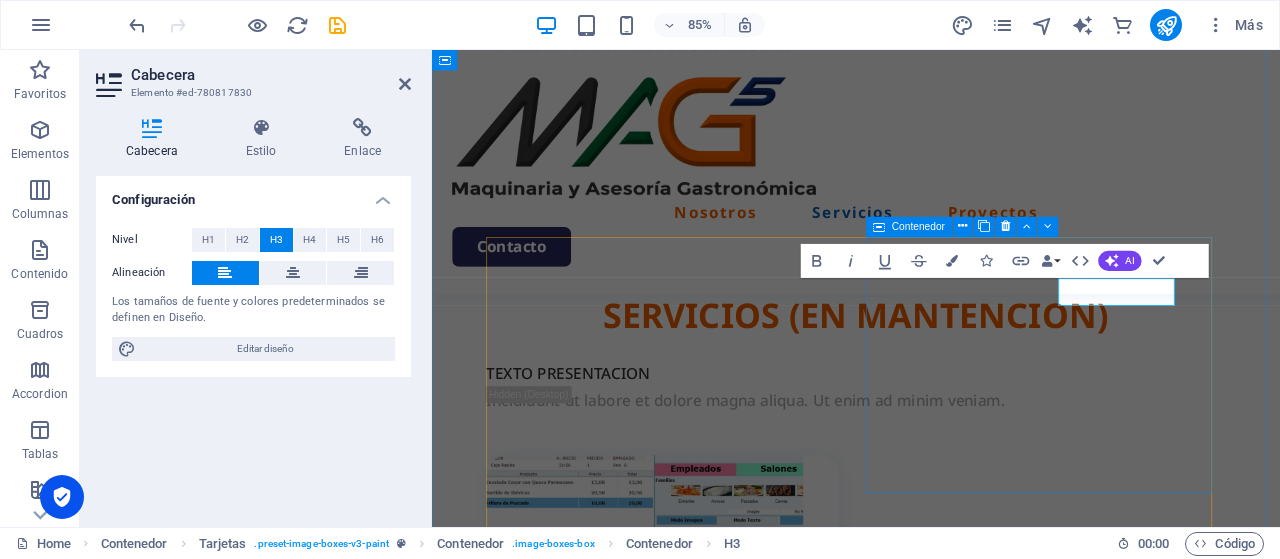click on "​Maquinaria TEXT Book Now" at bounding box center (703, 1242) 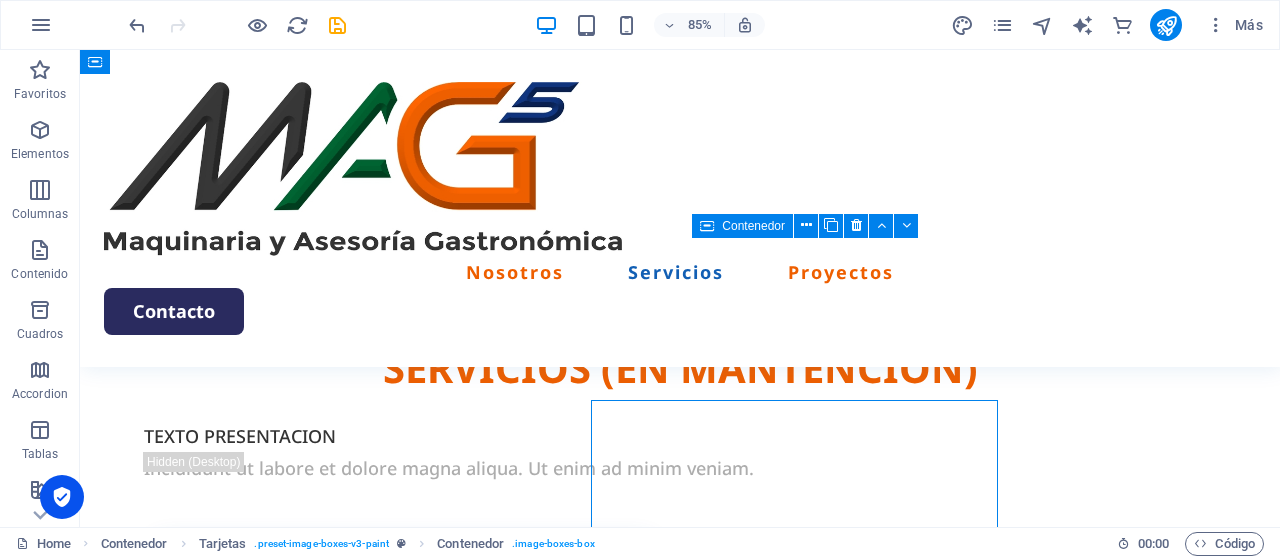 scroll, scrollTop: 1800, scrollLeft: 0, axis: vertical 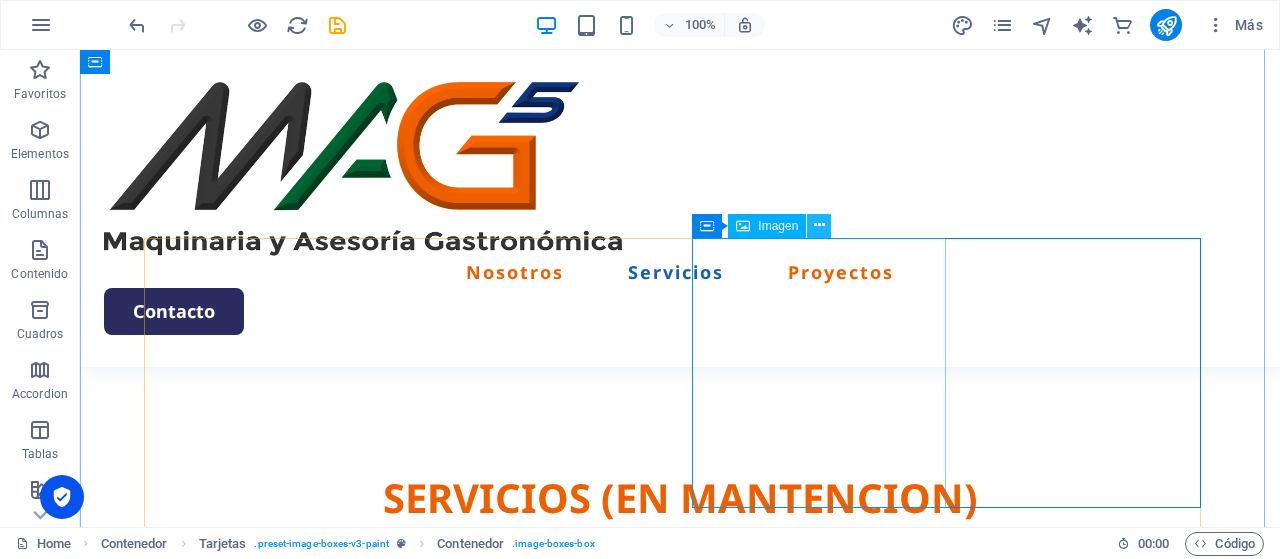 click at bounding box center (819, 225) 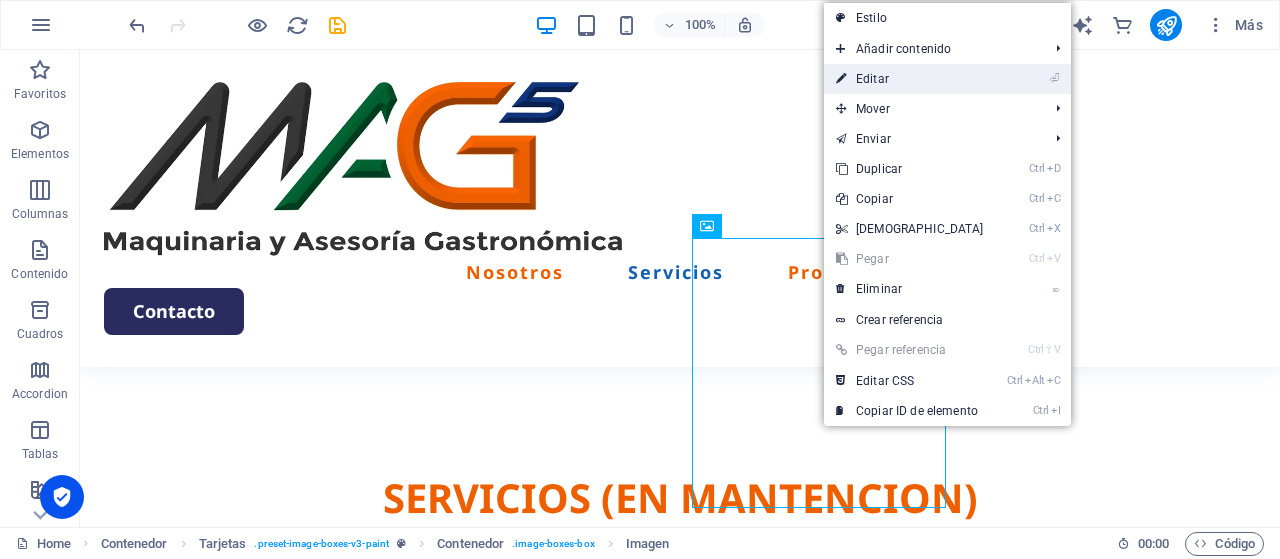 click on "⏎  Editar" at bounding box center (910, 79) 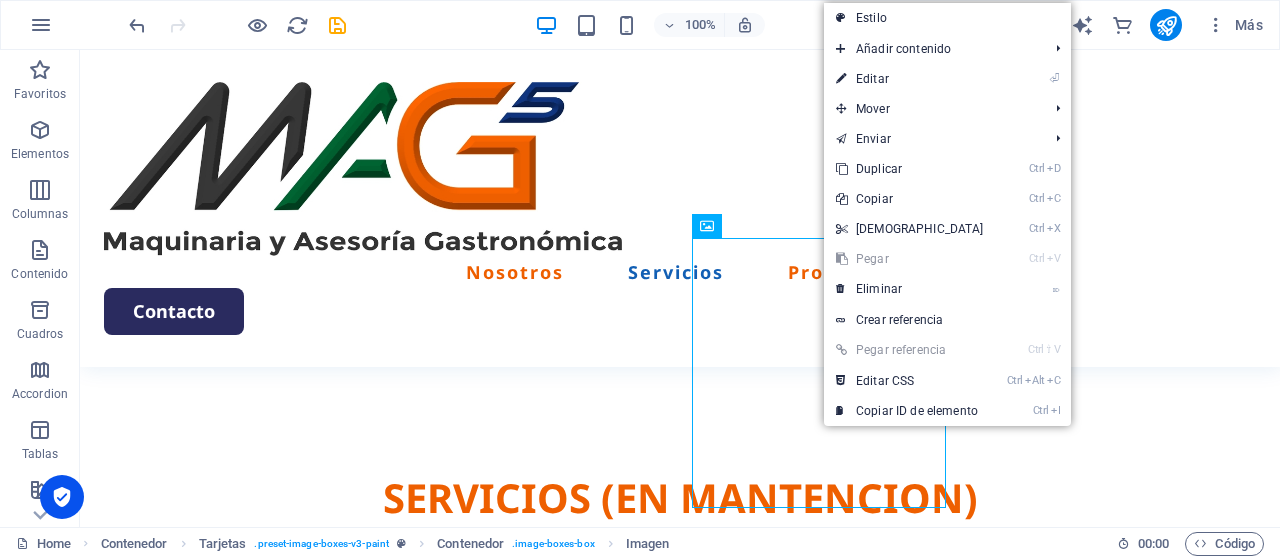 select on "px" 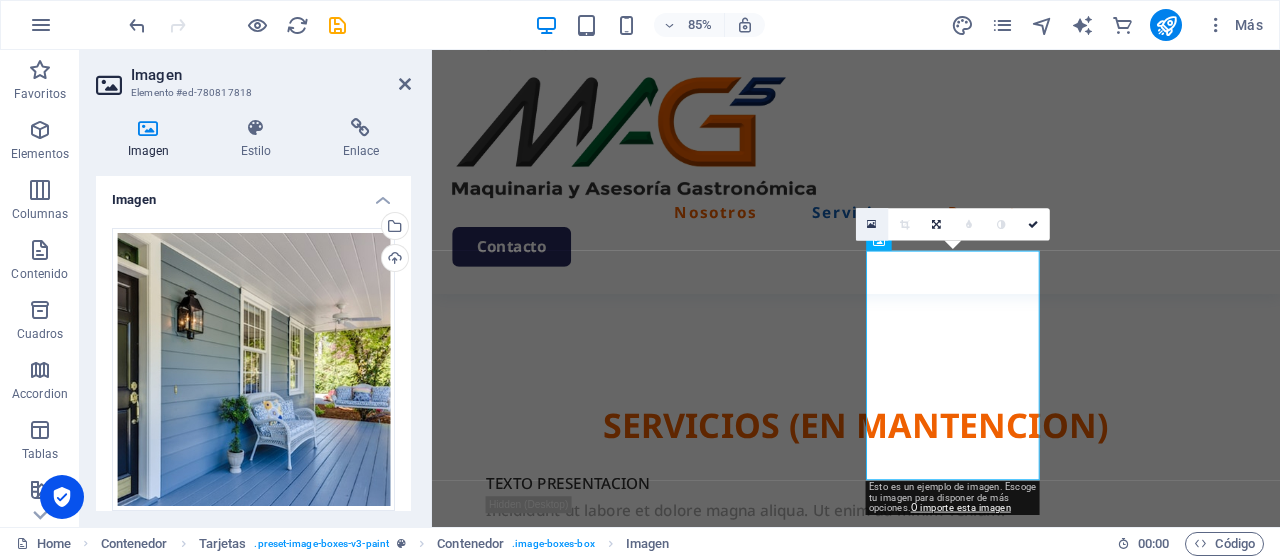 scroll, scrollTop: 1930, scrollLeft: 0, axis: vertical 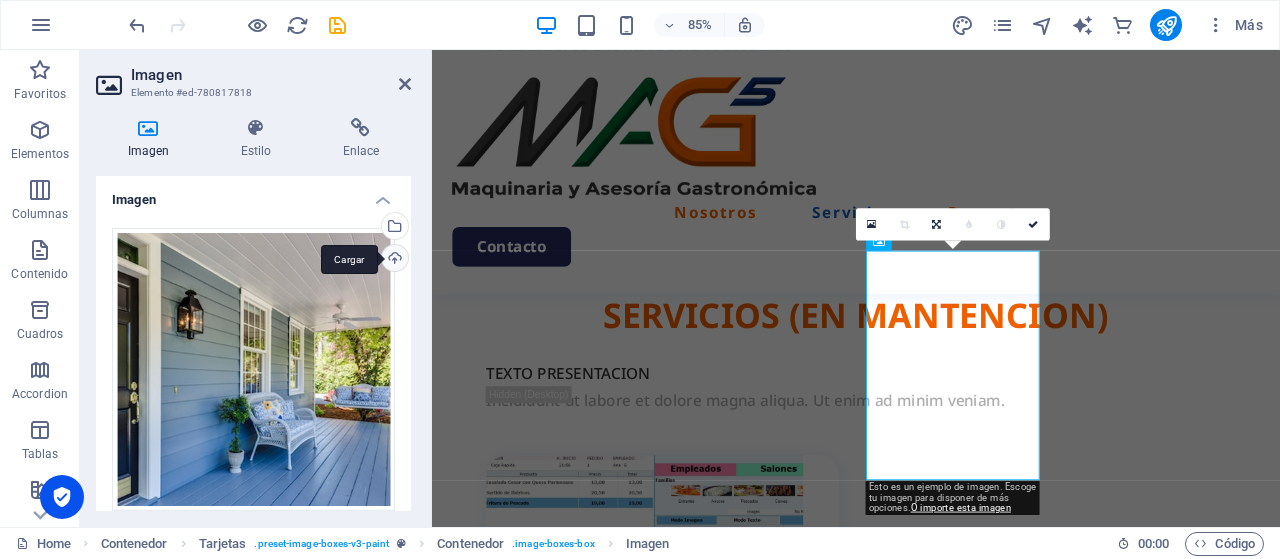 click on "Cargar" at bounding box center (393, 260) 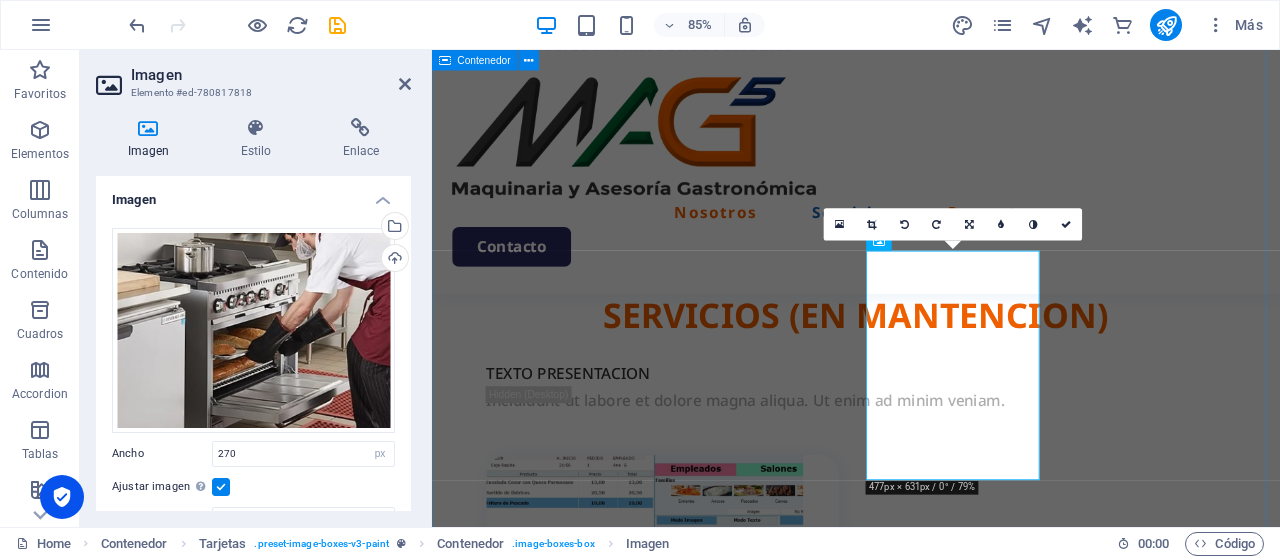 click on "SERVICIOS (EN MANTENCION) TEXTO PRESENTACION Incididunt ut labore et dolore magna aliqua. Ut enim ad minim veniam. Gestión Venta, instalación e implementación total de software de gestión de restaurant. Book Now Maquinaria TEXT Book Now TITULO 3 TEXT Book Now TITULO 4 TEXT Book Now" at bounding box center (931, 1360) 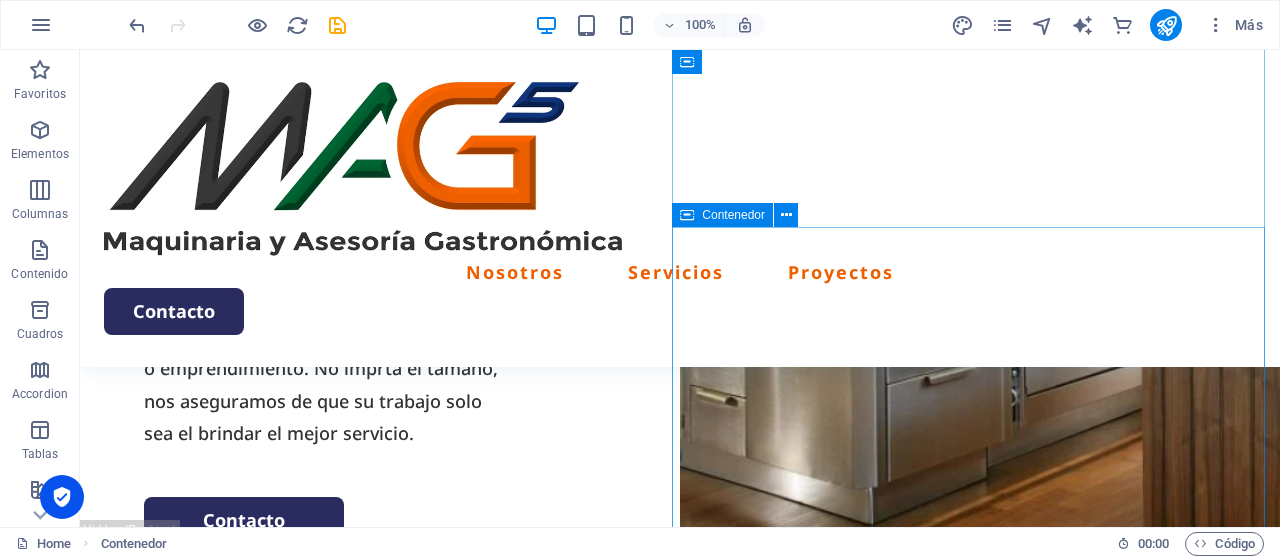 scroll, scrollTop: 100, scrollLeft: 0, axis: vertical 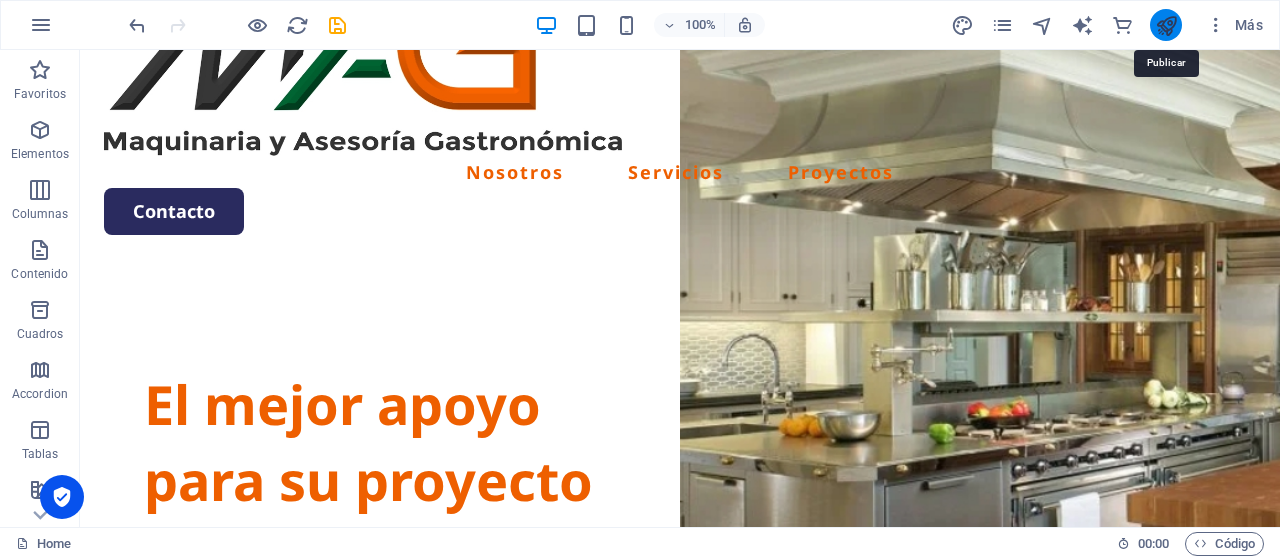click at bounding box center (1166, 25) 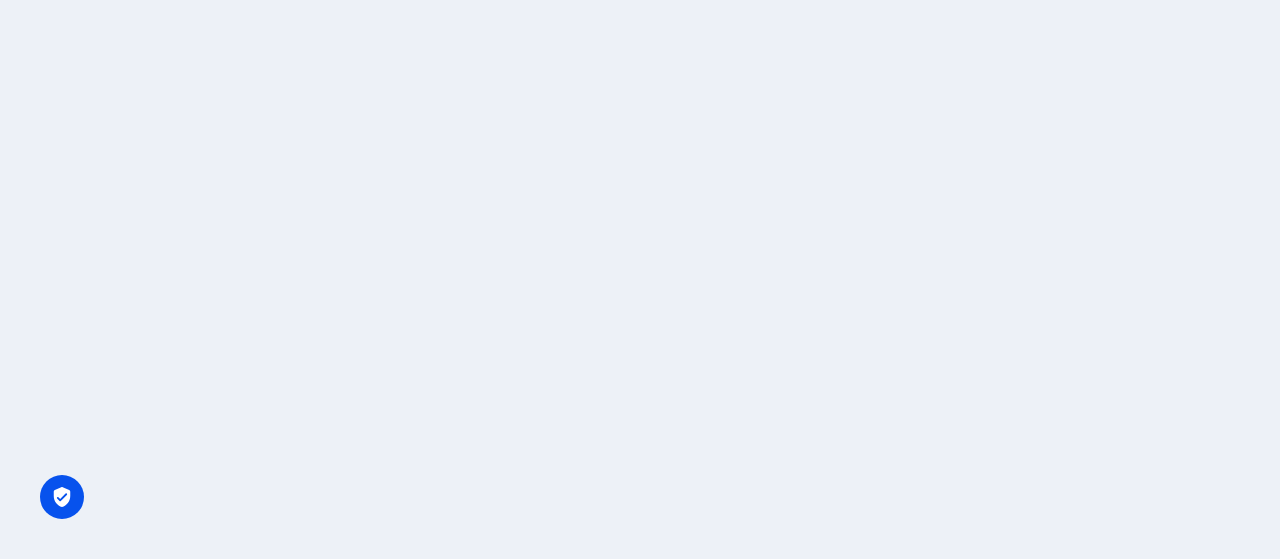 scroll, scrollTop: 0, scrollLeft: 0, axis: both 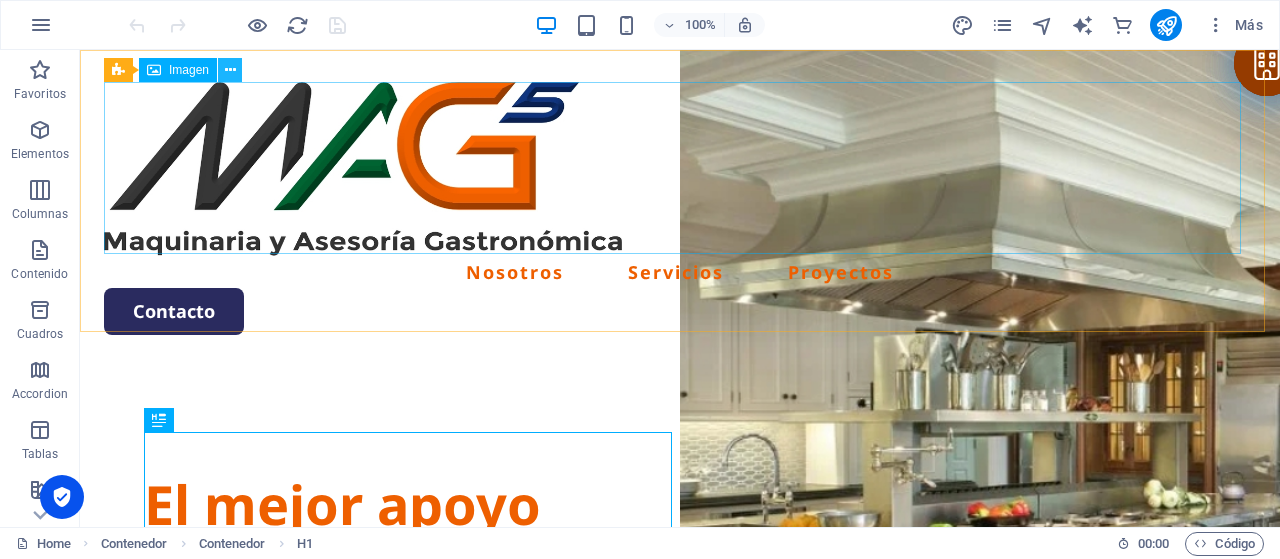 click at bounding box center (230, 70) 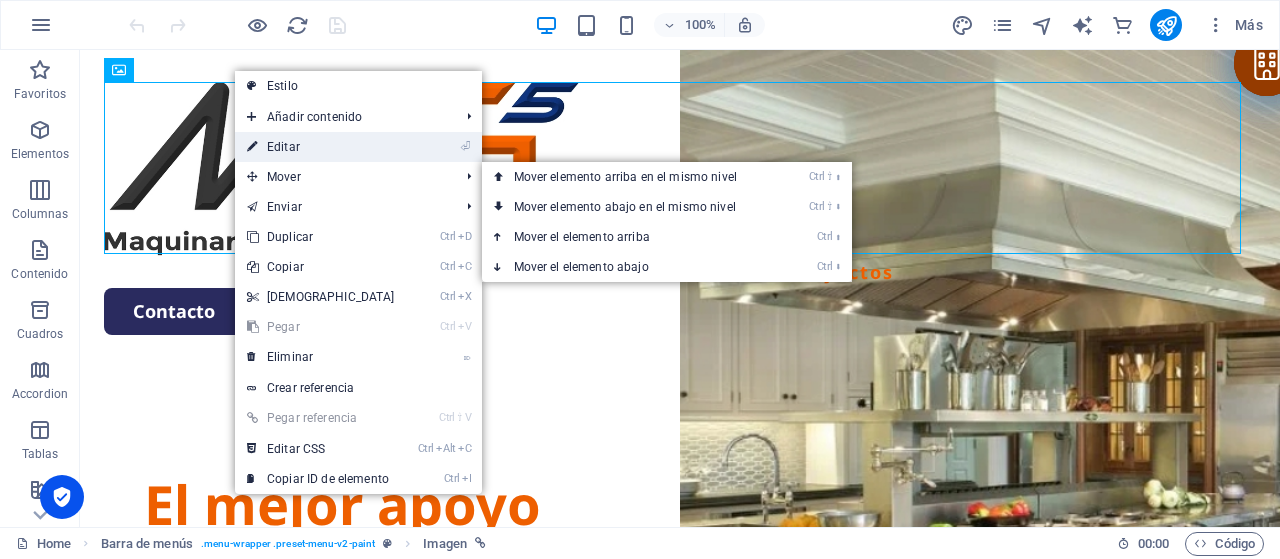click on "⏎  Editar" at bounding box center (321, 147) 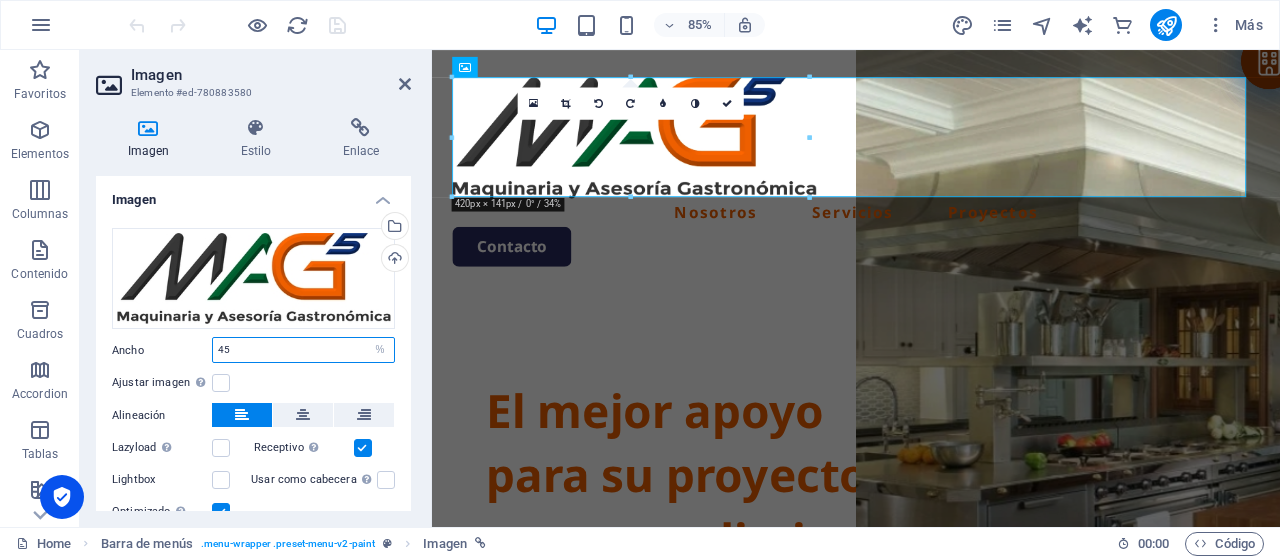 drag, startPoint x: 299, startPoint y: 353, endPoint x: 174, endPoint y: 355, distance: 125.016 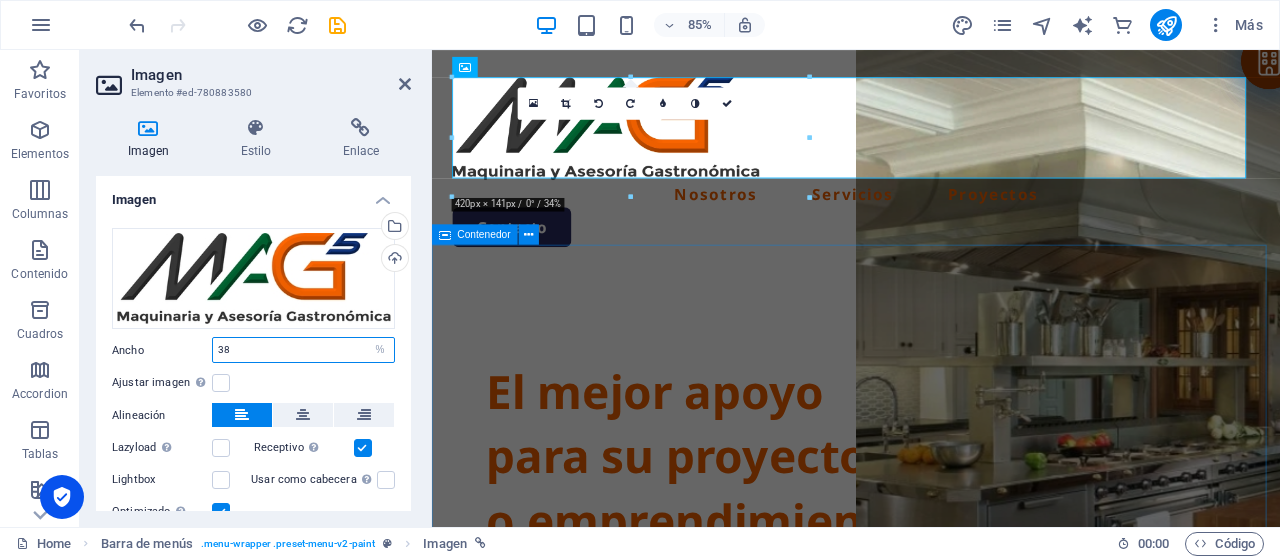 type on "38" 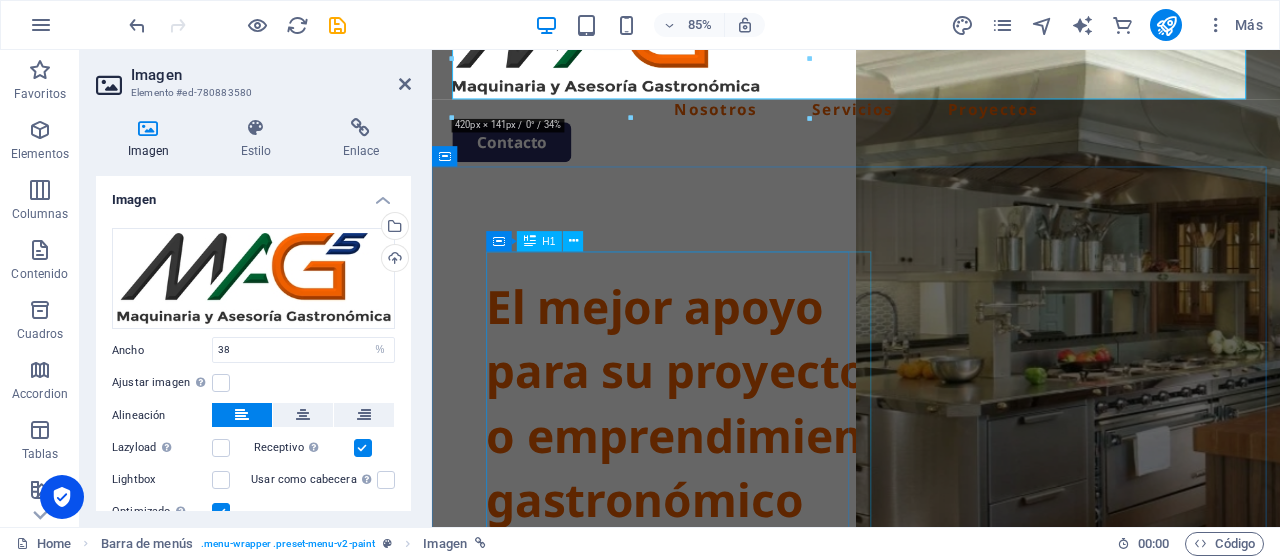 scroll, scrollTop: 0, scrollLeft: 0, axis: both 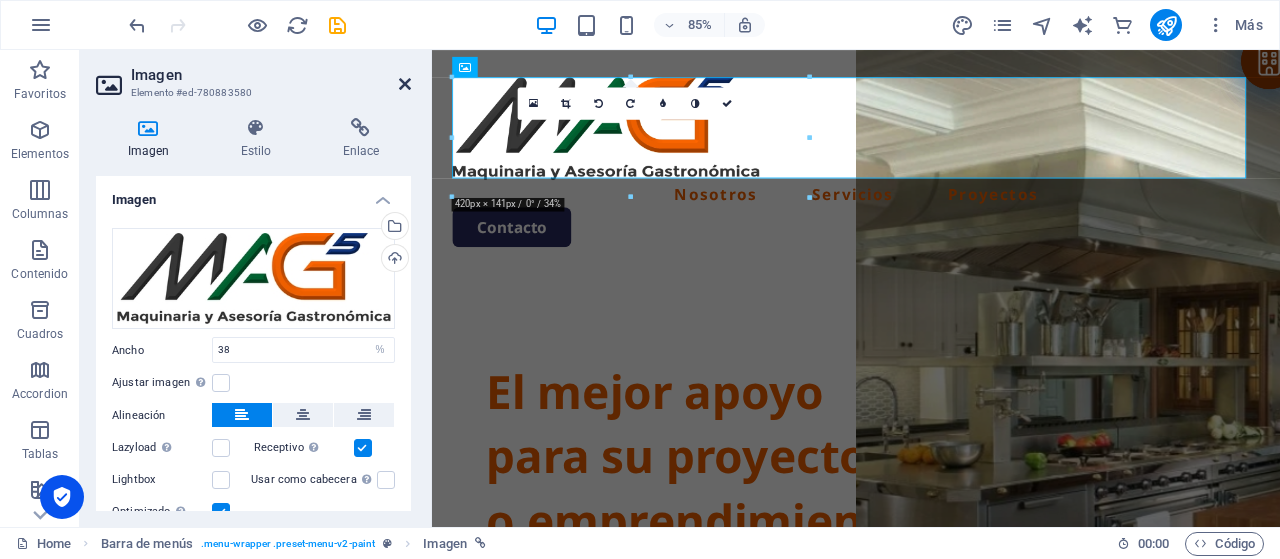 drag, startPoint x: 402, startPoint y: 85, endPoint x: 344, endPoint y: 67, distance: 60.728905 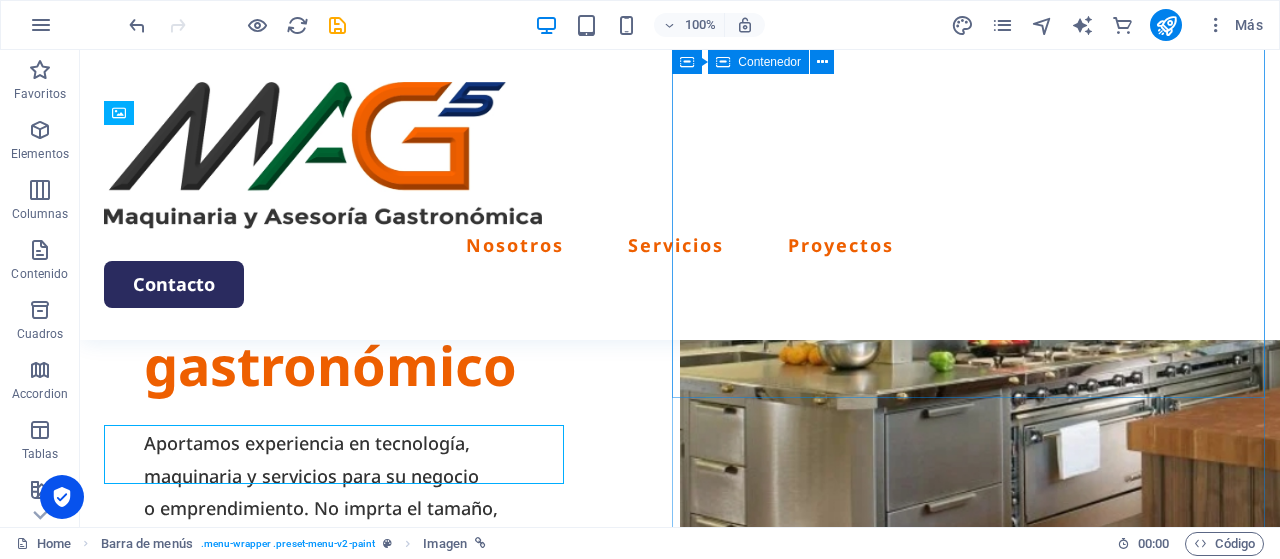 scroll, scrollTop: 0, scrollLeft: 0, axis: both 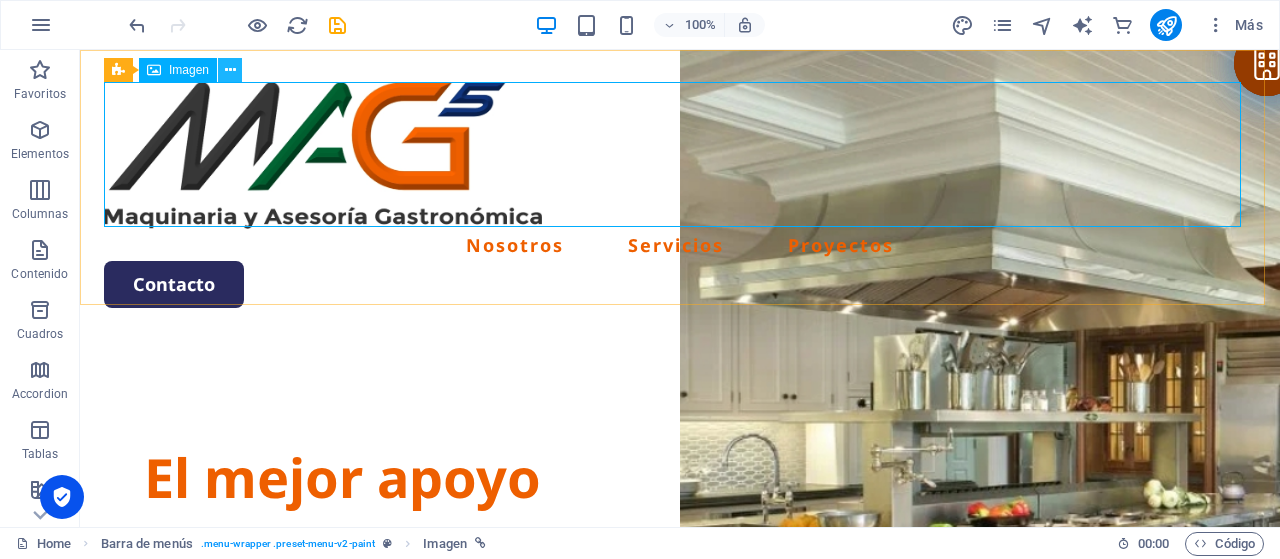click at bounding box center (230, 70) 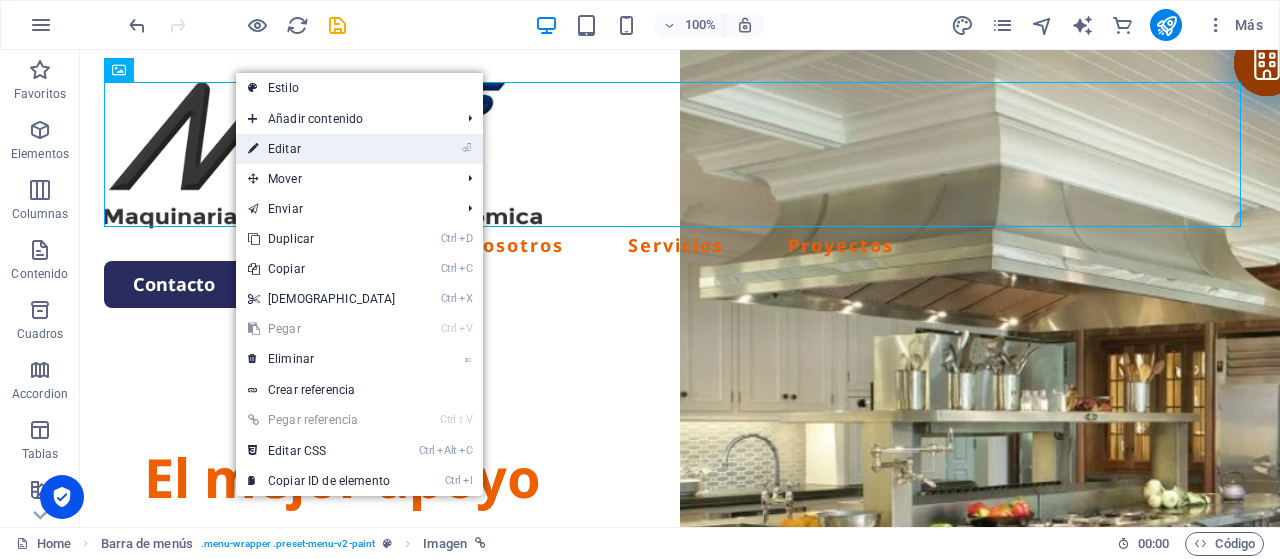 click on "⏎  Editar" at bounding box center [322, 149] 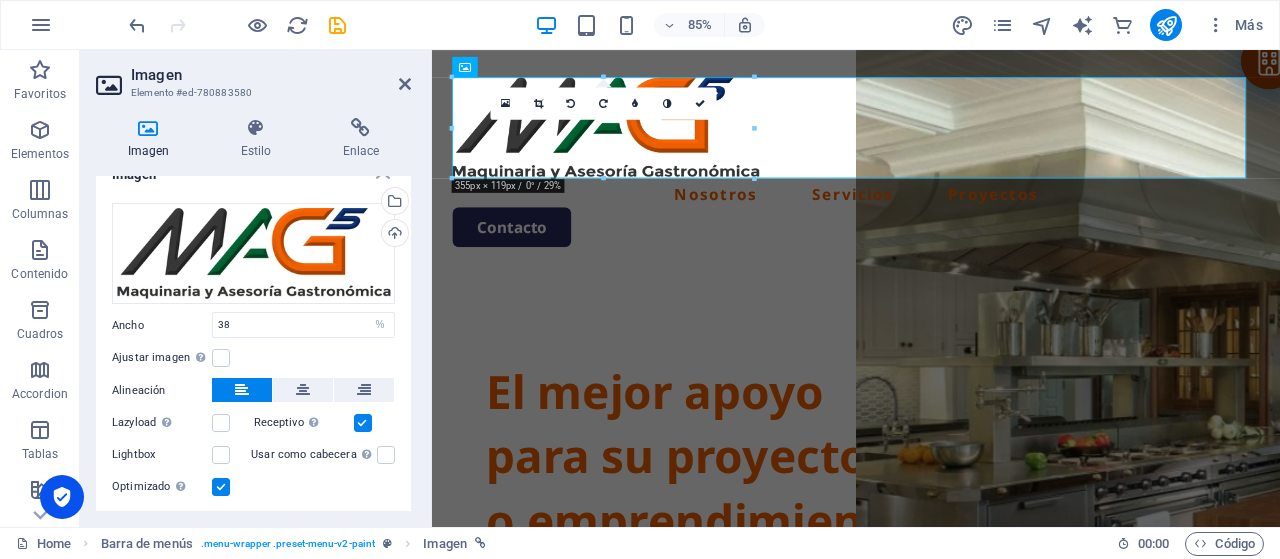 scroll, scrollTop: 0, scrollLeft: 0, axis: both 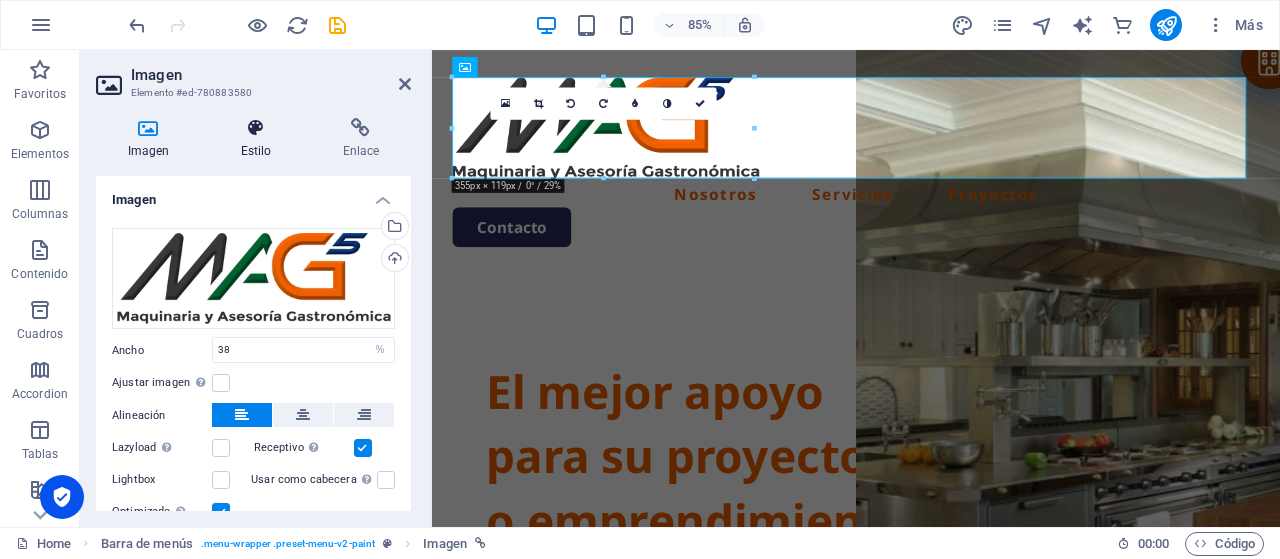 click at bounding box center [256, 128] 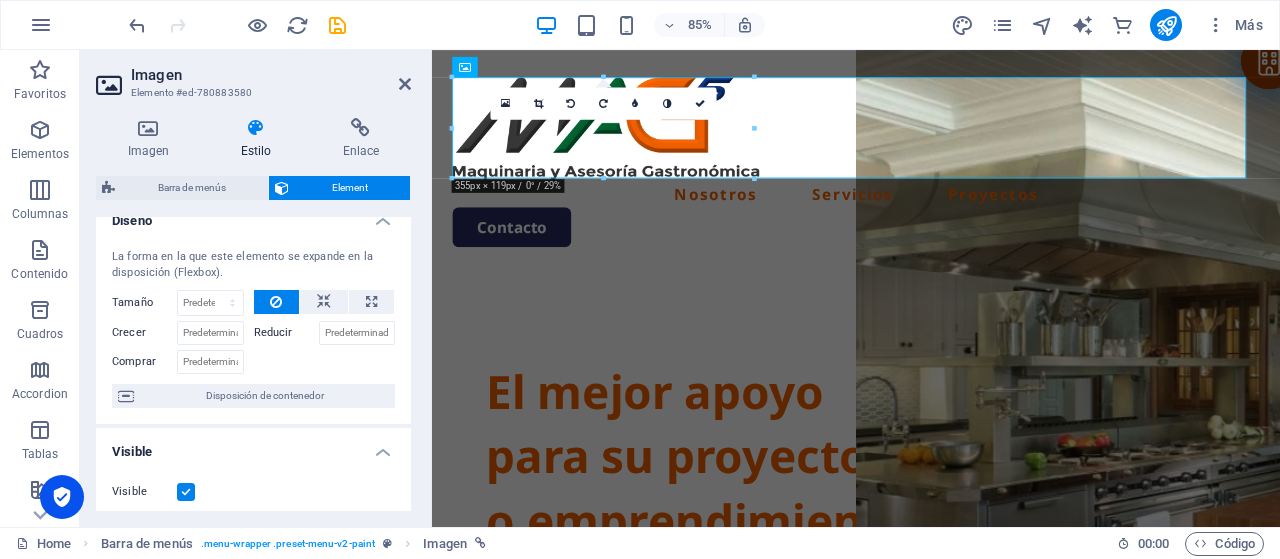 scroll, scrollTop: 0, scrollLeft: 0, axis: both 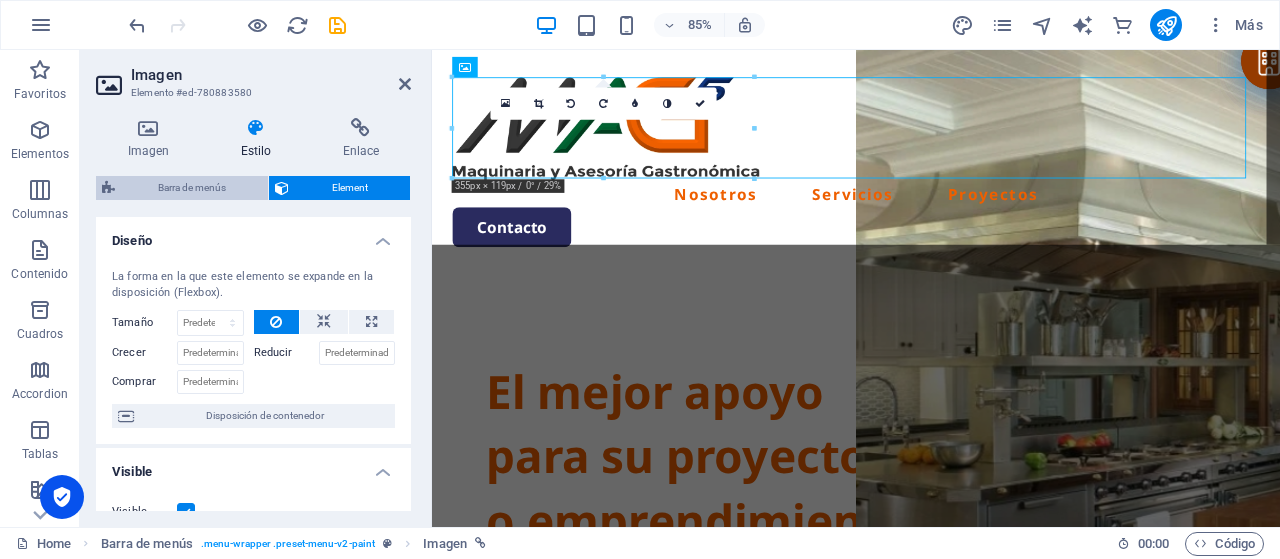 click on "Barra de menús" at bounding box center [191, 188] 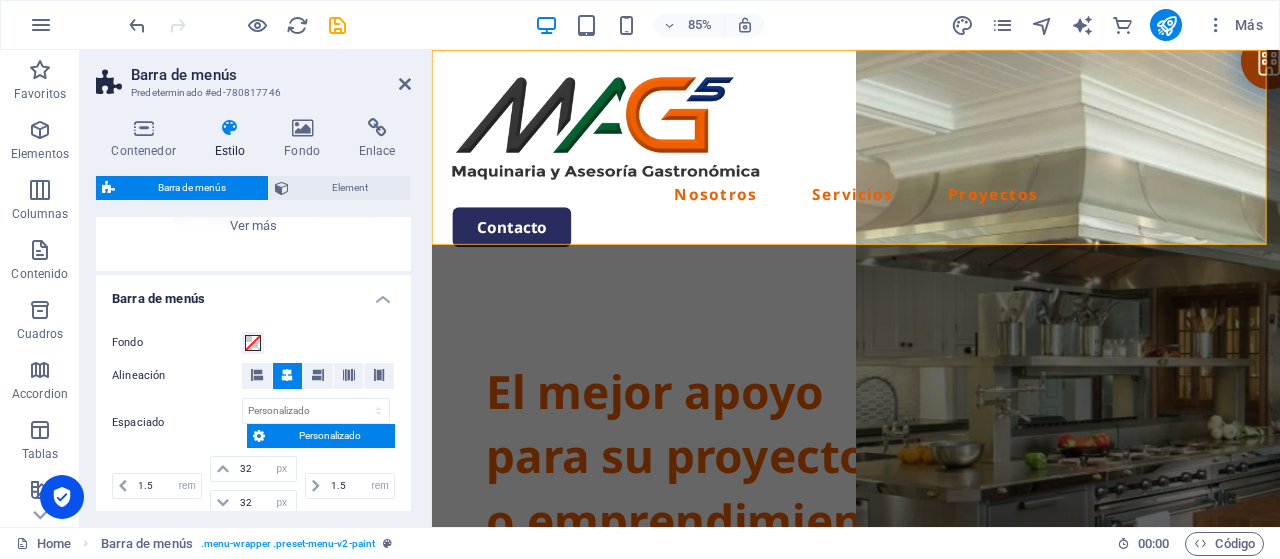 scroll, scrollTop: 0, scrollLeft: 0, axis: both 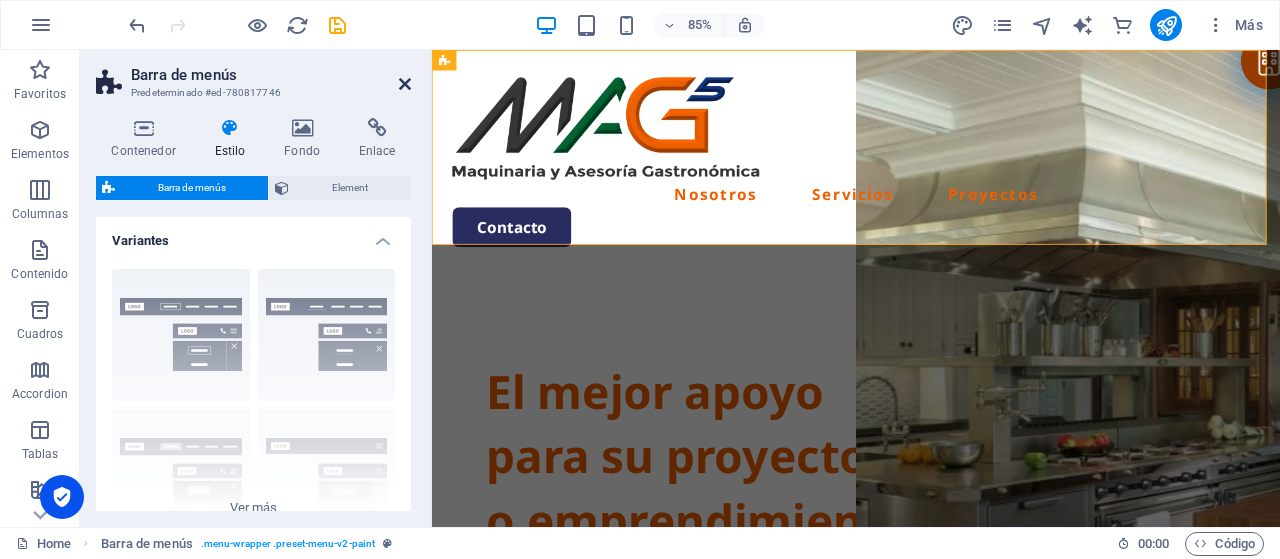 drag, startPoint x: 322, startPoint y: 36, endPoint x: 403, endPoint y: 83, distance: 93.64828 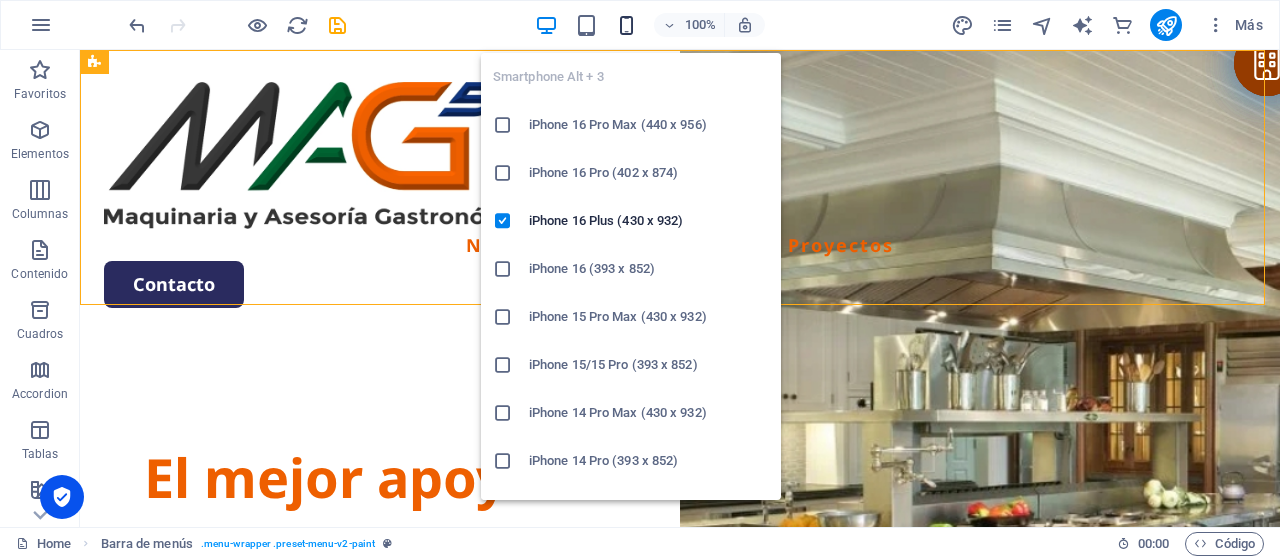 click at bounding box center [626, 25] 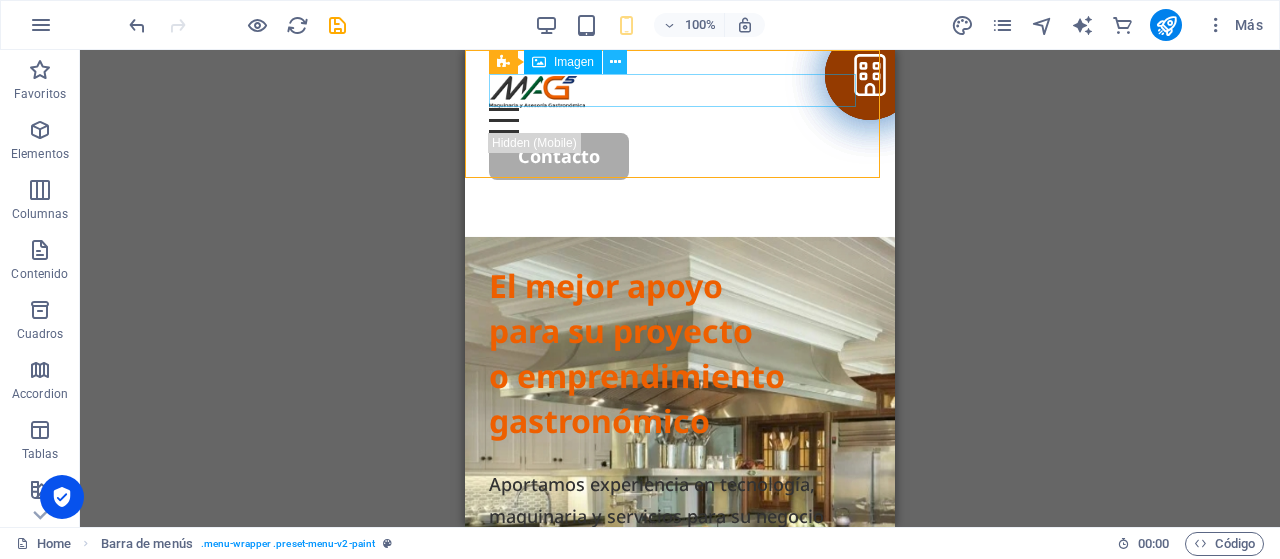 click at bounding box center (615, 62) 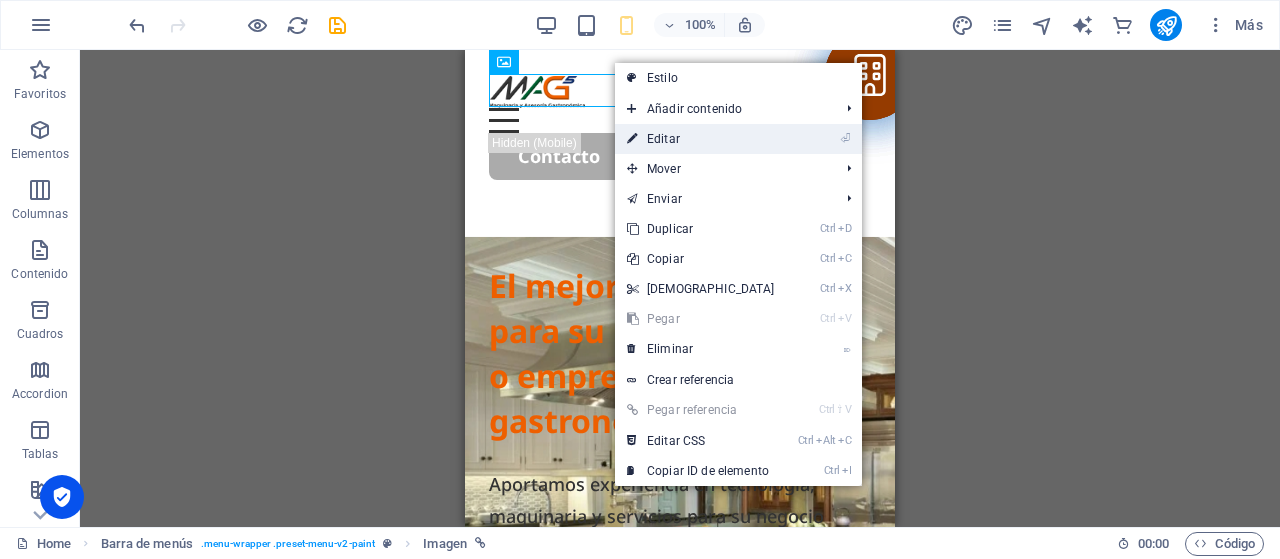 click on "⏎  Editar" at bounding box center [701, 139] 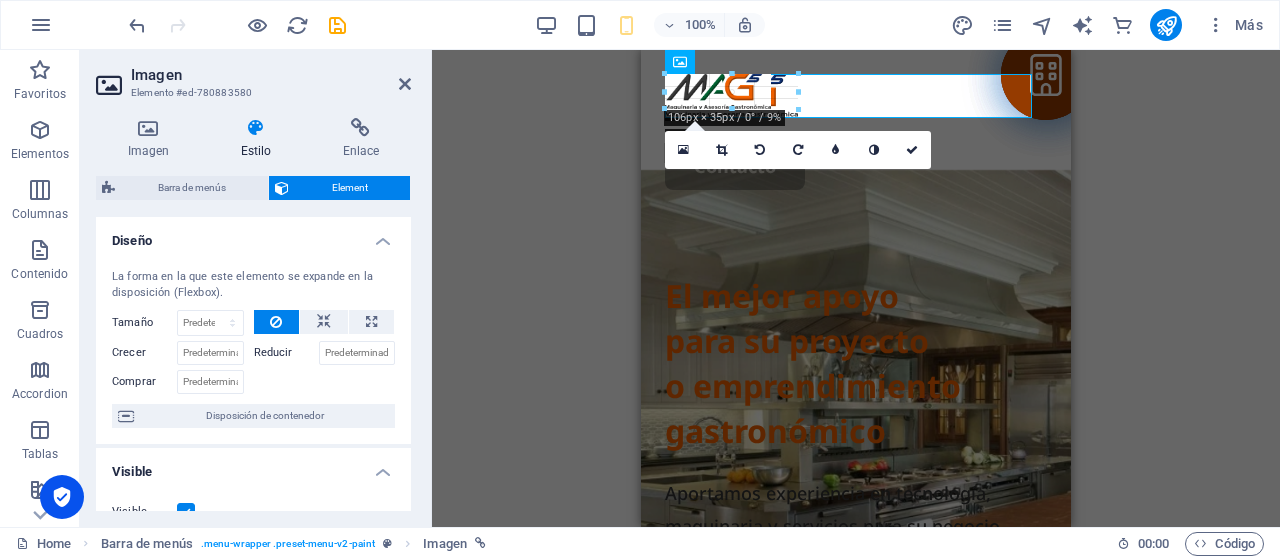 drag, startPoint x: 755, startPoint y: 110, endPoint x: 134, endPoint y: 73, distance: 622.10126 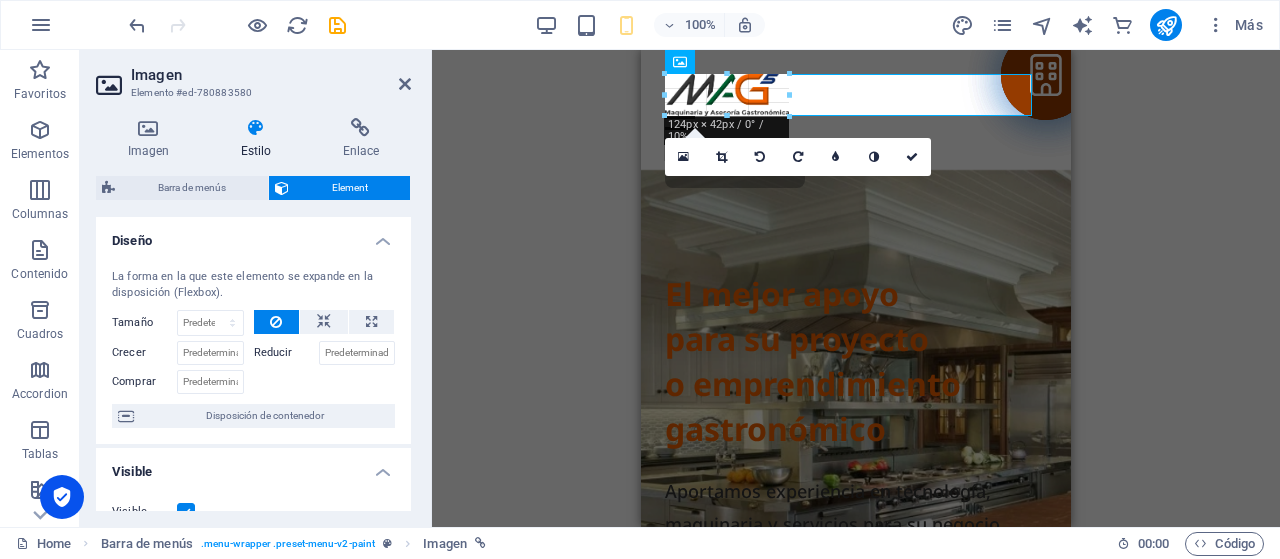 drag, startPoint x: 798, startPoint y: 119, endPoint x: 142, endPoint y: 59, distance: 658.73816 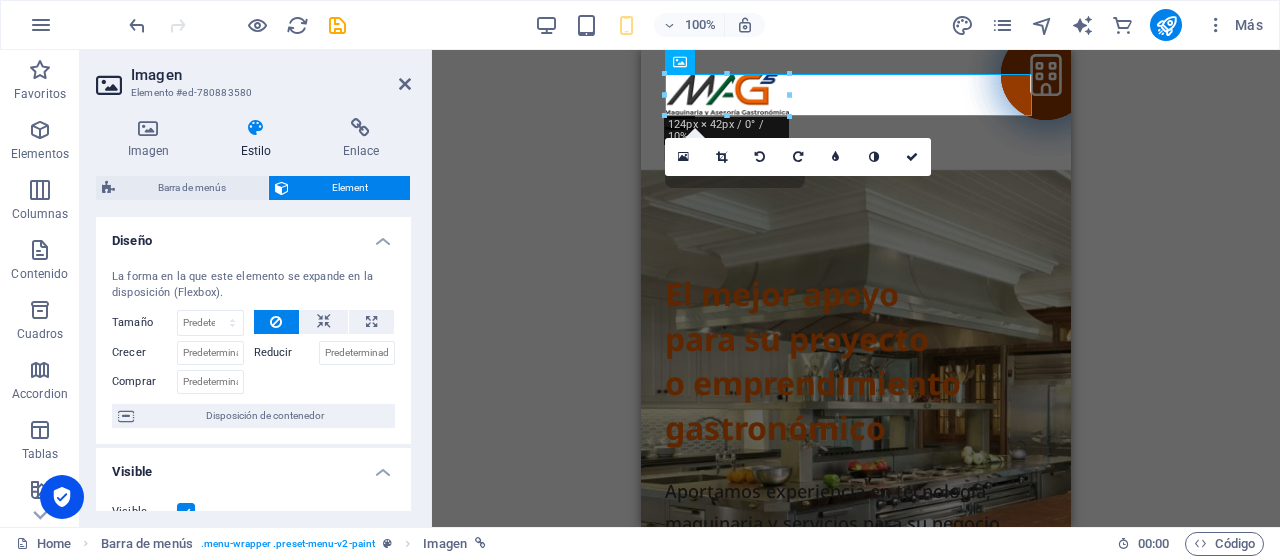 click on "Contenedor   H1   Contenedor   Contenedor   Imagen   Barra de menús   Menú   Contenedor   Contenedor   Contenedor   Separador   Botón   Contenedor   Separador   Contenedor   Botón   2 columnas   Contenedor   H2   Contenedor   Separador   Contenedor   Imagen   Contenedor   Contenedor   H2   Separador   Texto   Separador   Contenedor   Separador   Tarjetas   Contenedor   Contenedor   H3   Texto   Separador   Texto   Contenedor   Separador   Contenedor   Contenedor   H3   Texto   Contenedor   H2   Separador   Texto   Accordion   H3   Contenedor   Galería   Galería   Contenedor   Contenedor   Galería   Contenedor   Galería   Galería   Contenedor   Contenedor   Galería   Contenedor   Galería   Galería   Contenedor   Contenedor   Galería   Contenedor   Galería   Galería   Contenedor   Contenedor   Galería   Contenedor   Contenedor   2 columnas   Contenedor   Texto   2 columnas   2 columnas   Contenedor   H2   Separador   Formulario de contacto   Entrada   Formulario de contacto" at bounding box center (856, 288) 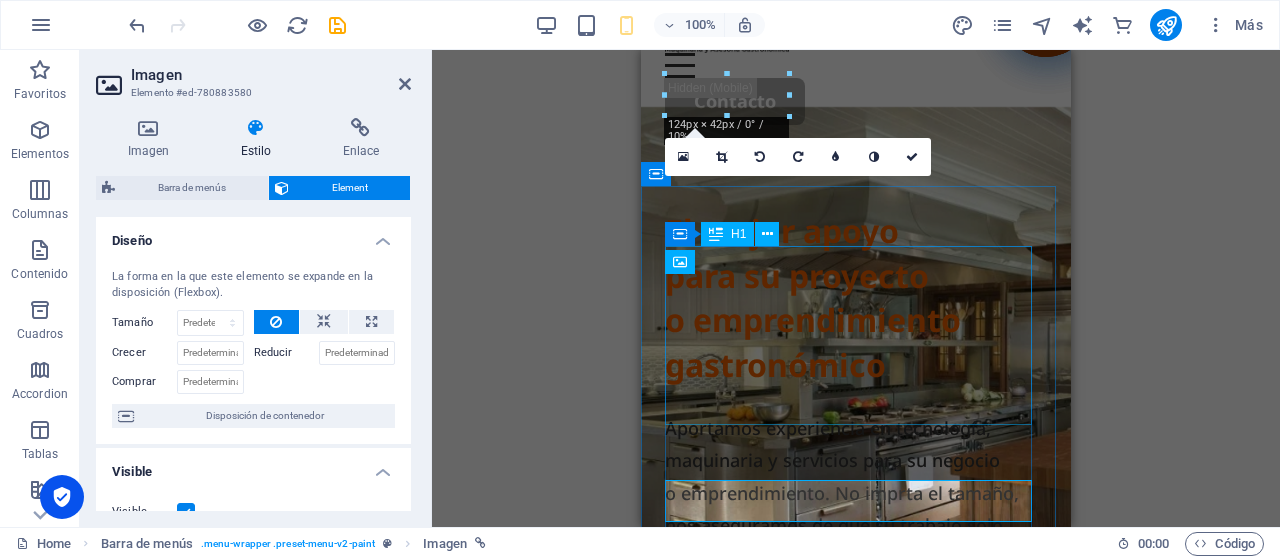 scroll, scrollTop: 0, scrollLeft: 0, axis: both 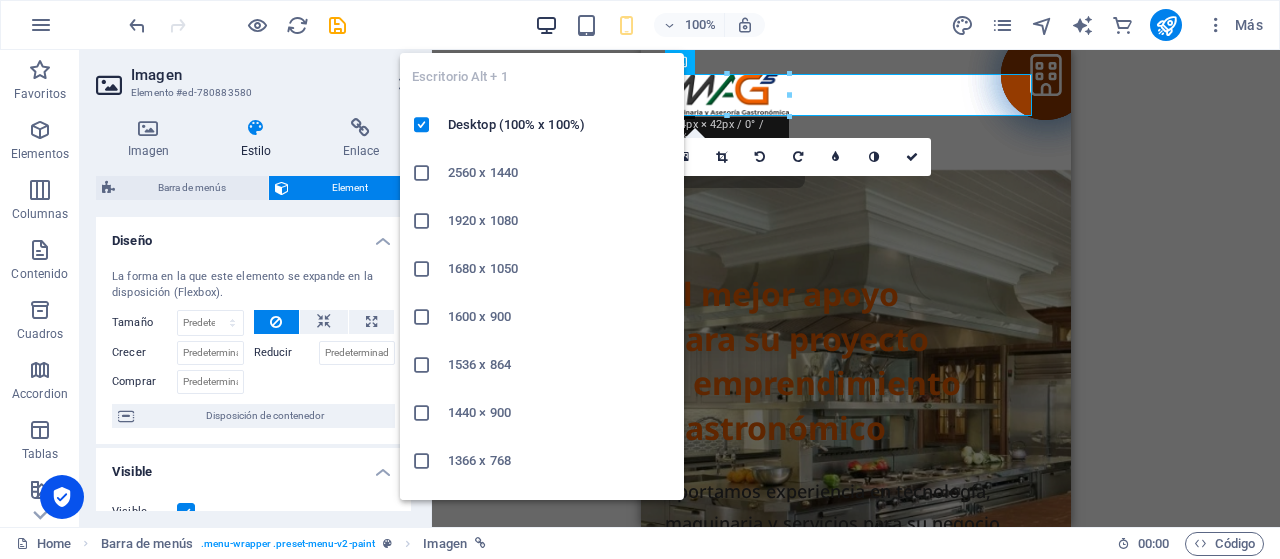 click at bounding box center [546, 25] 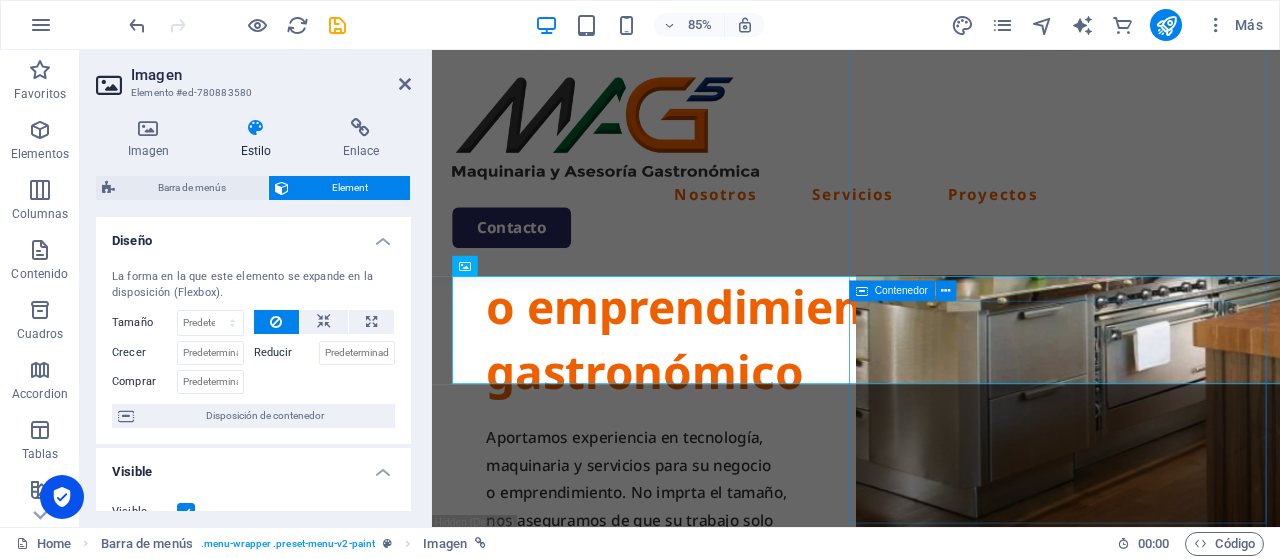scroll, scrollTop: 200, scrollLeft: 0, axis: vertical 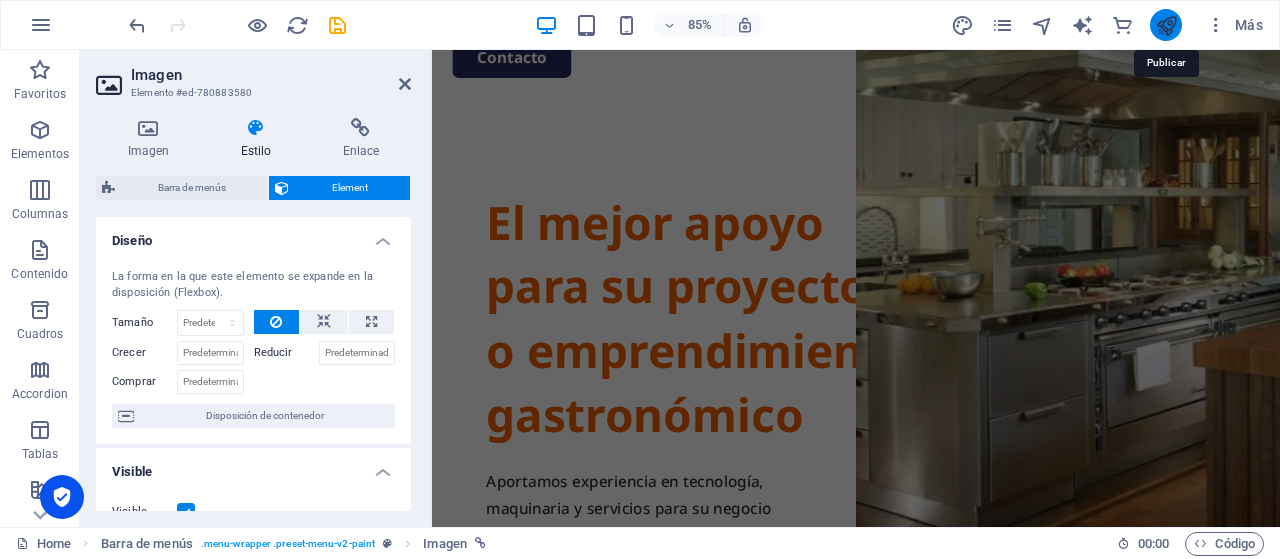 click at bounding box center [1166, 25] 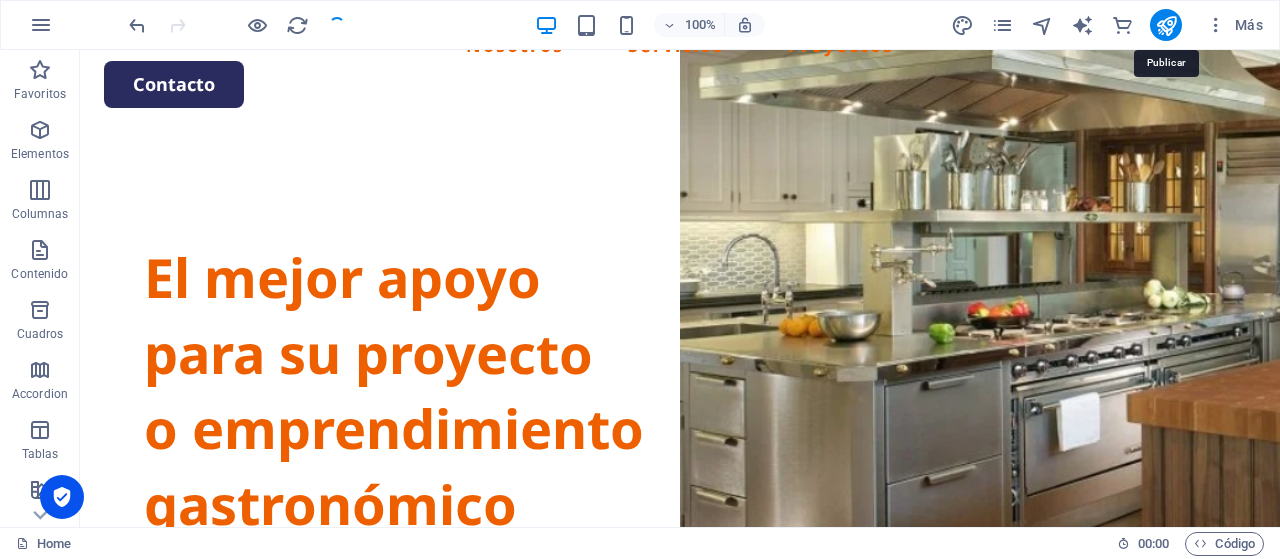 scroll, scrollTop: 0, scrollLeft: 0, axis: both 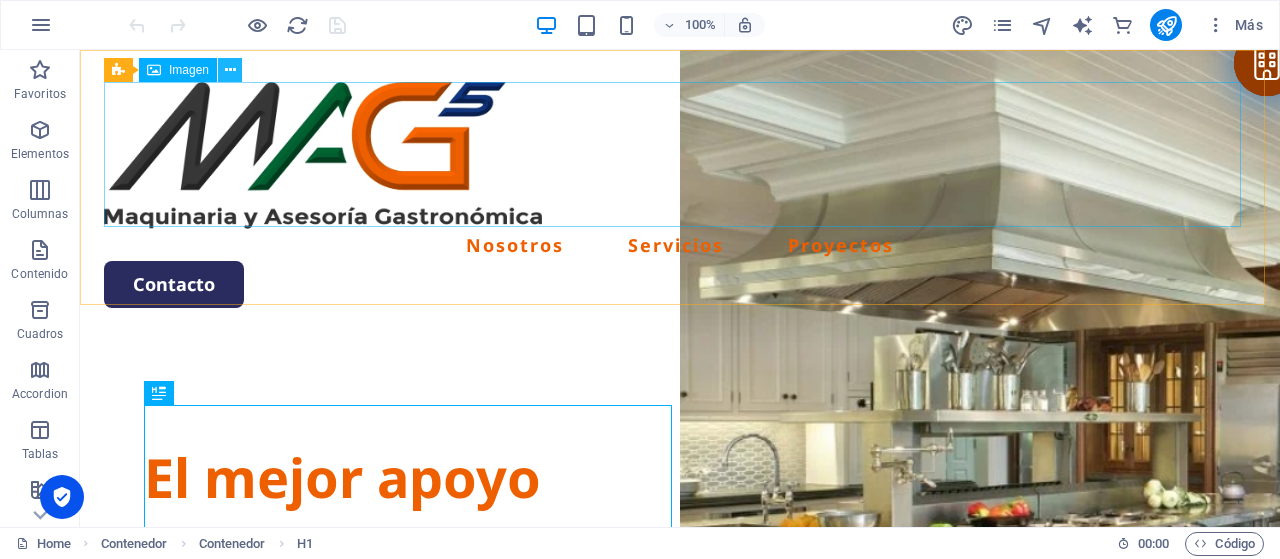 click at bounding box center (230, 70) 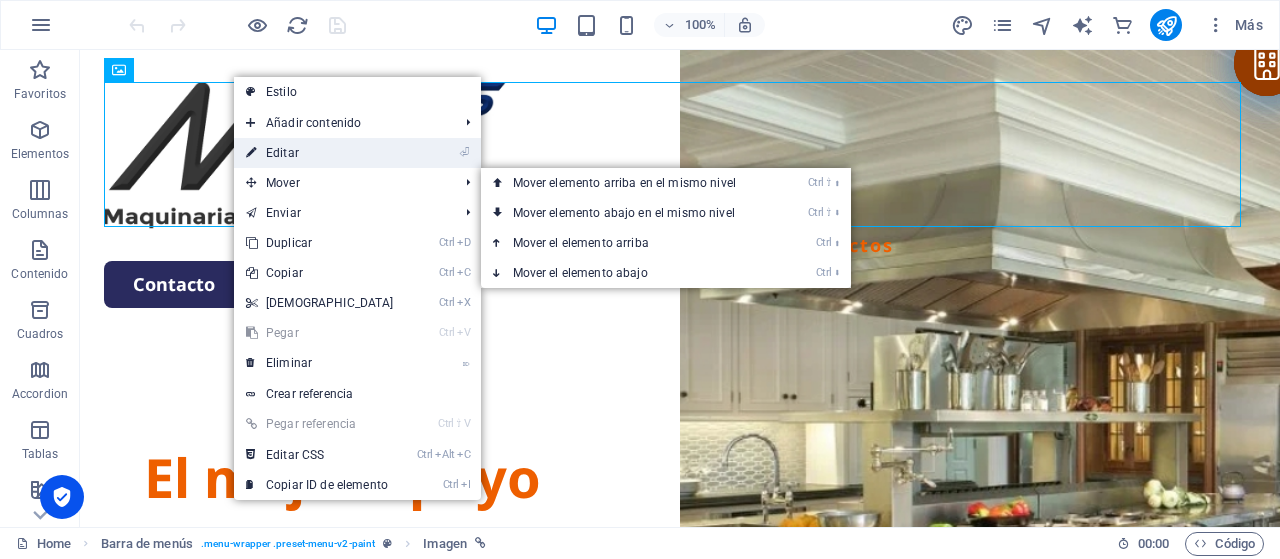 click on "⏎  Editar" at bounding box center (320, 153) 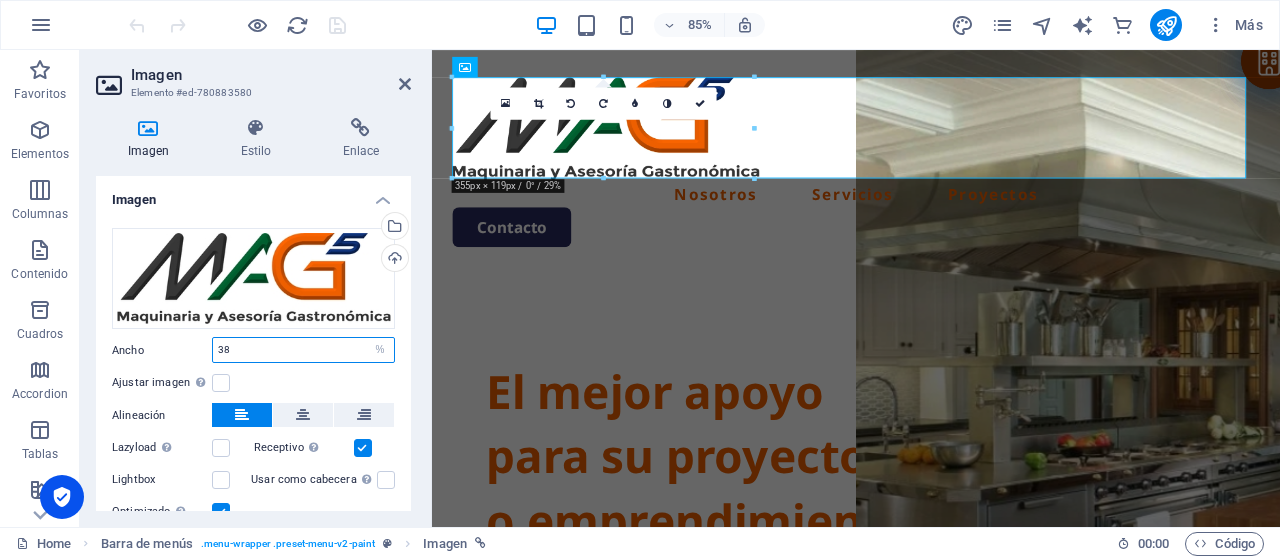 drag, startPoint x: 277, startPoint y: 351, endPoint x: 158, endPoint y: 351, distance: 119 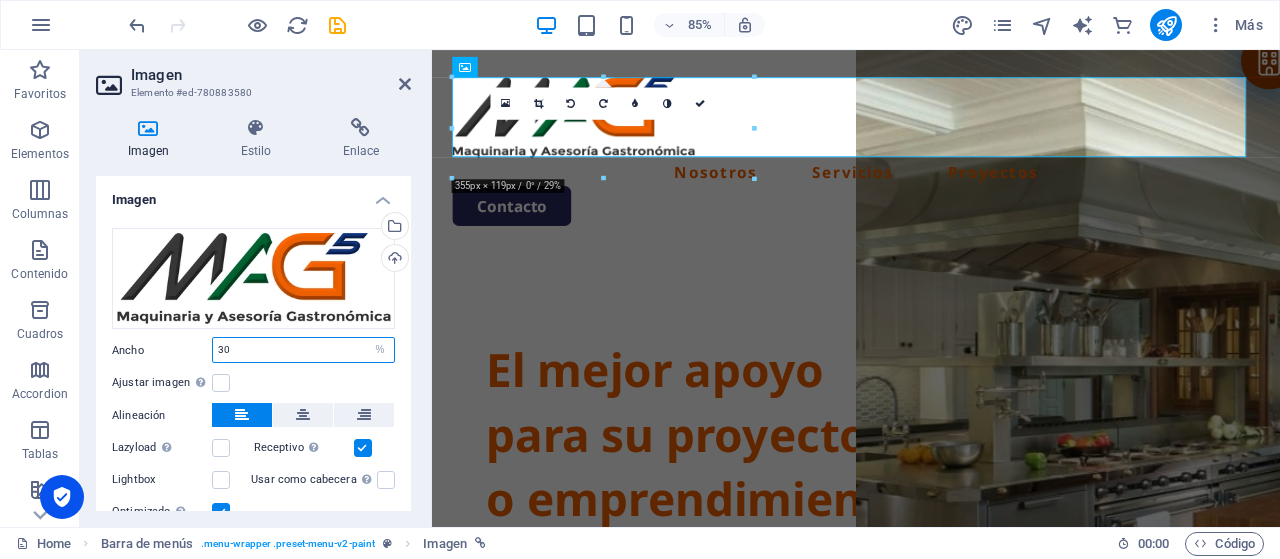 type on "30" 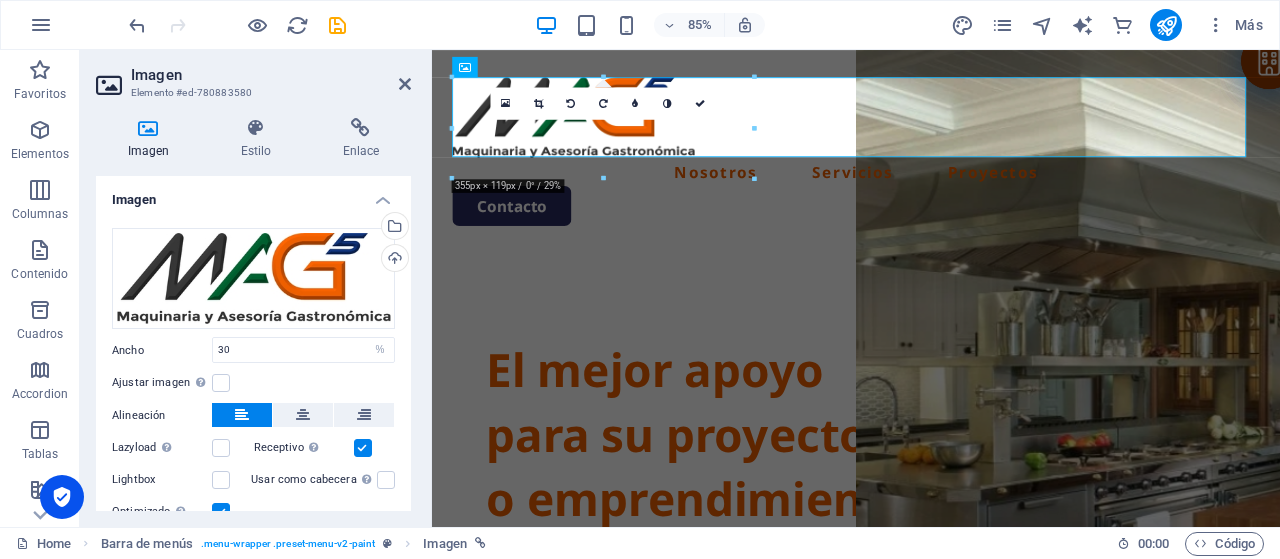 click on "Imagen" at bounding box center (253, 194) 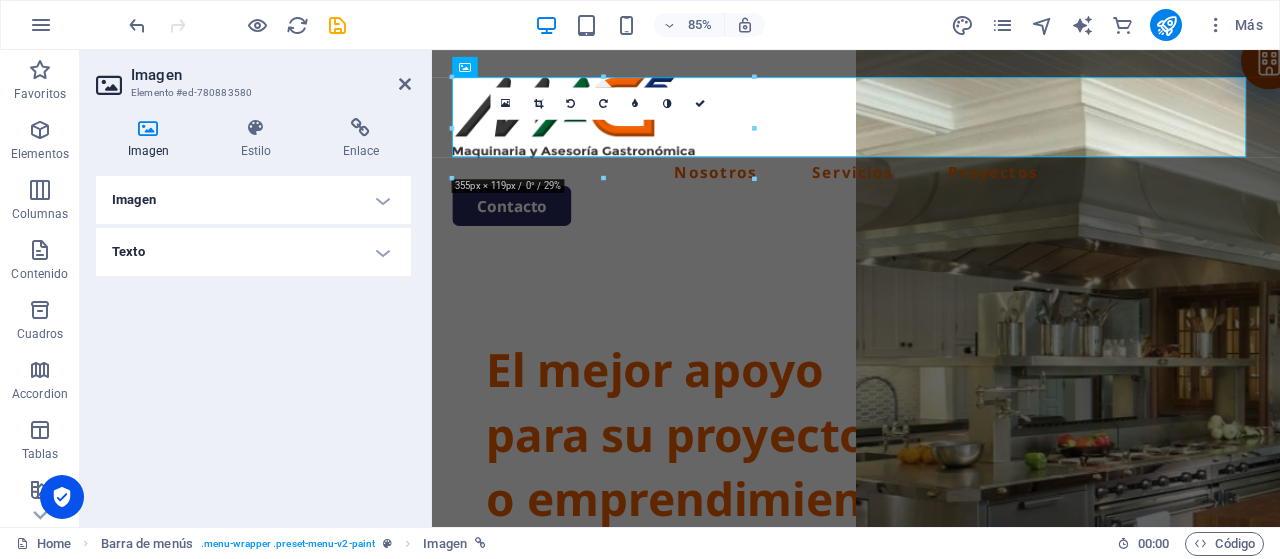 click on "Imagen" at bounding box center [253, 200] 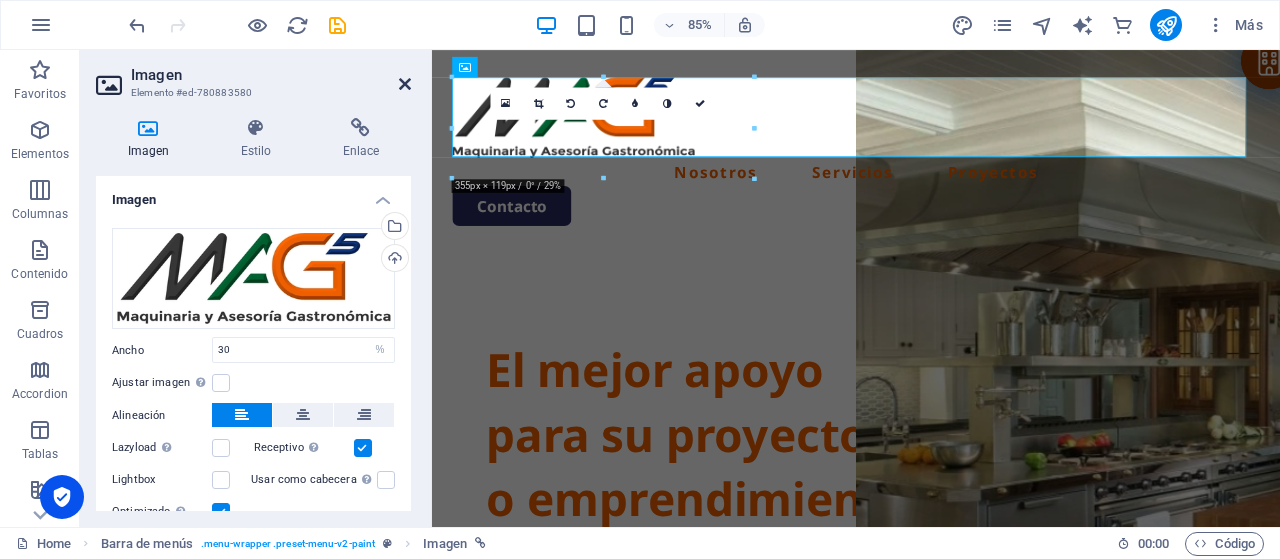 drag, startPoint x: 400, startPoint y: 87, endPoint x: 320, endPoint y: 39, distance: 93.29523 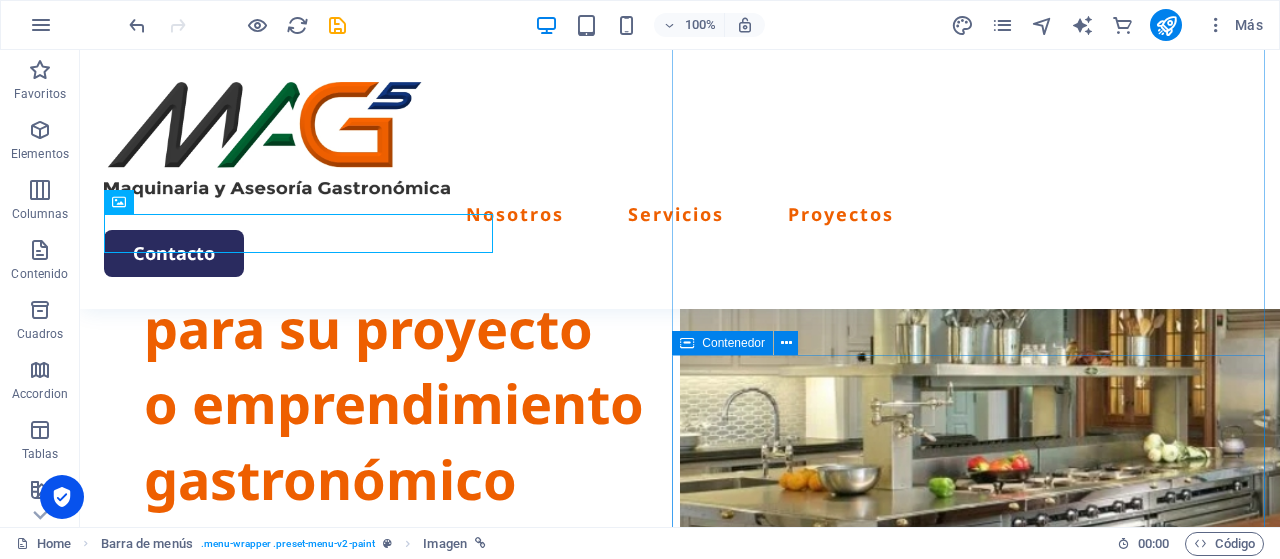 scroll, scrollTop: 0, scrollLeft: 0, axis: both 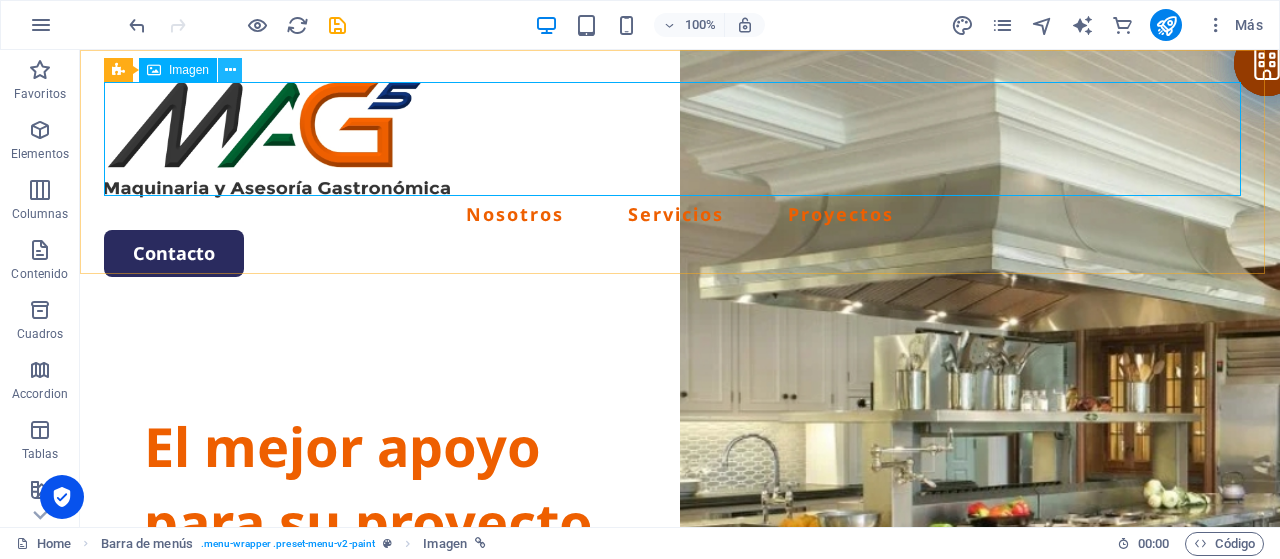 click at bounding box center [230, 70] 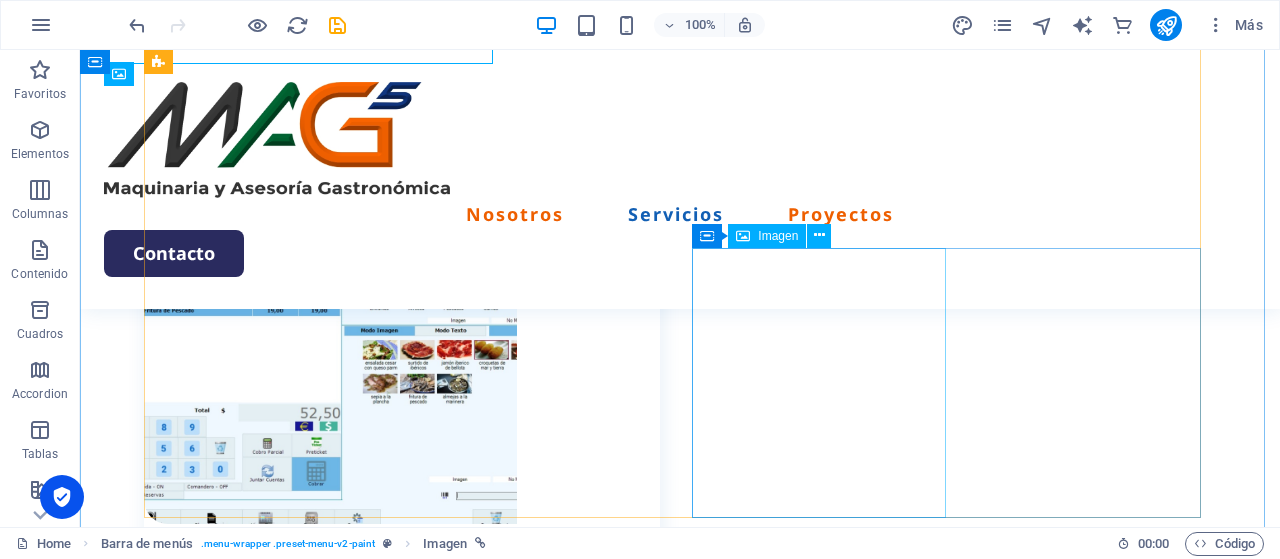 scroll, scrollTop: 2200, scrollLeft: 0, axis: vertical 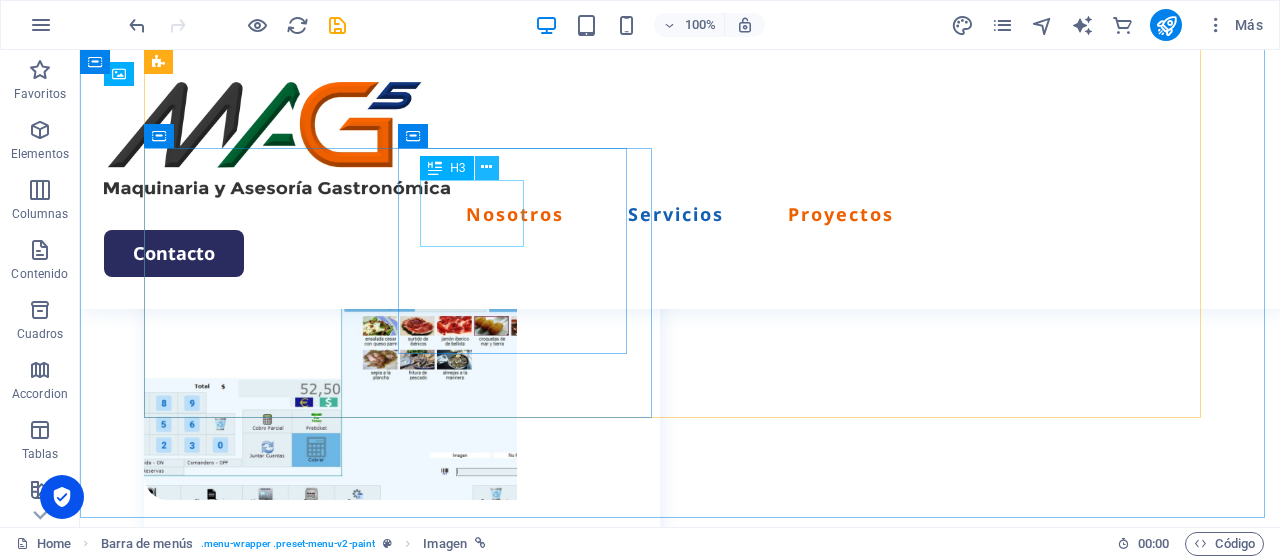 click at bounding box center (486, 167) 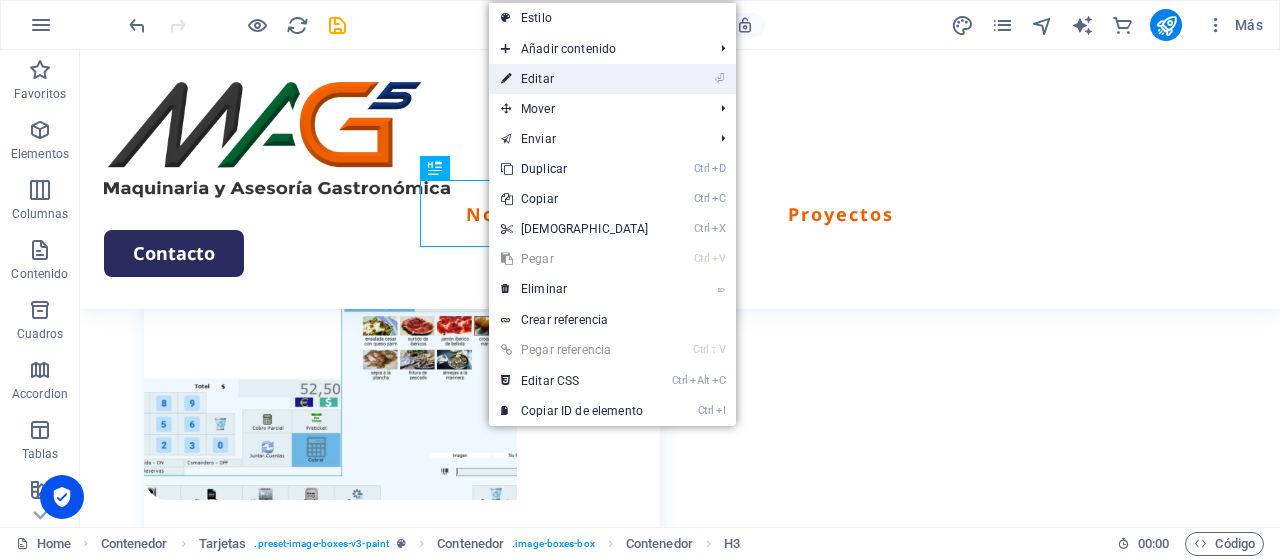 click on "⏎  Editar" at bounding box center [575, 79] 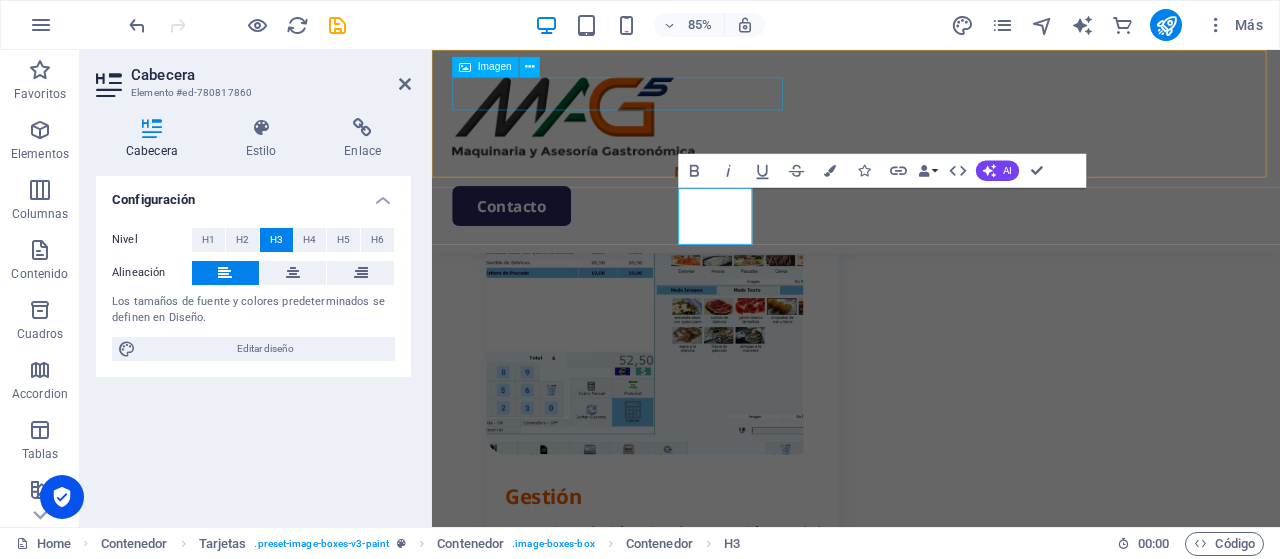 scroll, scrollTop: 2362, scrollLeft: 0, axis: vertical 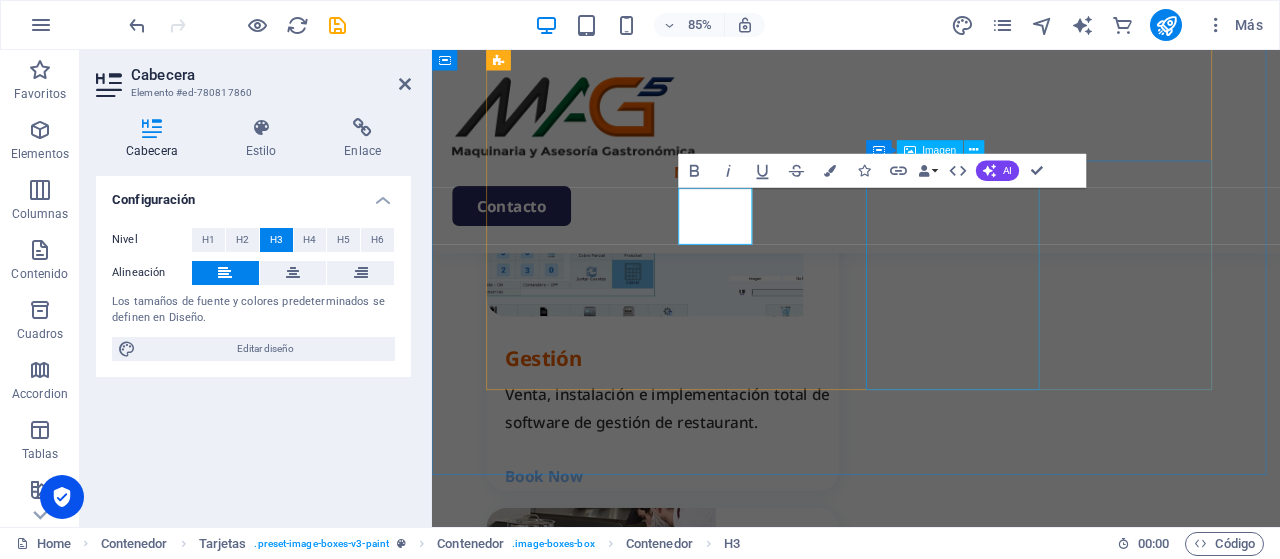 type 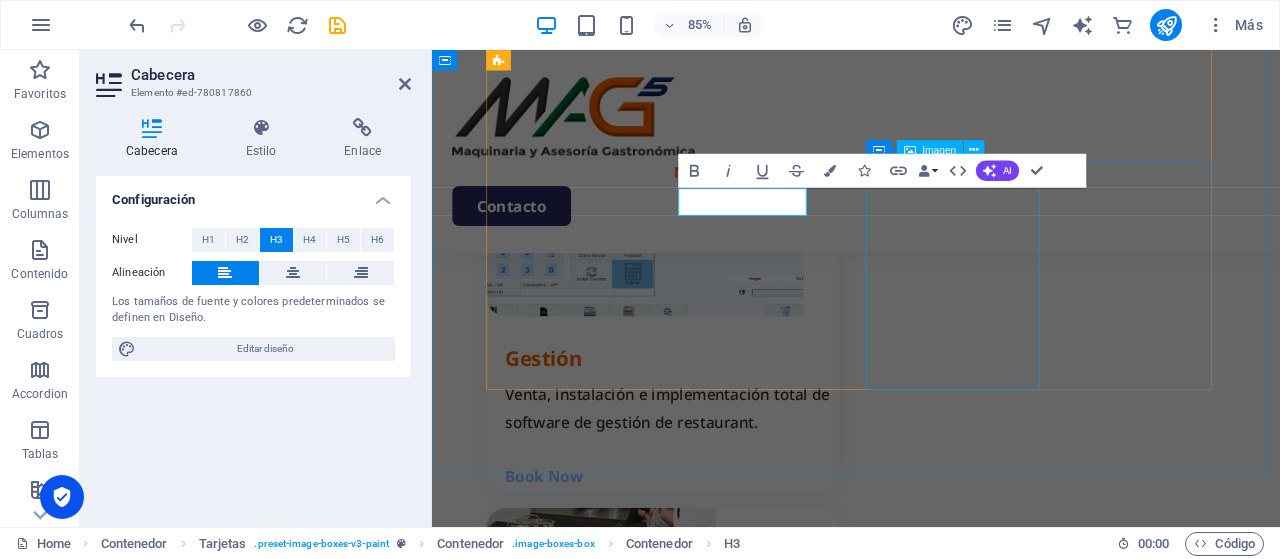 scroll, scrollTop: 0, scrollLeft: 4, axis: horizontal 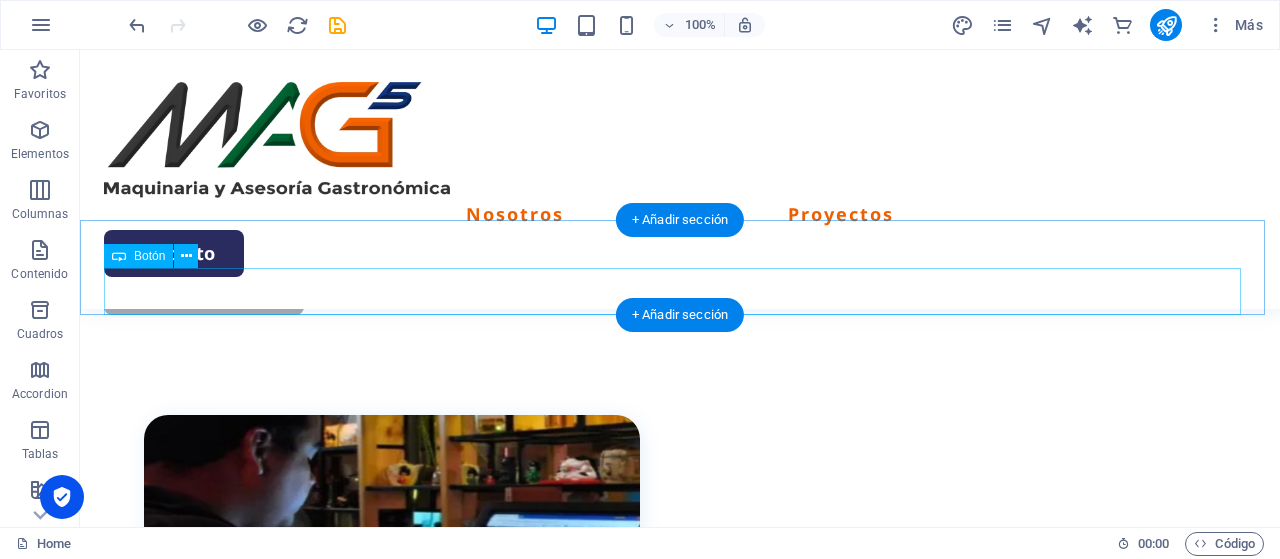 click on "Get Started" at bounding box center (680, 291) 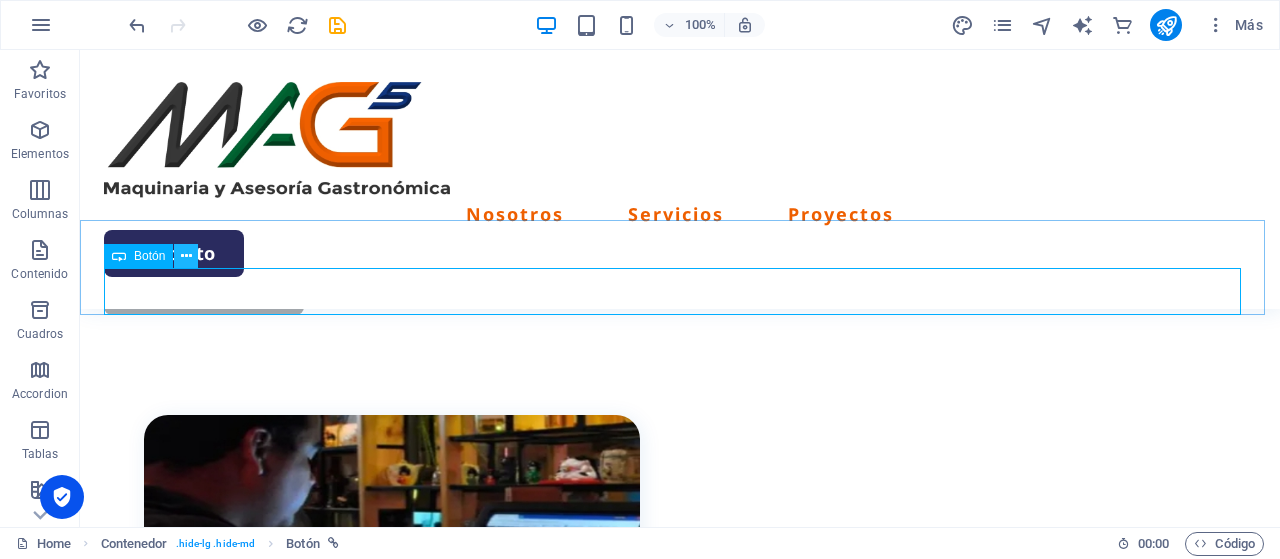 click at bounding box center (186, 256) 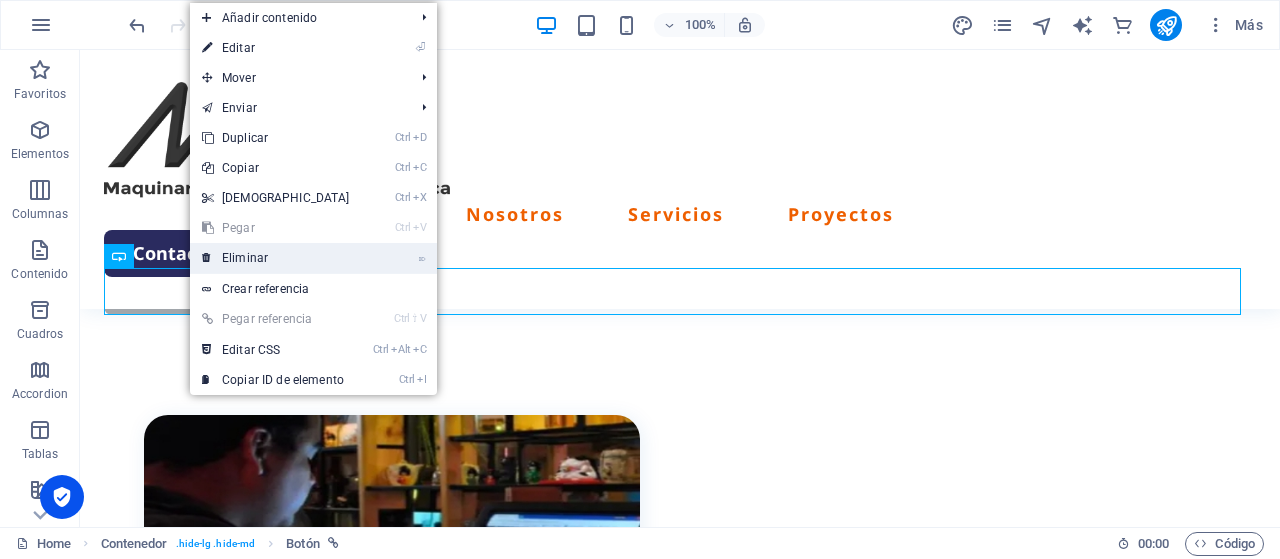 drag, startPoint x: 261, startPoint y: 254, endPoint x: 182, endPoint y: 204, distance: 93.49332 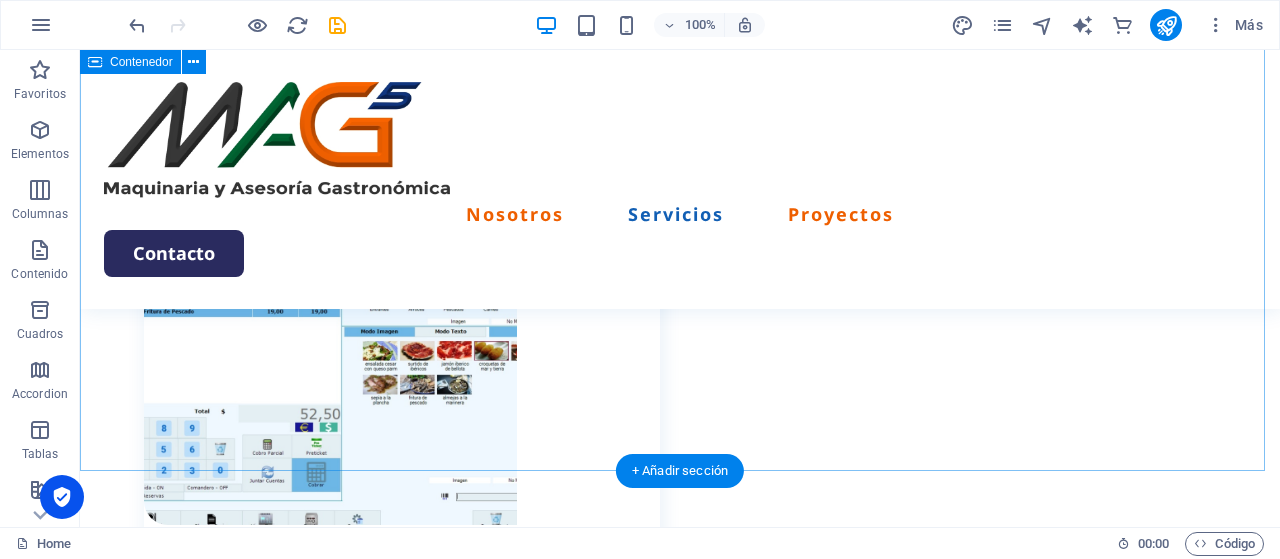 scroll, scrollTop: 2100, scrollLeft: 0, axis: vertical 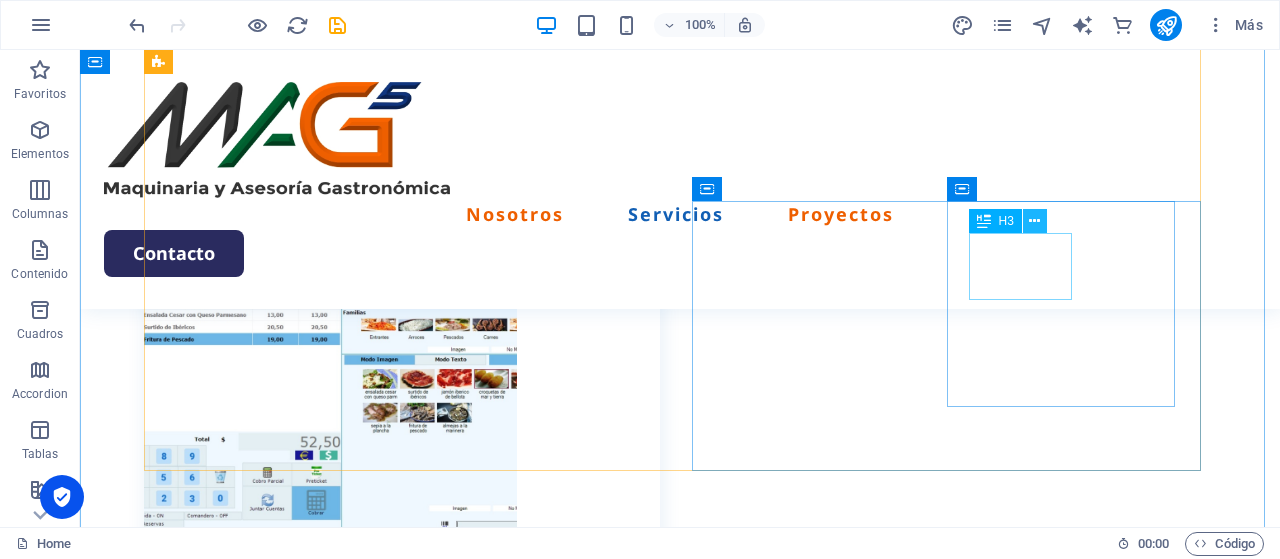 click at bounding box center [1034, 221] 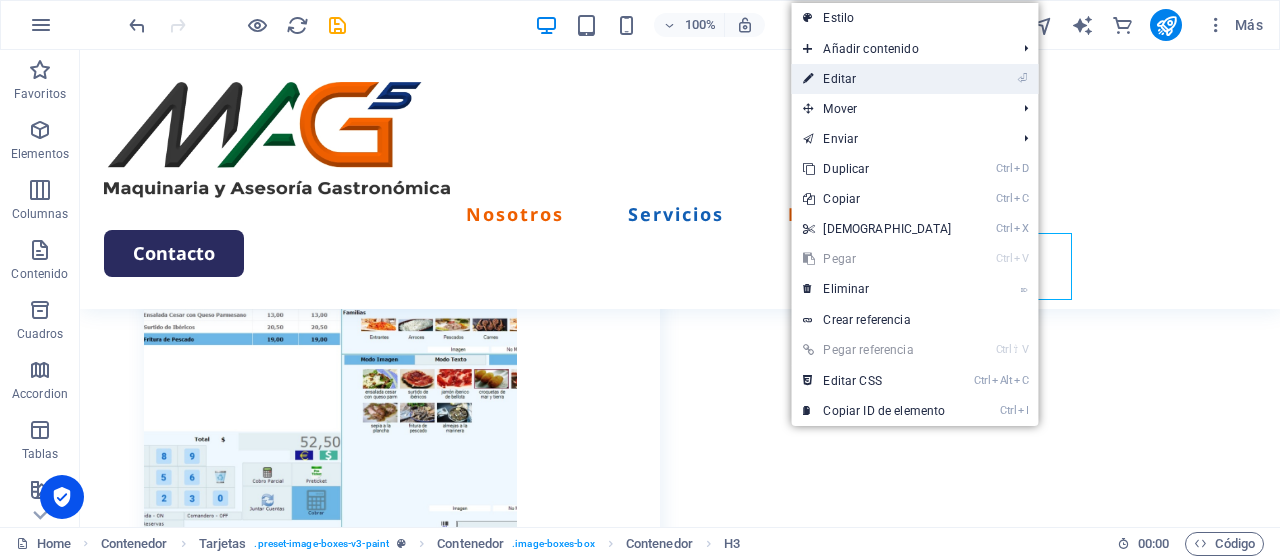 drag, startPoint x: 871, startPoint y: 79, endPoint x: 516, endPoint y: 45, distance: 356.62445 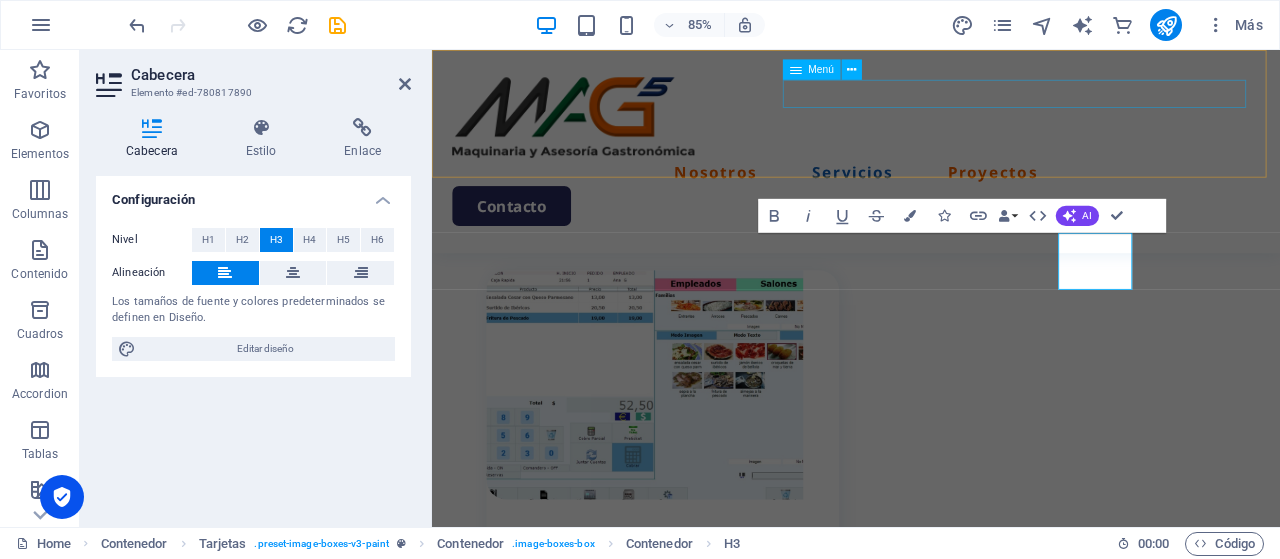 scroll, scrollTop: 2262, scrollLeft: 0, axis: vertical 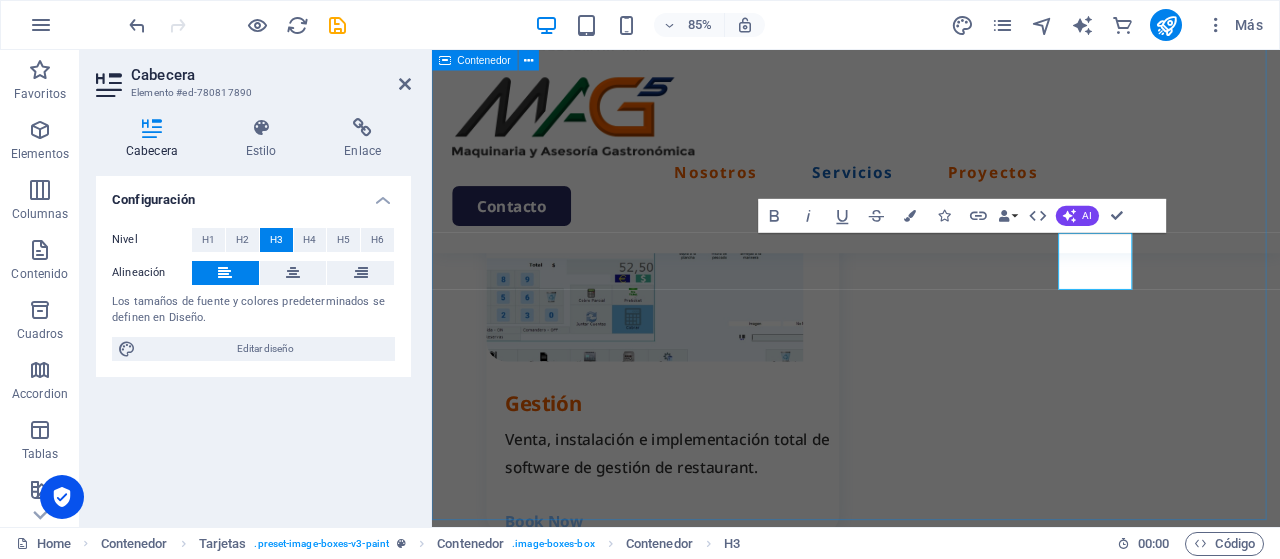 type 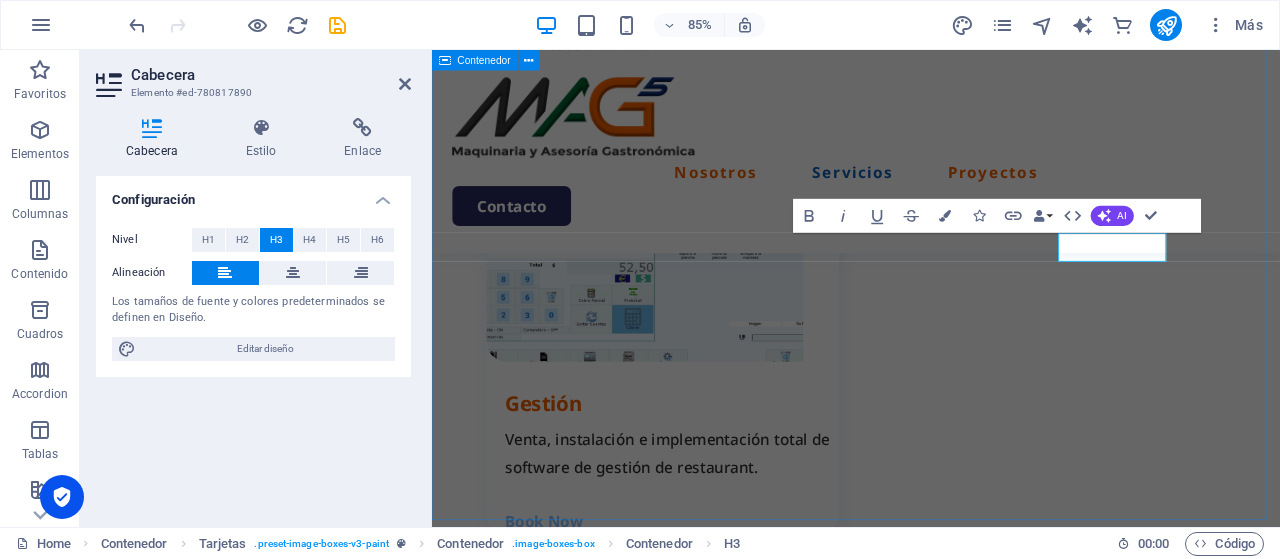 click on "SERVICIOS (EN MANTENCION) TEXTO PRESENTACION Incididunt ut labore et dolore magna aliqua. Ut enim ad minim veniam. Gestión Venta, instalación e implementación total de software de gestión de restaurant. Book Now Maquinaria TEXT Book Now Indumentaria TEXT Book Now Accesorios TEXT Book Now" at bounding box center (931, 981) 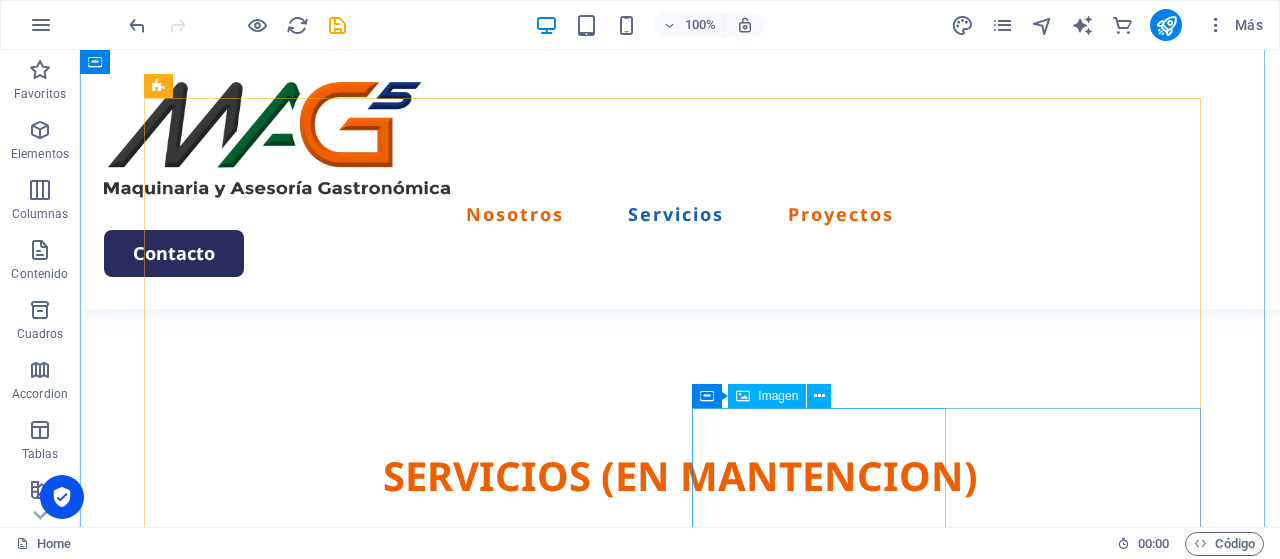 scroll, scrollTop: 1600, scrollLeft: 0, axis: vertical 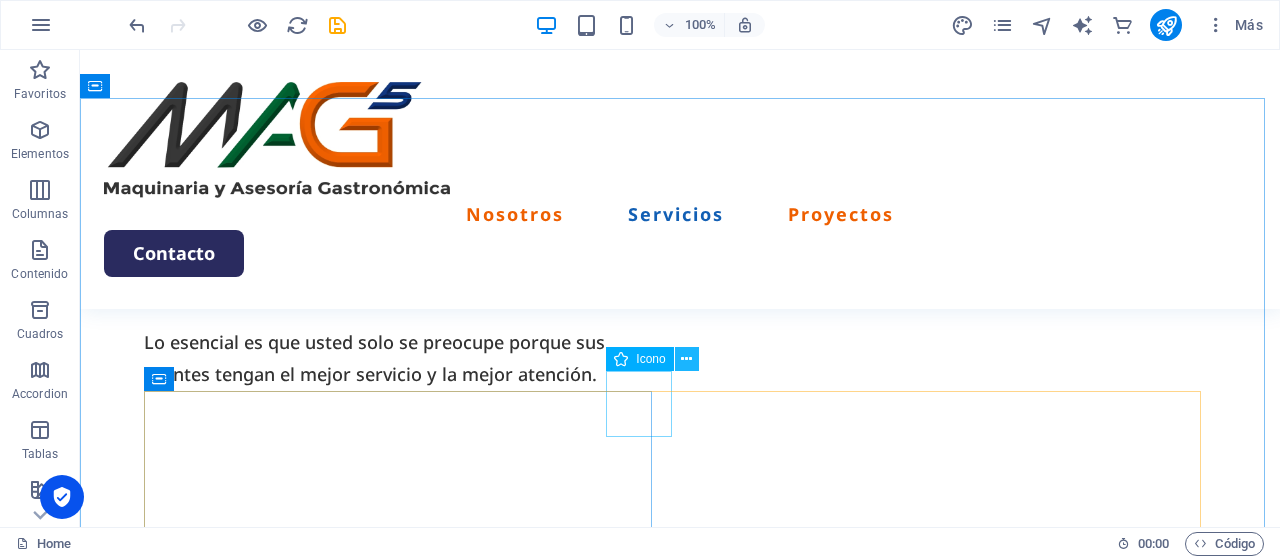 click at bounding box center (686, 359) 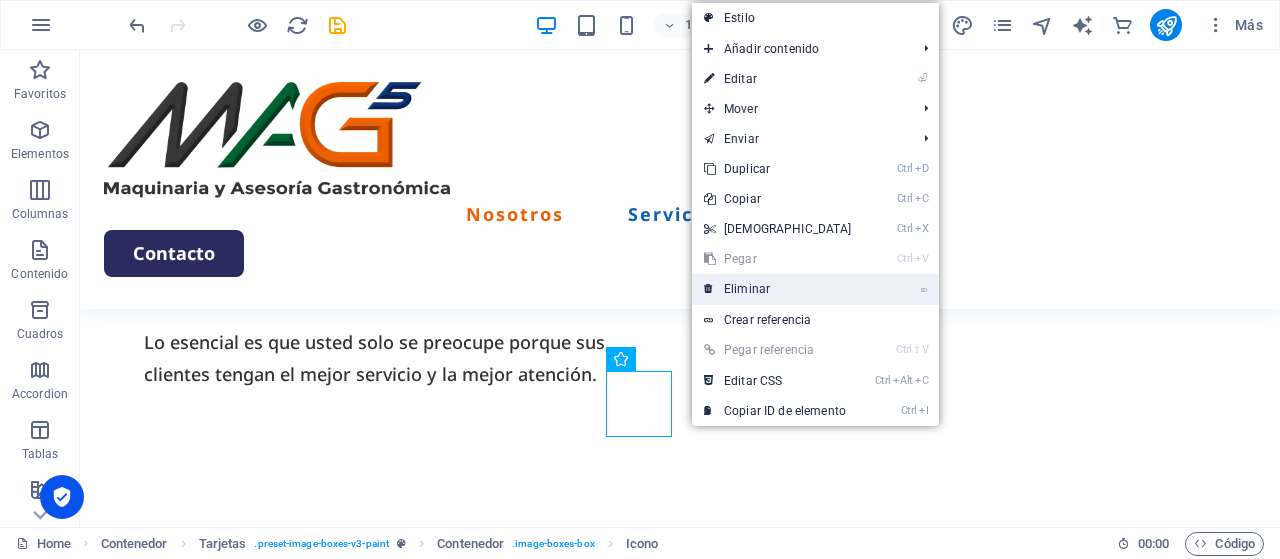 click on "⌦  Eliminar" at bounding box center [778, 289] 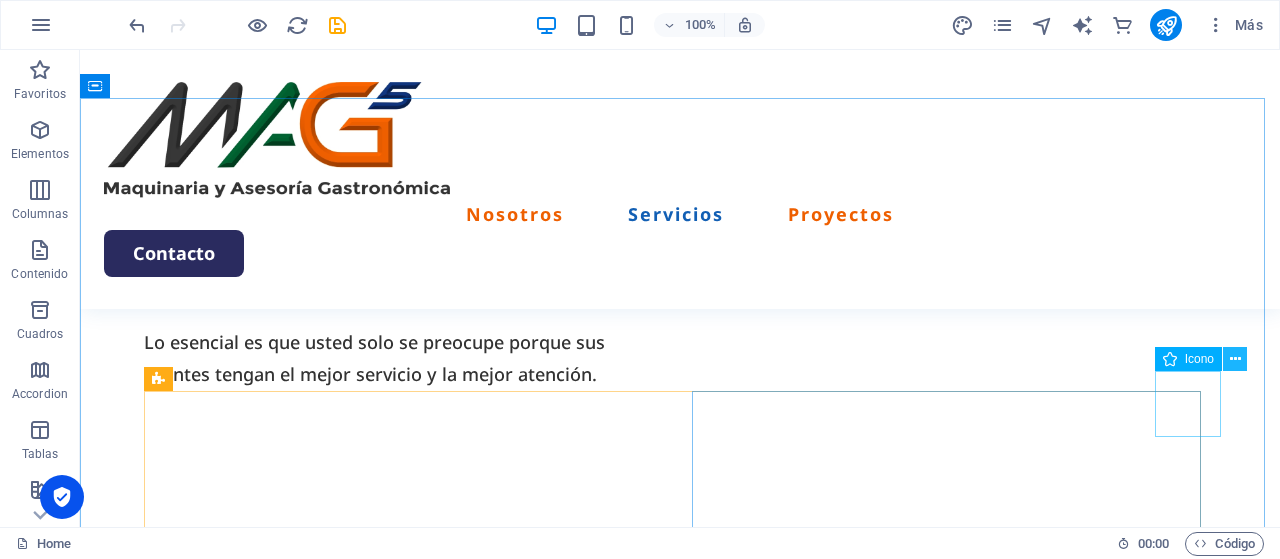 click at bounding box center [1235, 359] 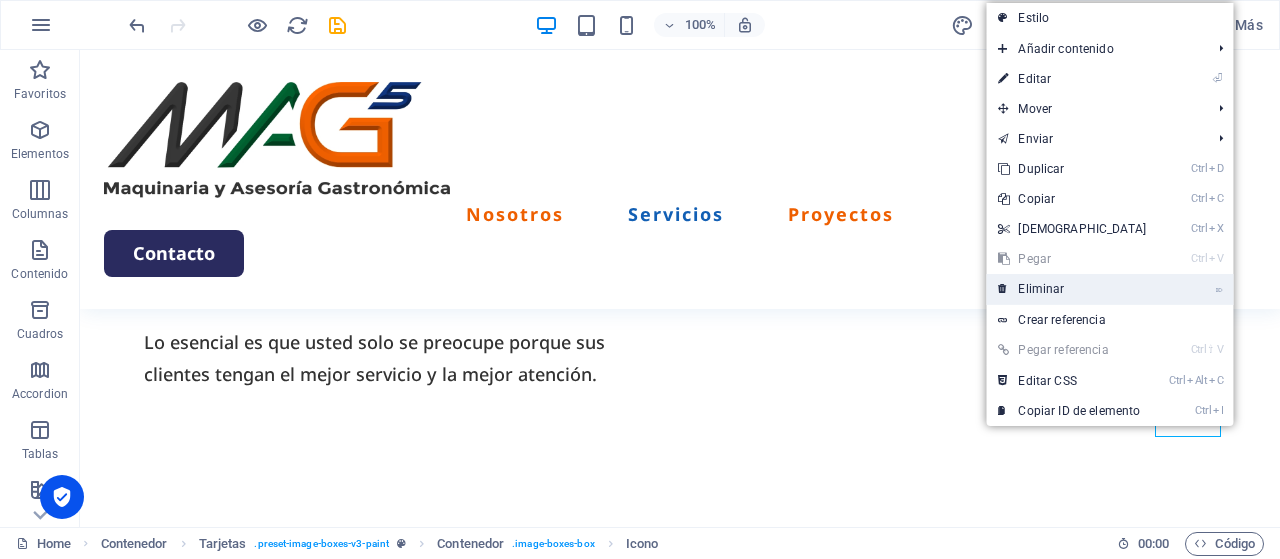 click on "⌦  Eliminar" at bounding box center (1072, 289) 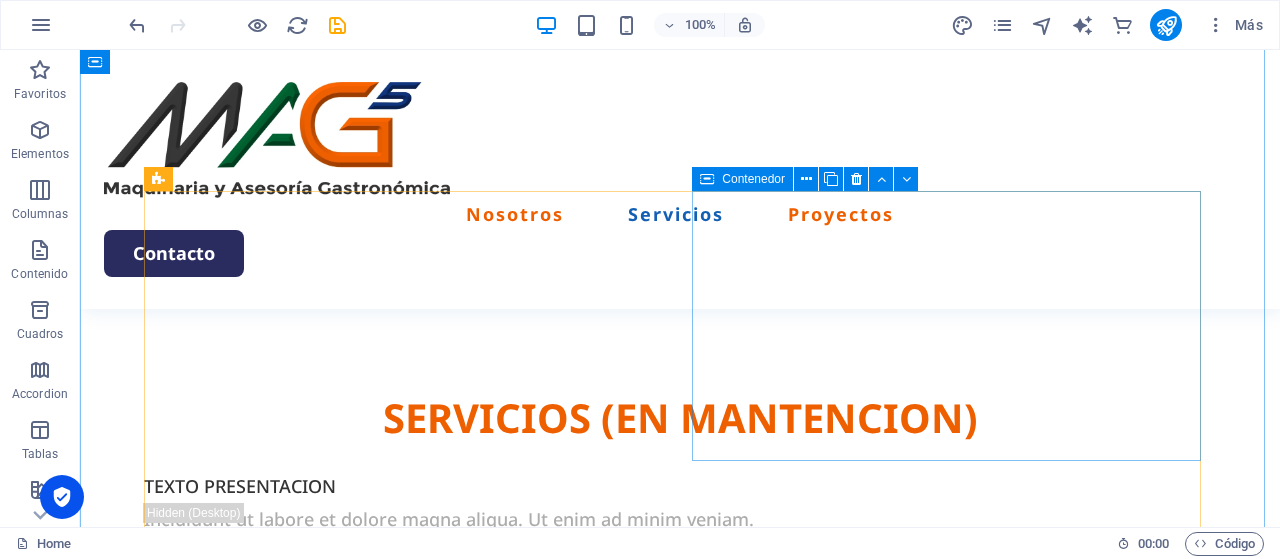 scroll, scrollTop: 2100, scrollLeft: 0, axis: vertical 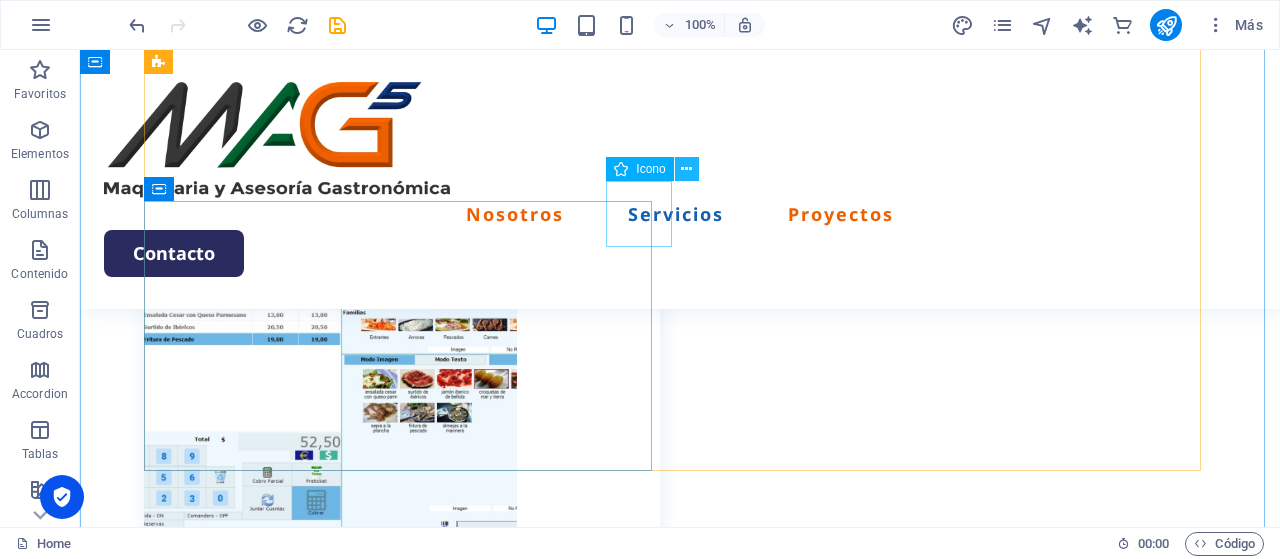 click at bounding box center [686, 169] 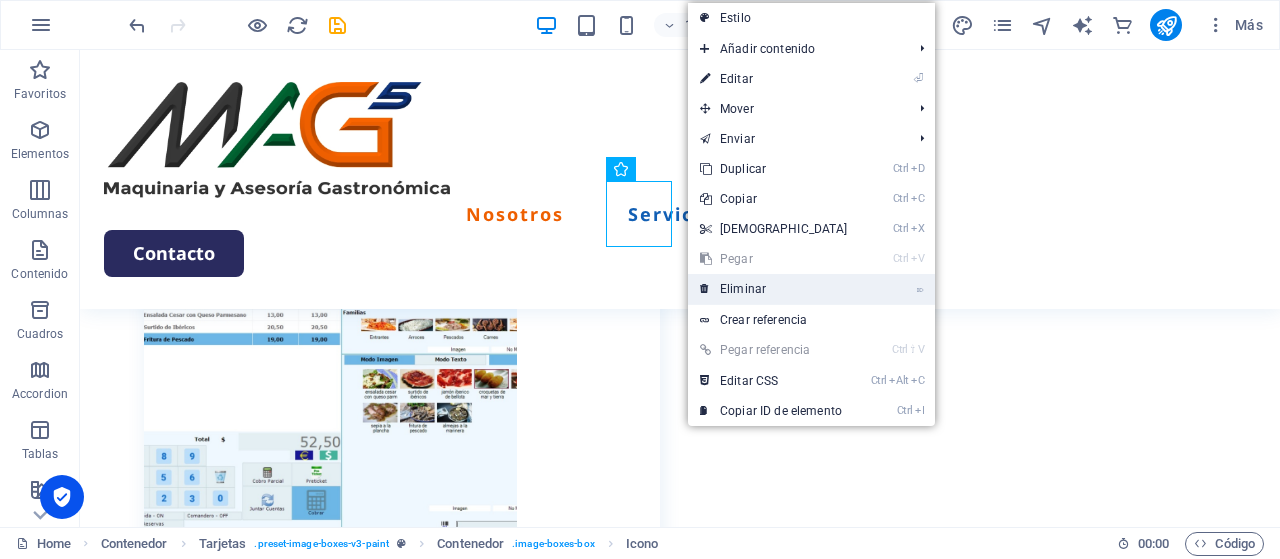 click on "⌦  Eliminar" at bounding box center (774, 289) 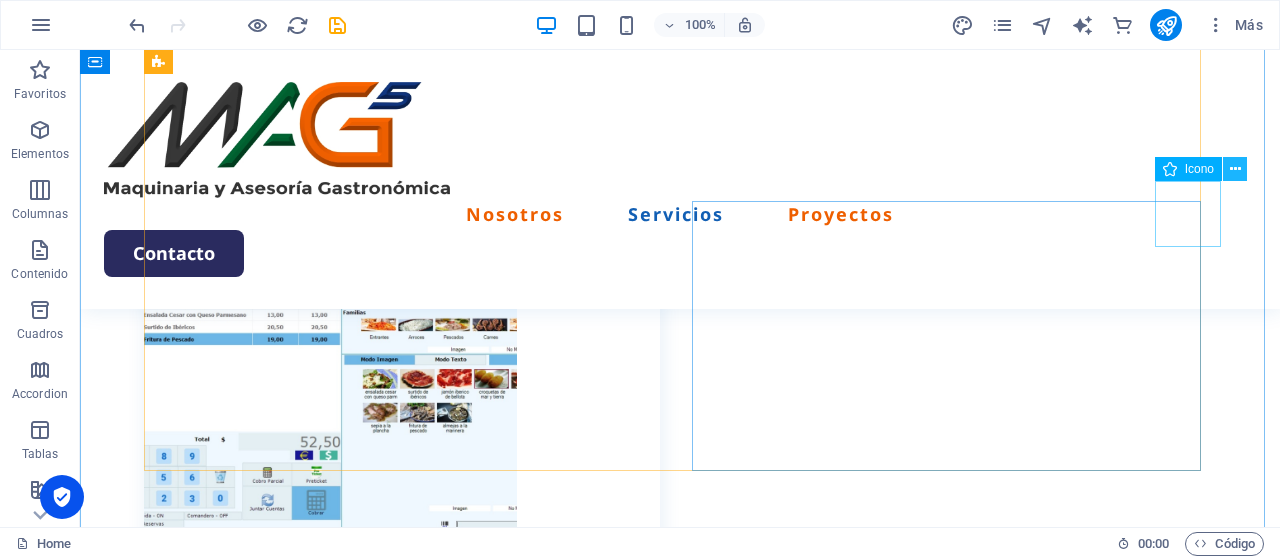 click at bounding box center [1235, 169] 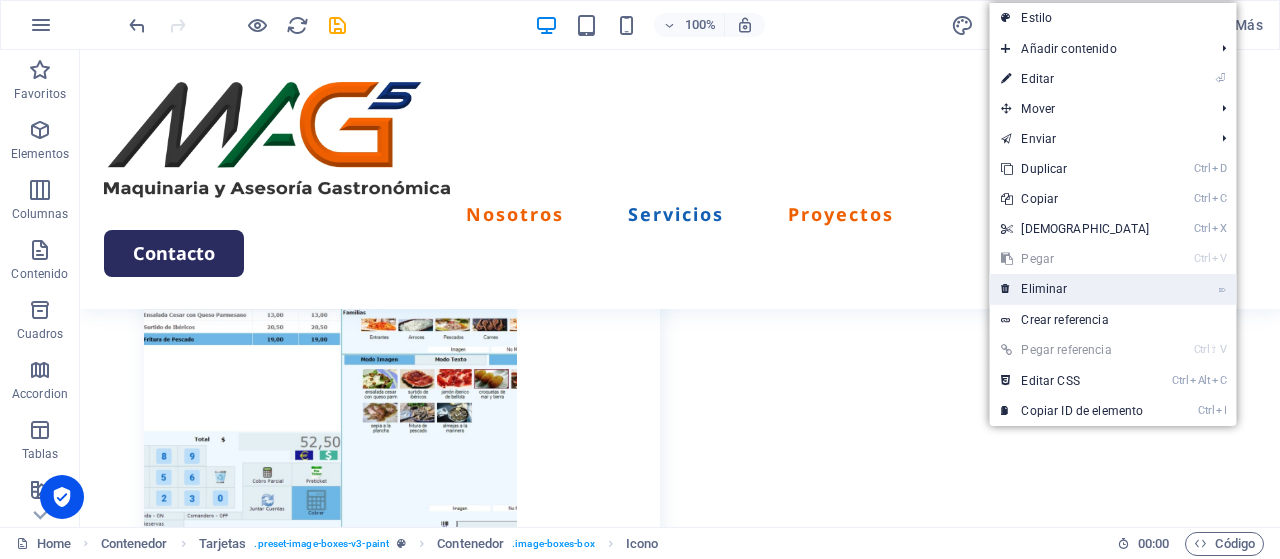 drag, startPoint x: 1063, startPoint y: 287, endPoint x: 983, endPoint y: 253, distance: 86.925255 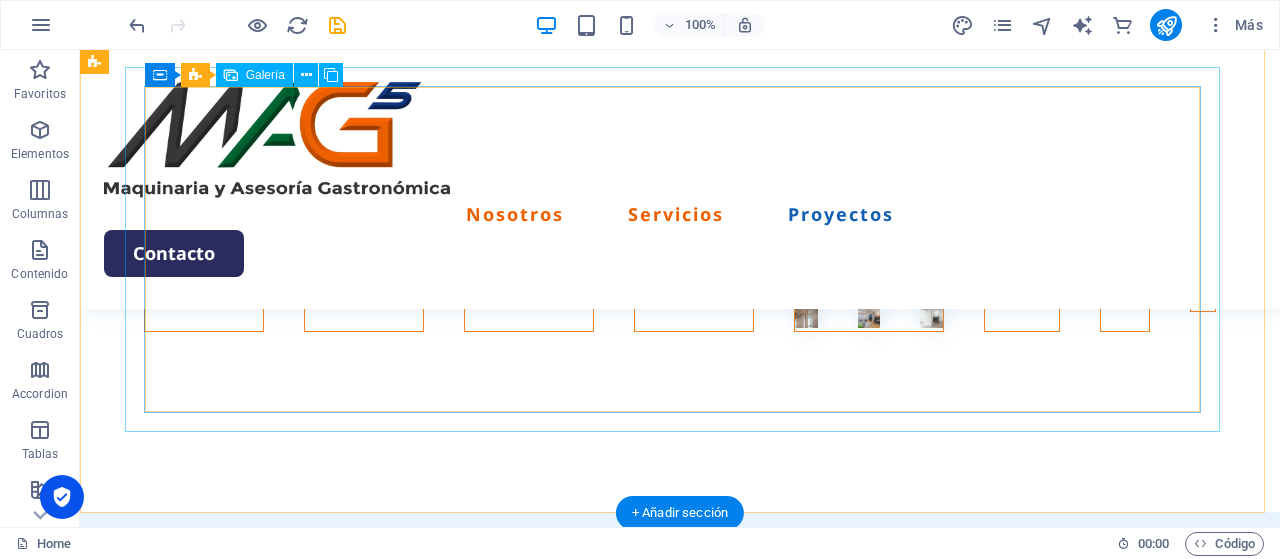 scroll, scrollTop: 4200, scrollLeft: 0, axis: vertical 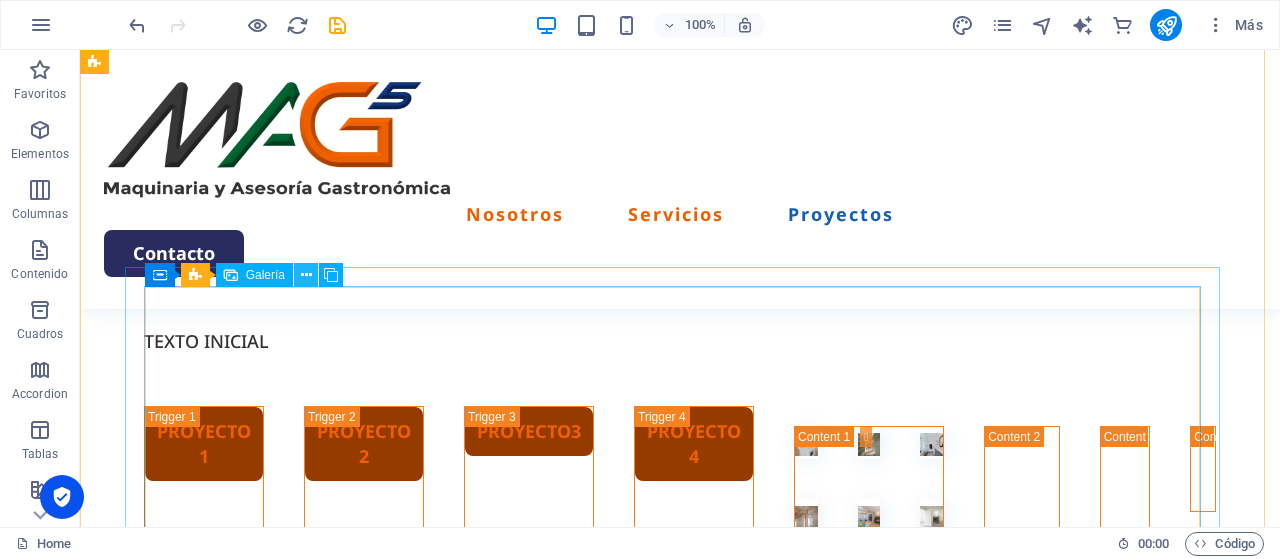 click at bounding box center [306, 275] 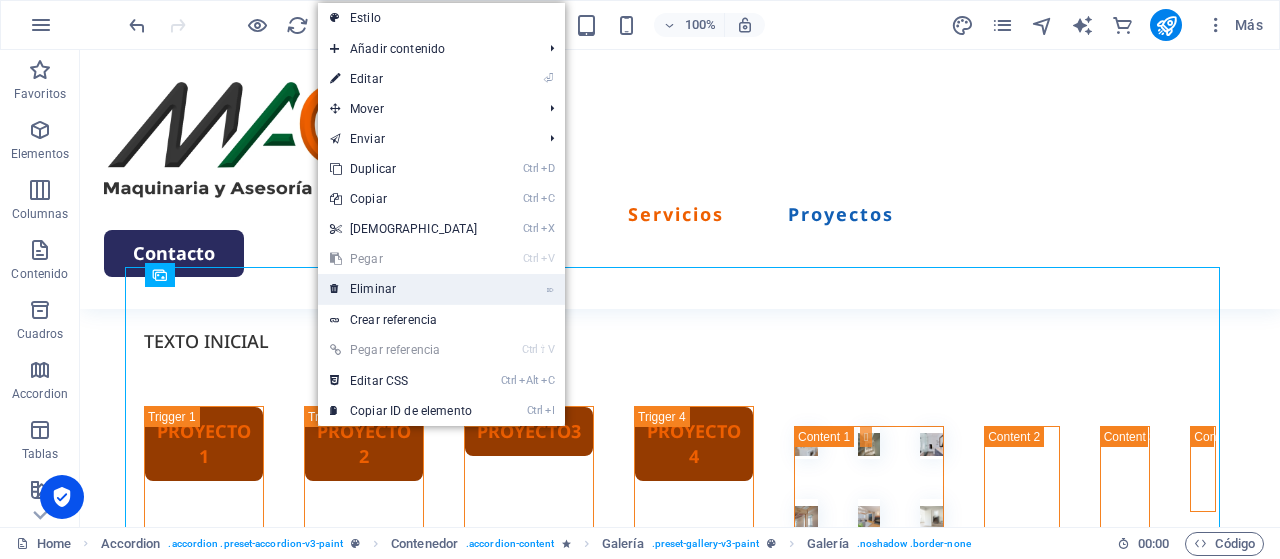 click on "⌦  Eliminar" at bounding box center (404, 289) 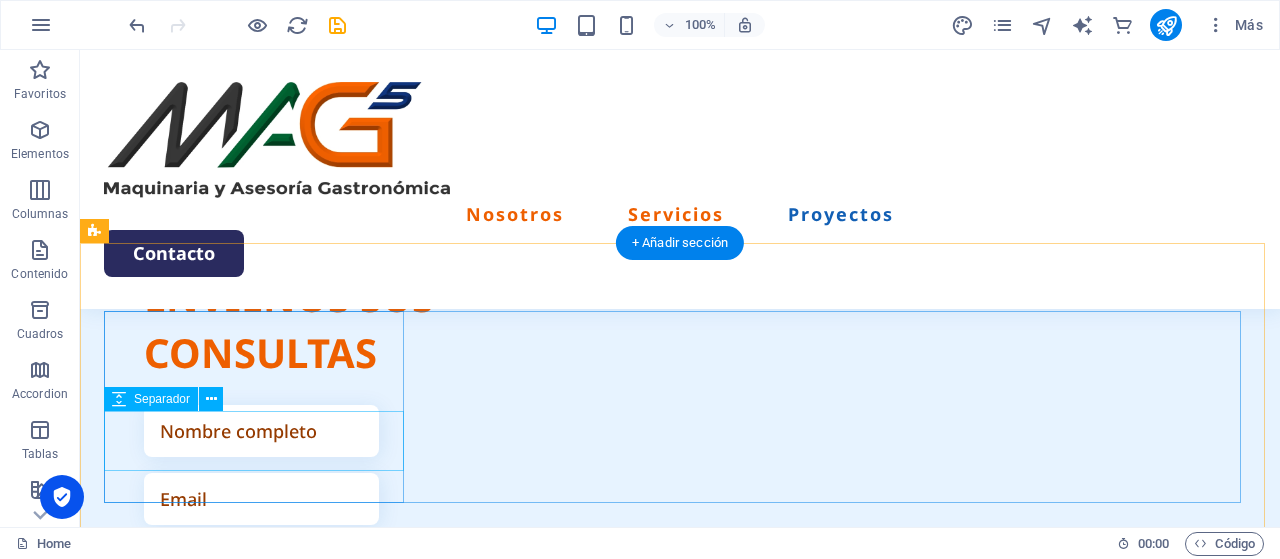 scroll, scrollTop: 5500, scrollLeft: 0, axis: vertical 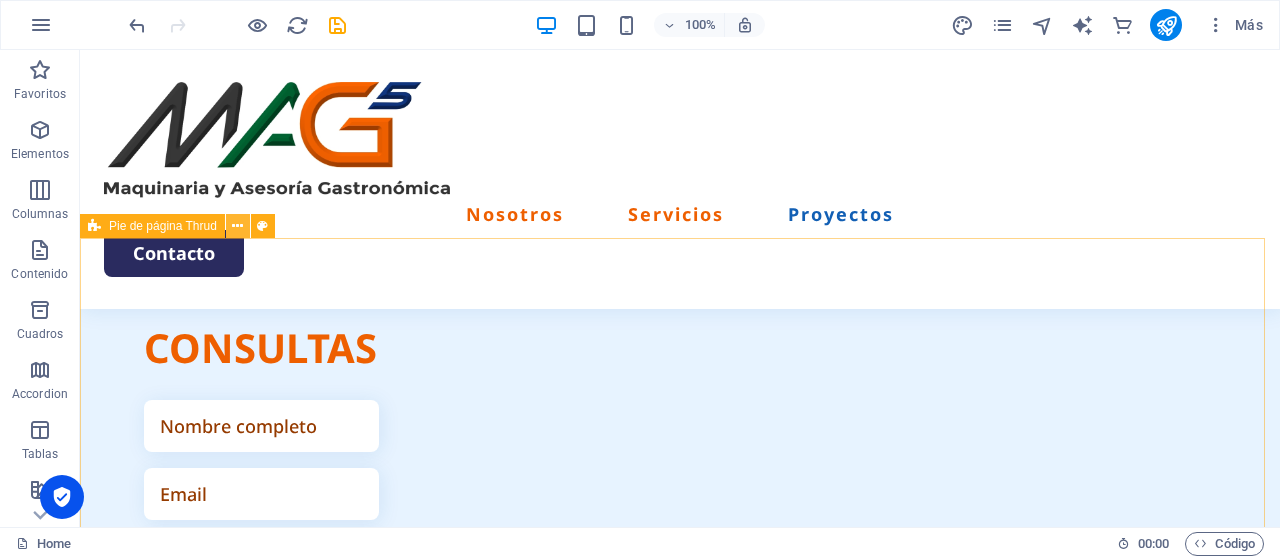 click at bounding box center [237, 226] 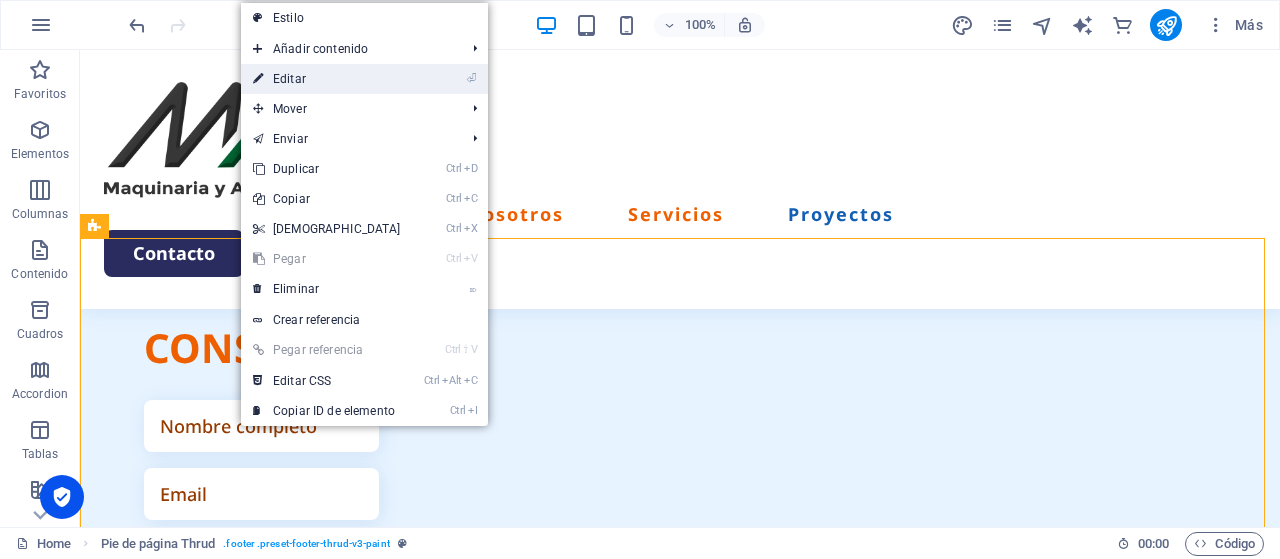 drag, startPoint x: 322, startPoint y: 79, endPoint x: 29, endPoint y: 241, distance: 334.80292 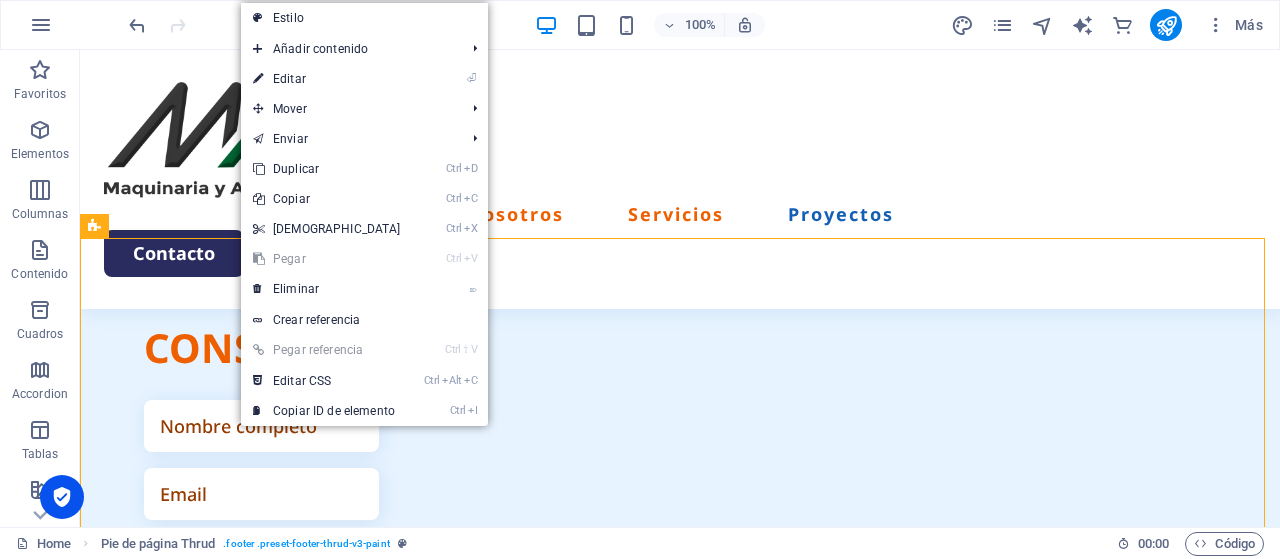 select on "footer" 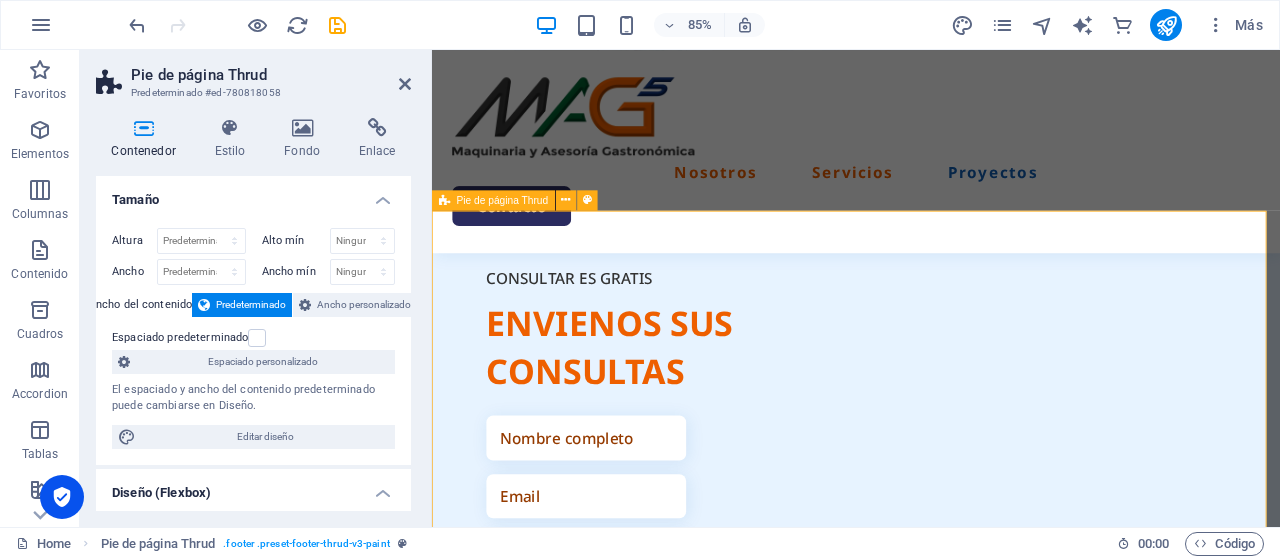 scroll, scrollTop: 5423, scrollLeft: 0, axis: vertical 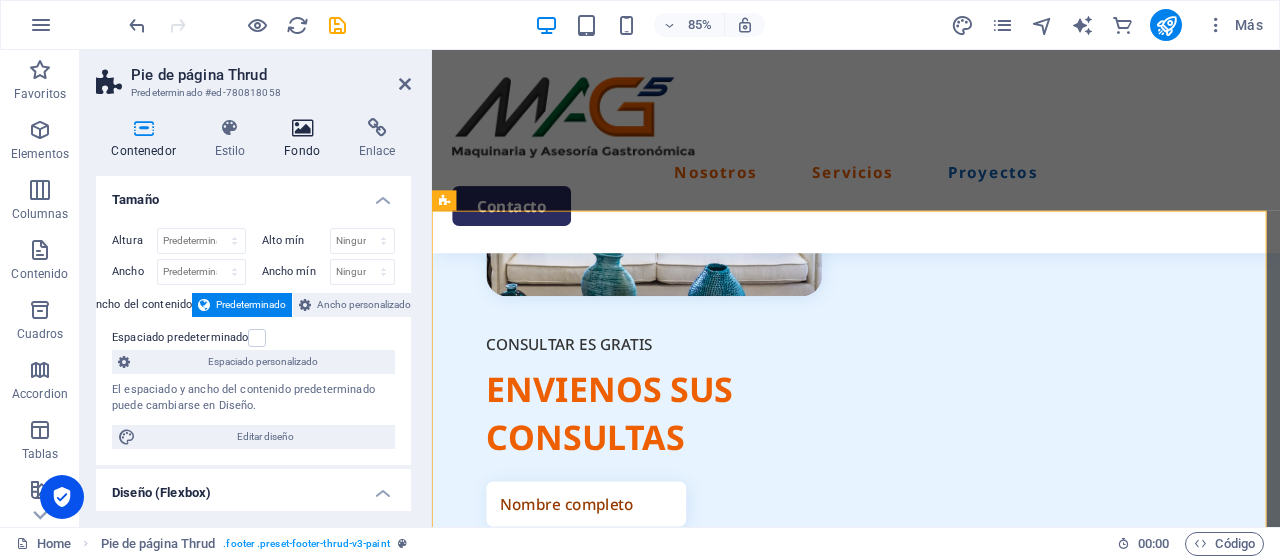 click at bounding box center (302, 128) 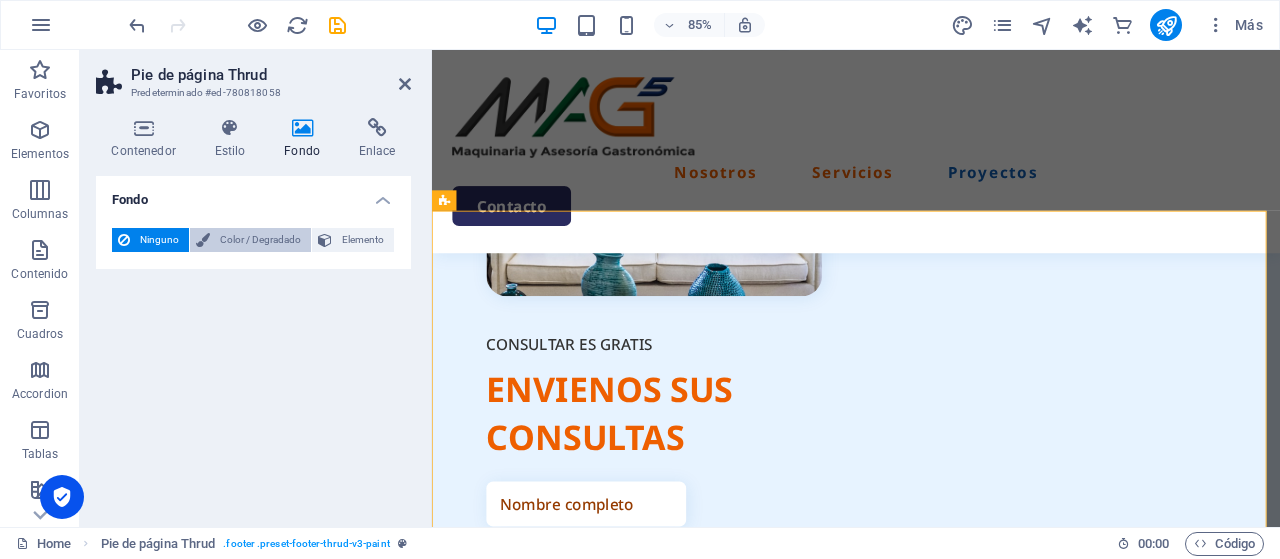 click on "Color / Degradado" at bounding box center (260, 240) 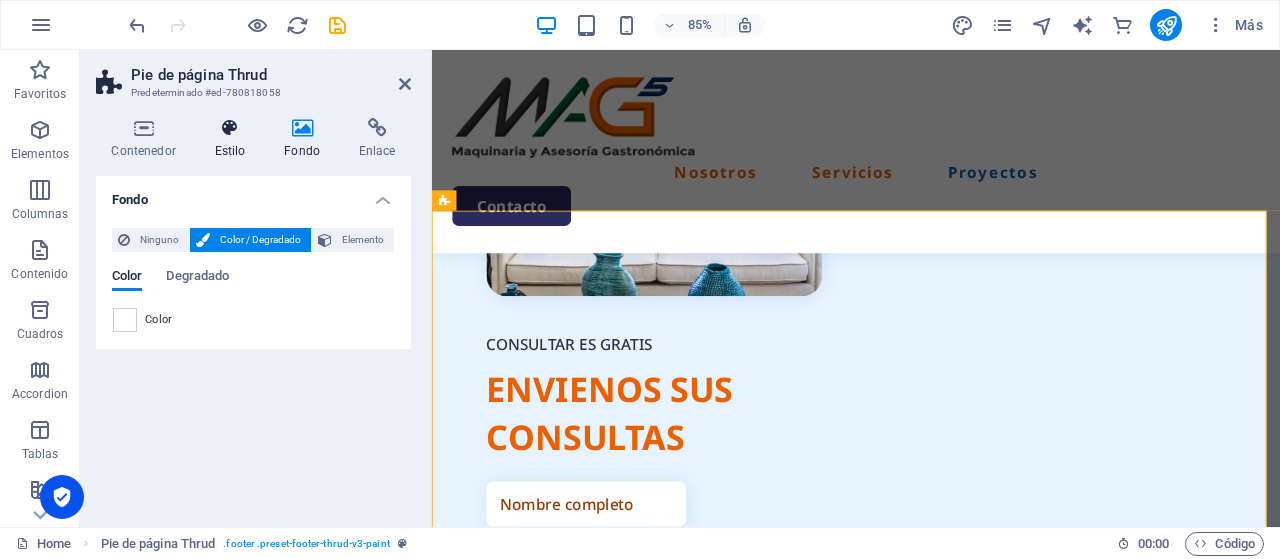 click at bounding box center [230, 128] 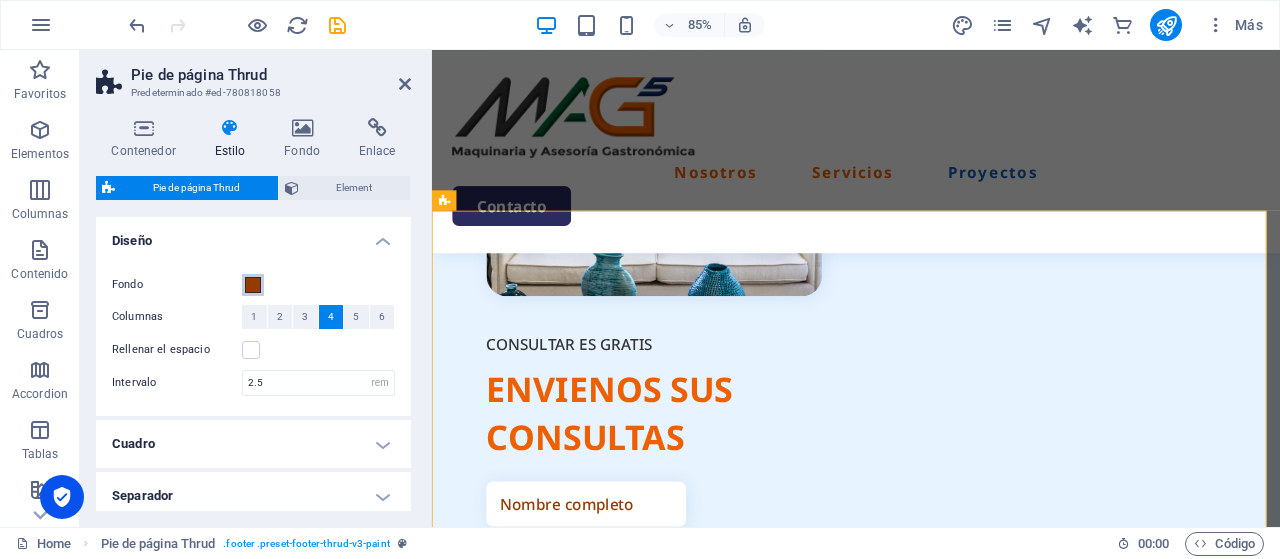 click at bounding box center (253, 285) 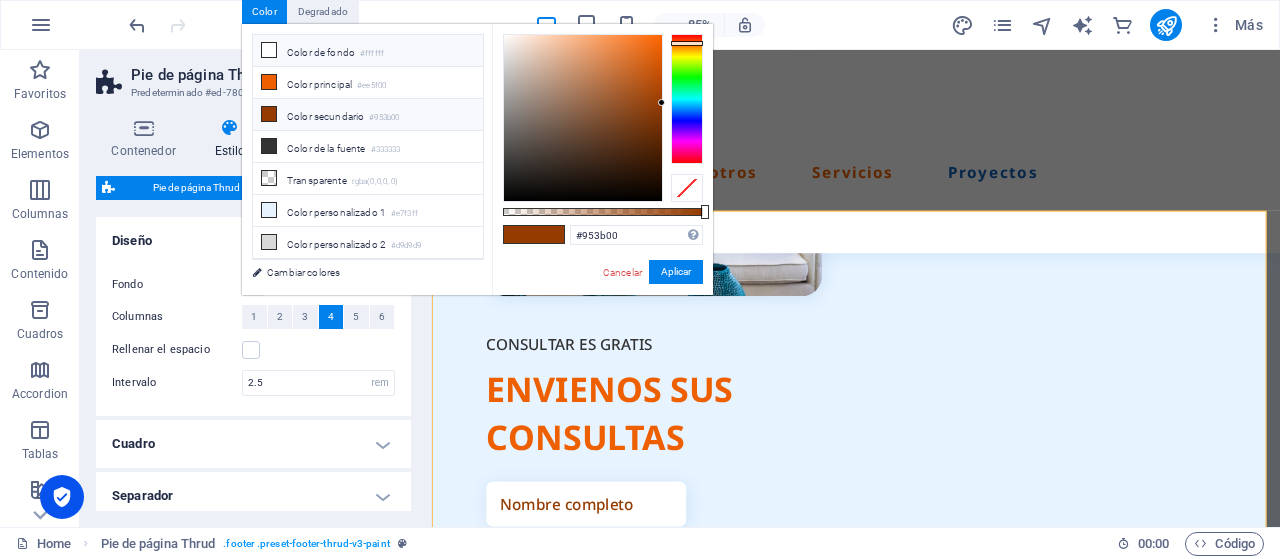 click on "Color de fondo
#ffffff" at bounding box center (368, 51) 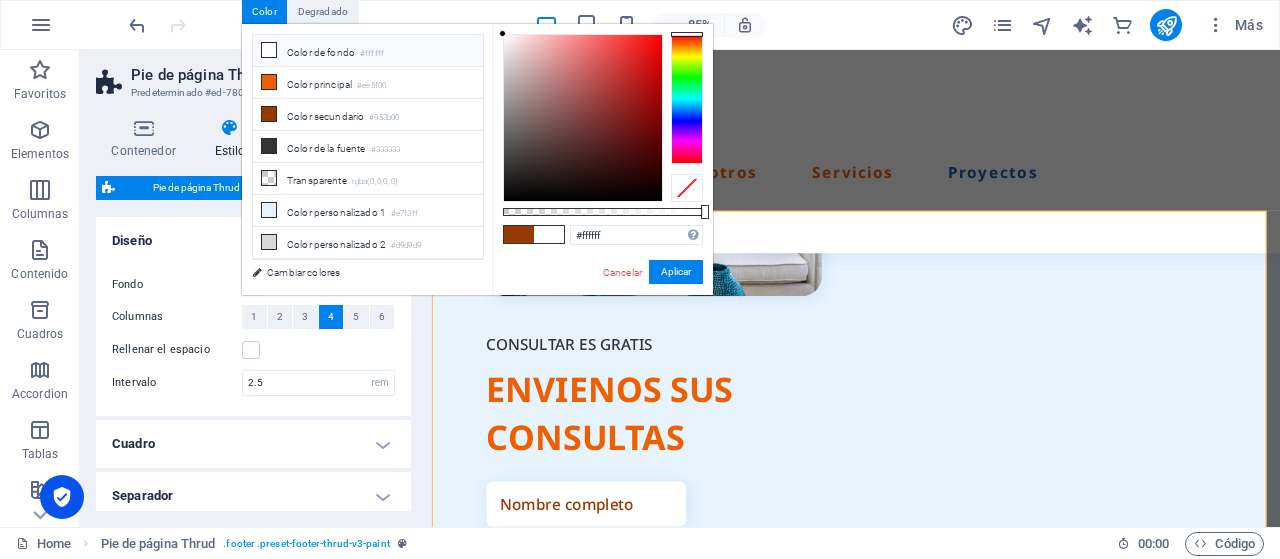 click at bounding box center [519, 234] 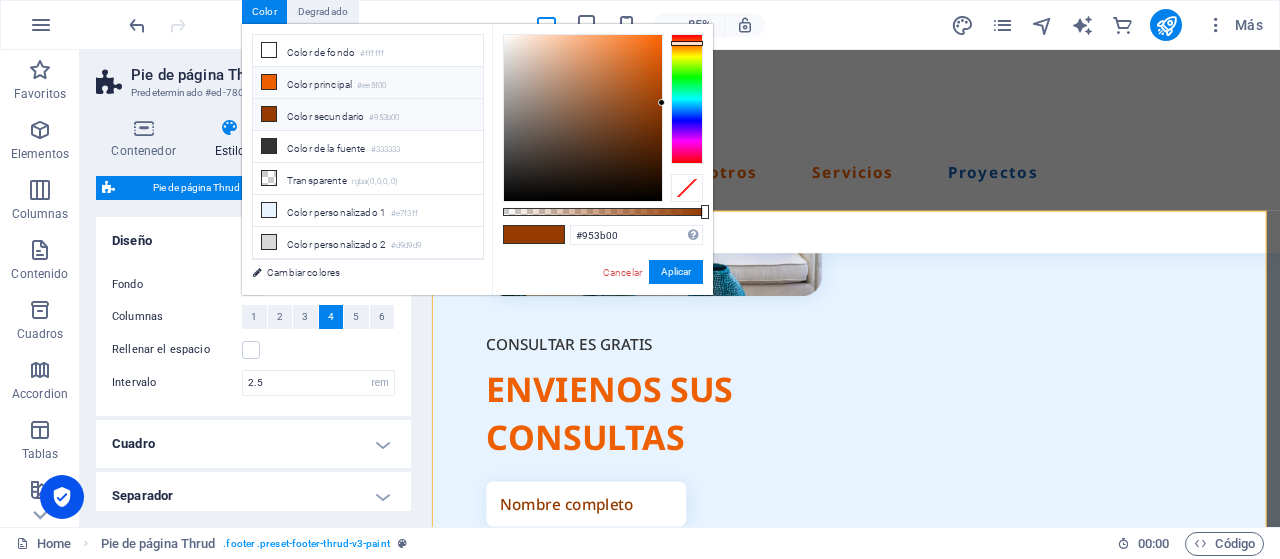 click on "Color principal
#ee5f00" at bounding box center [368, 83] 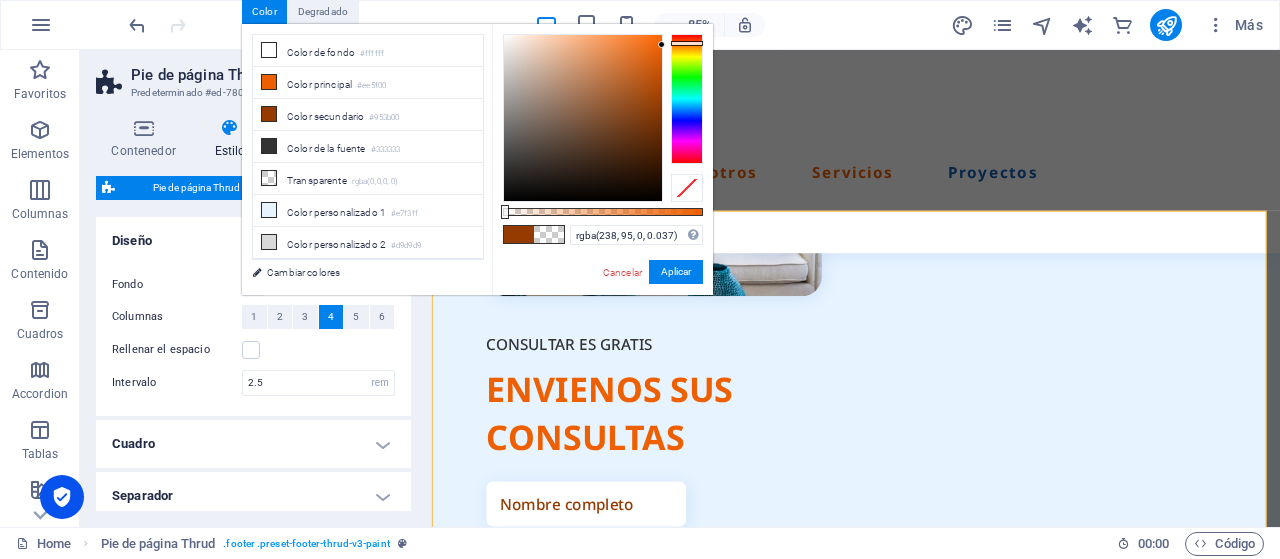 type on "rgba(238, 95, 0, 0)" 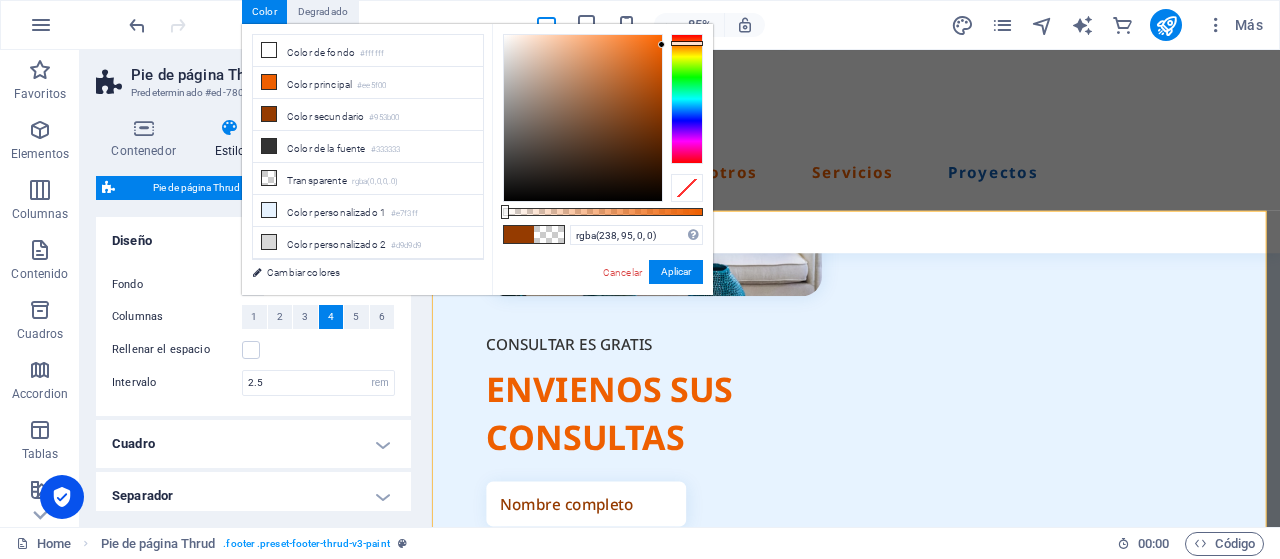 drag, startPoint x: 705, startPoint y: 214, endPoint x: 501, endPoint y: 220, distance: 204.08821 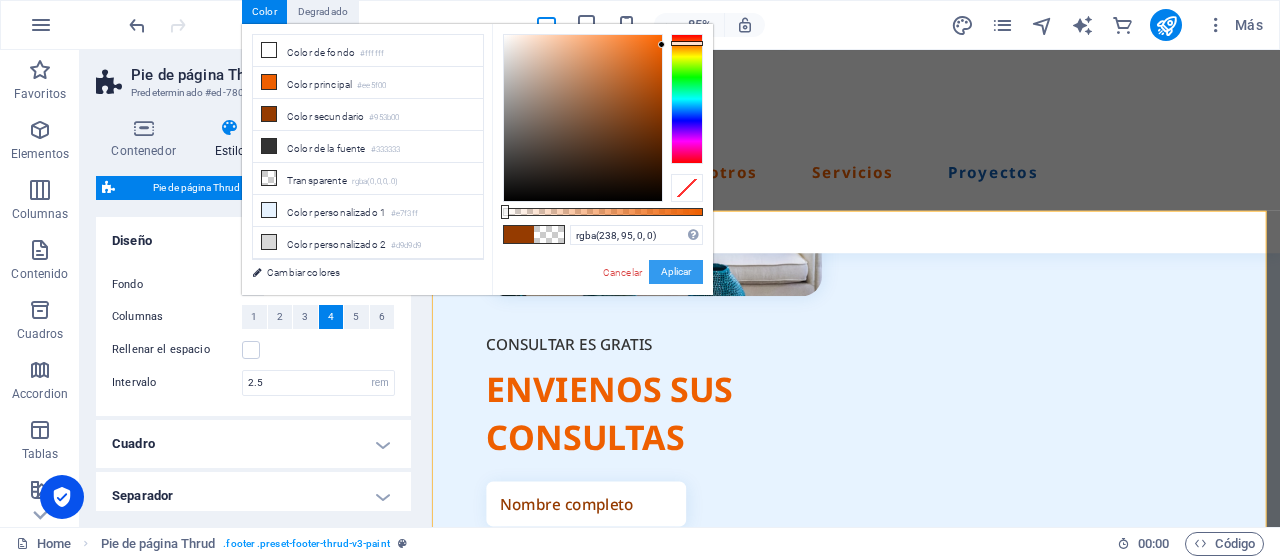 drag, startPoint x: 672, startPoint y: 268, endPoint x: 263, endPoint y: 258, distance: 409.12222 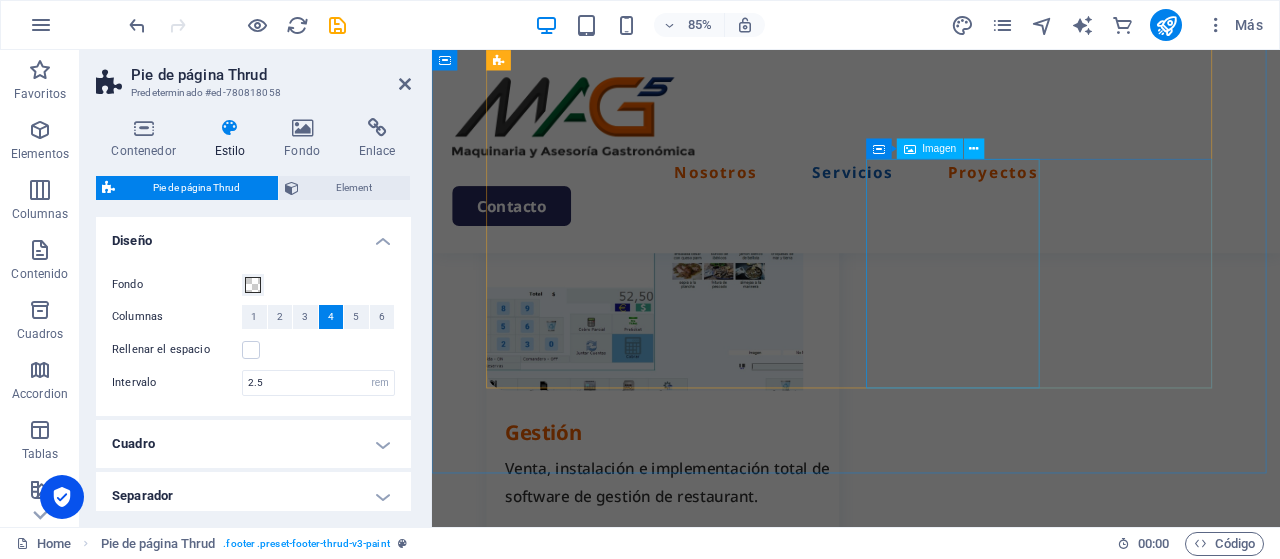scroll, scrollTop: 2142, scrollLeft: 0, axis: vertical 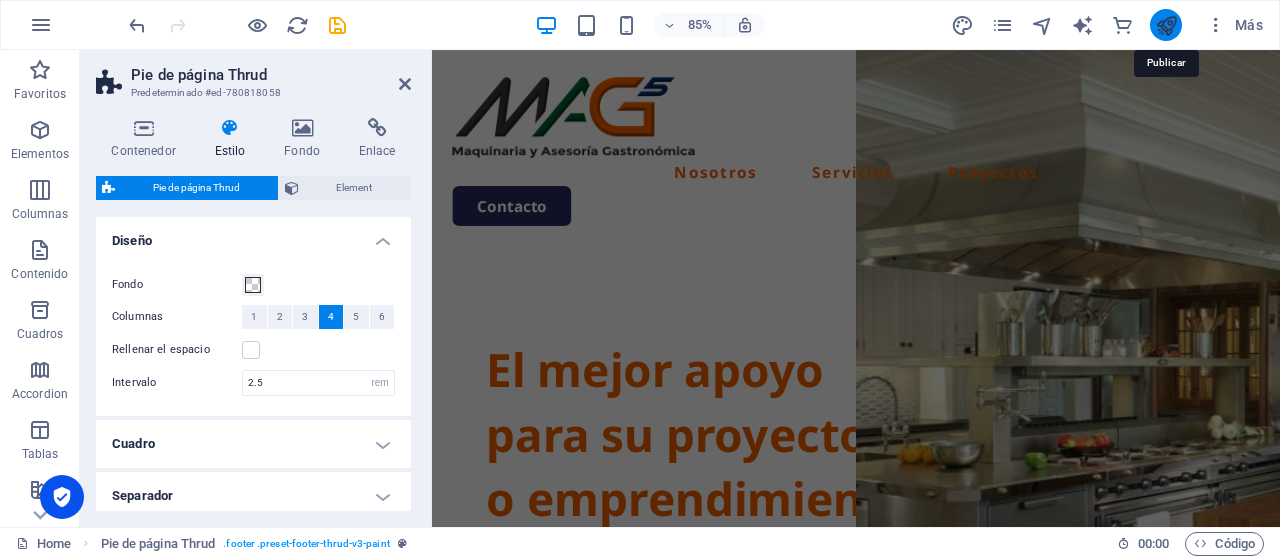 click at bounding box center [1166, 25] 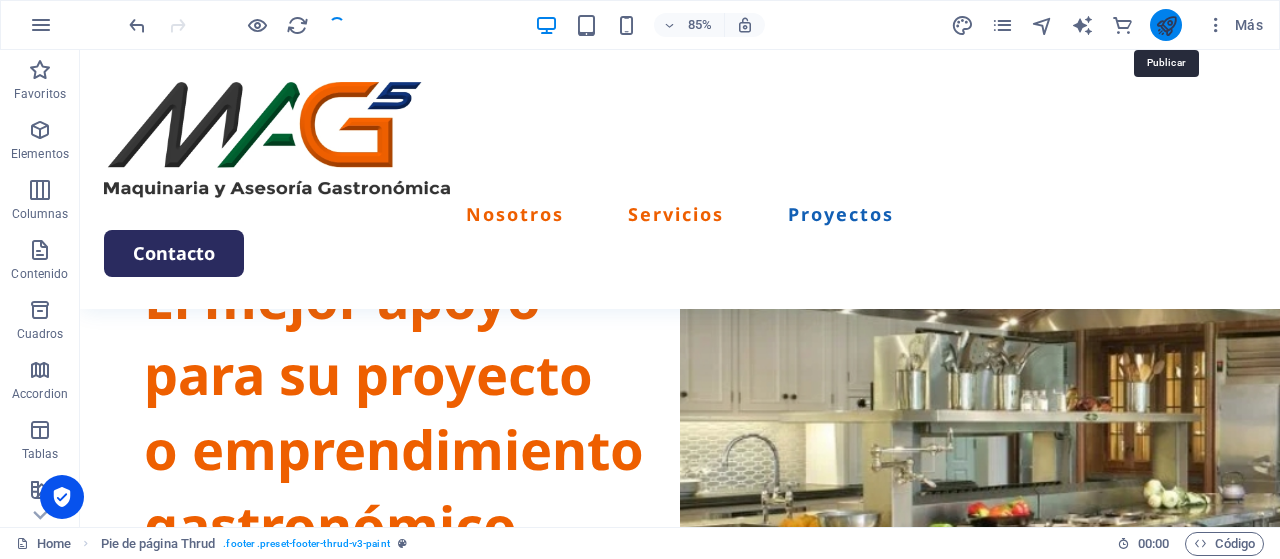 scroll, scrollTop: 5702, scrollLeft: 0, axis: vertical 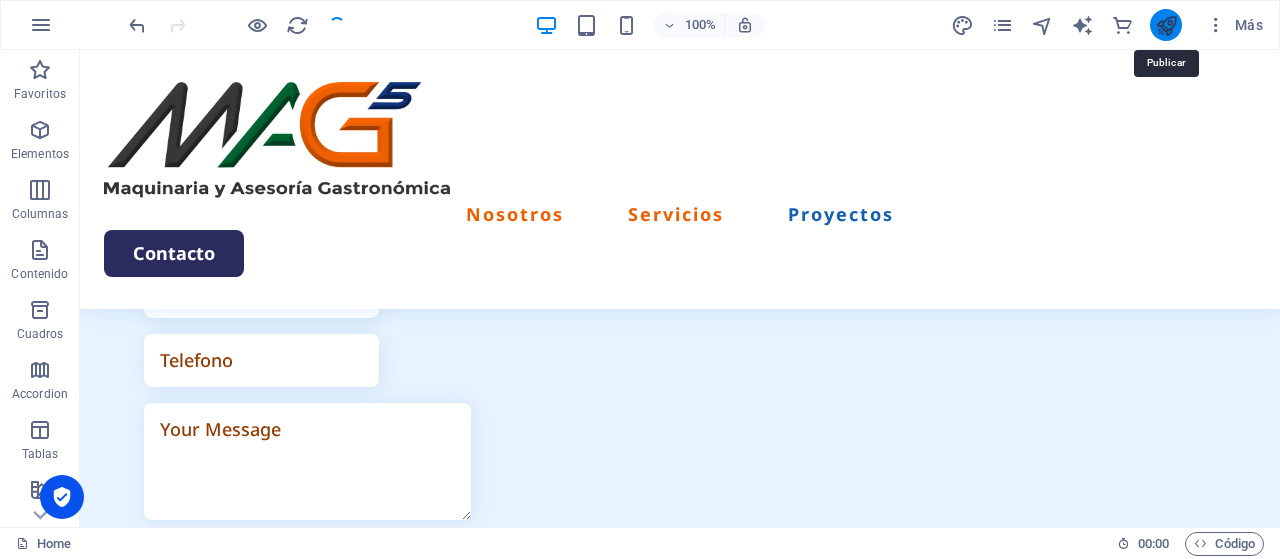 click at bounding box center [1166, 25] 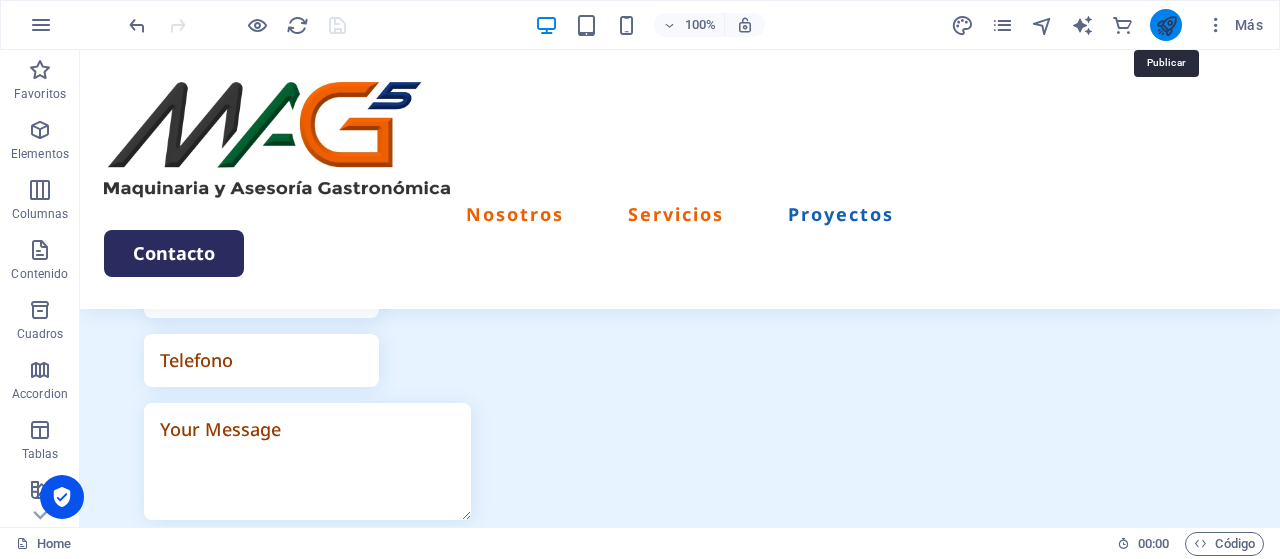 click at bounding box center (1166, 25) 